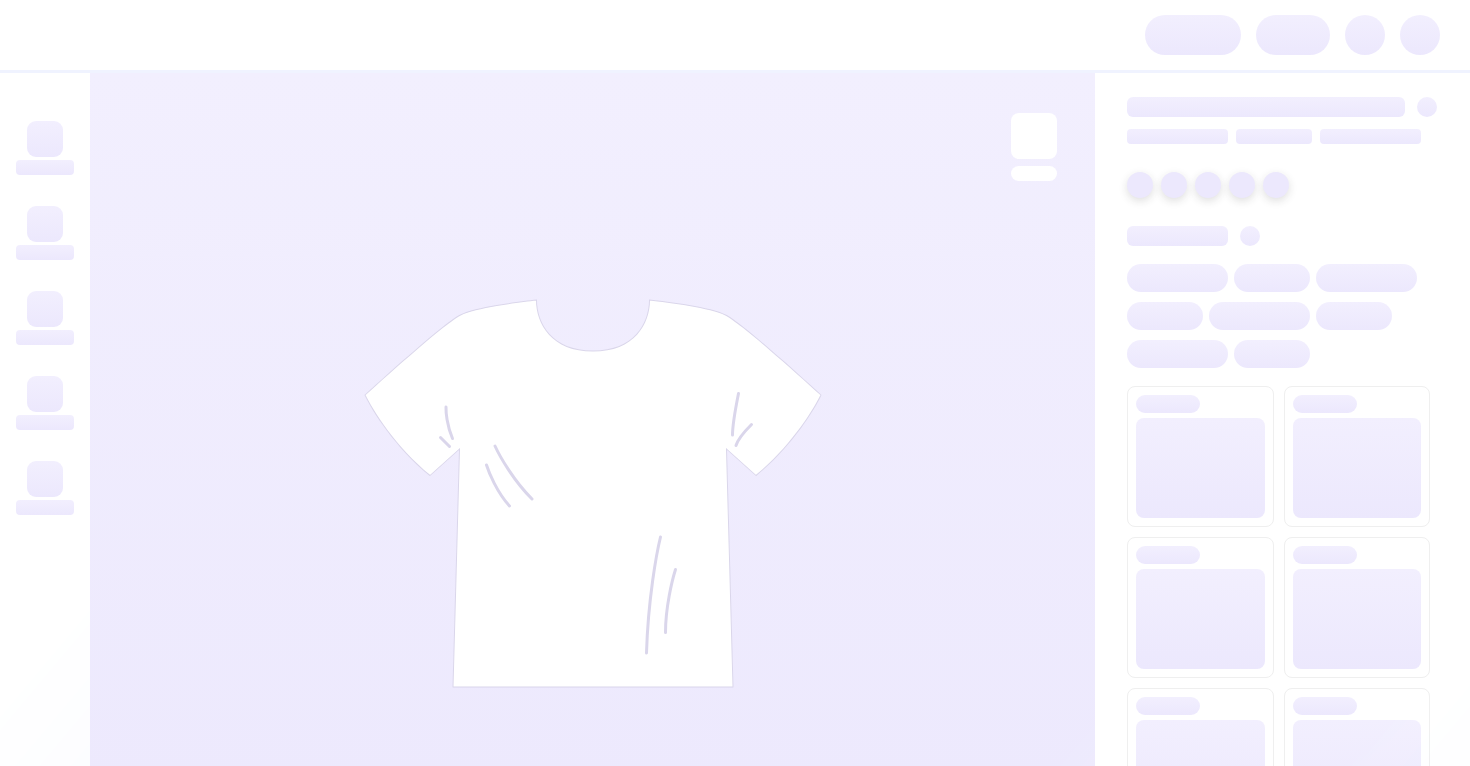 scroll, scrollTop: 0, scrollLeft: 0, axis: both 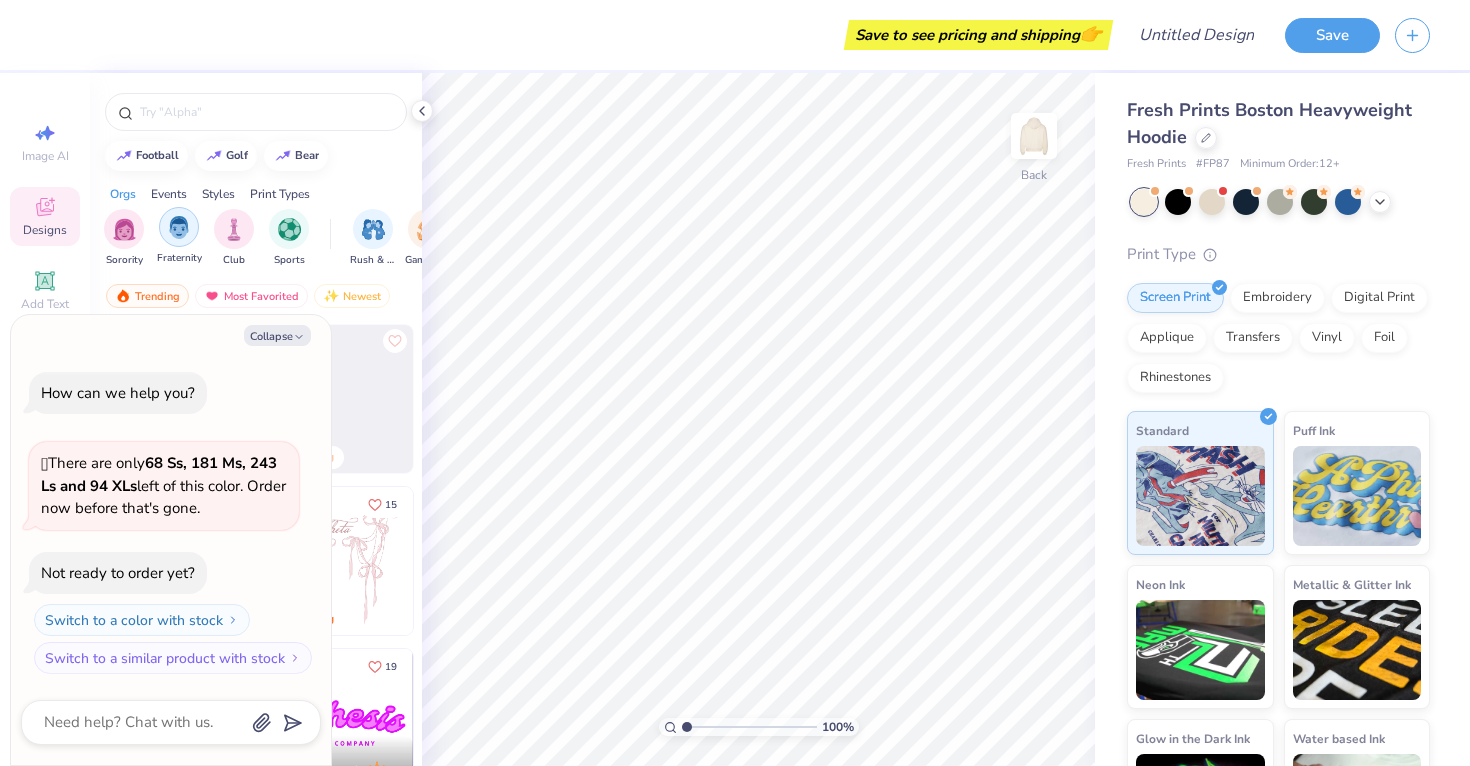 click at bounding box center [179, 227] 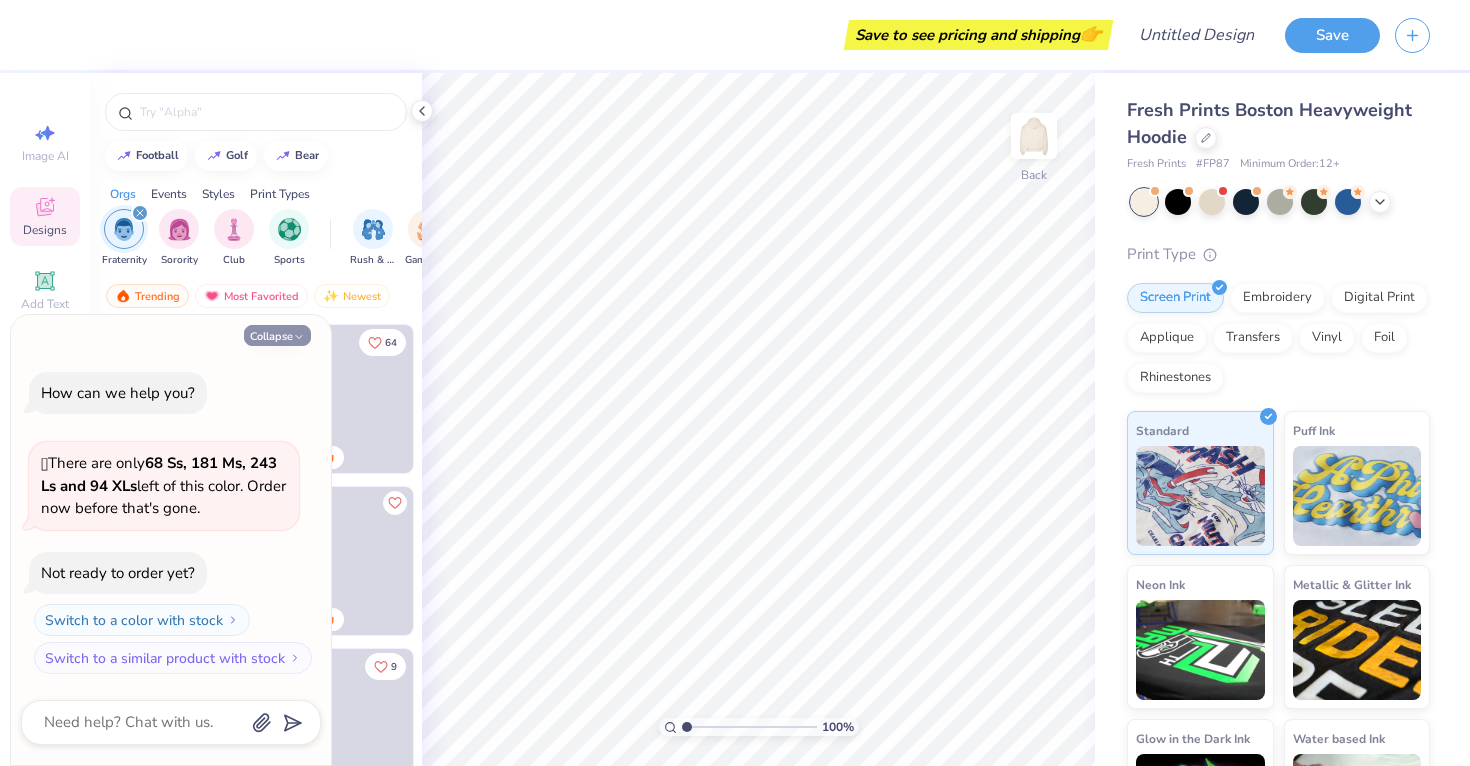 click on "Collapse" at bounding box center (277, 335) 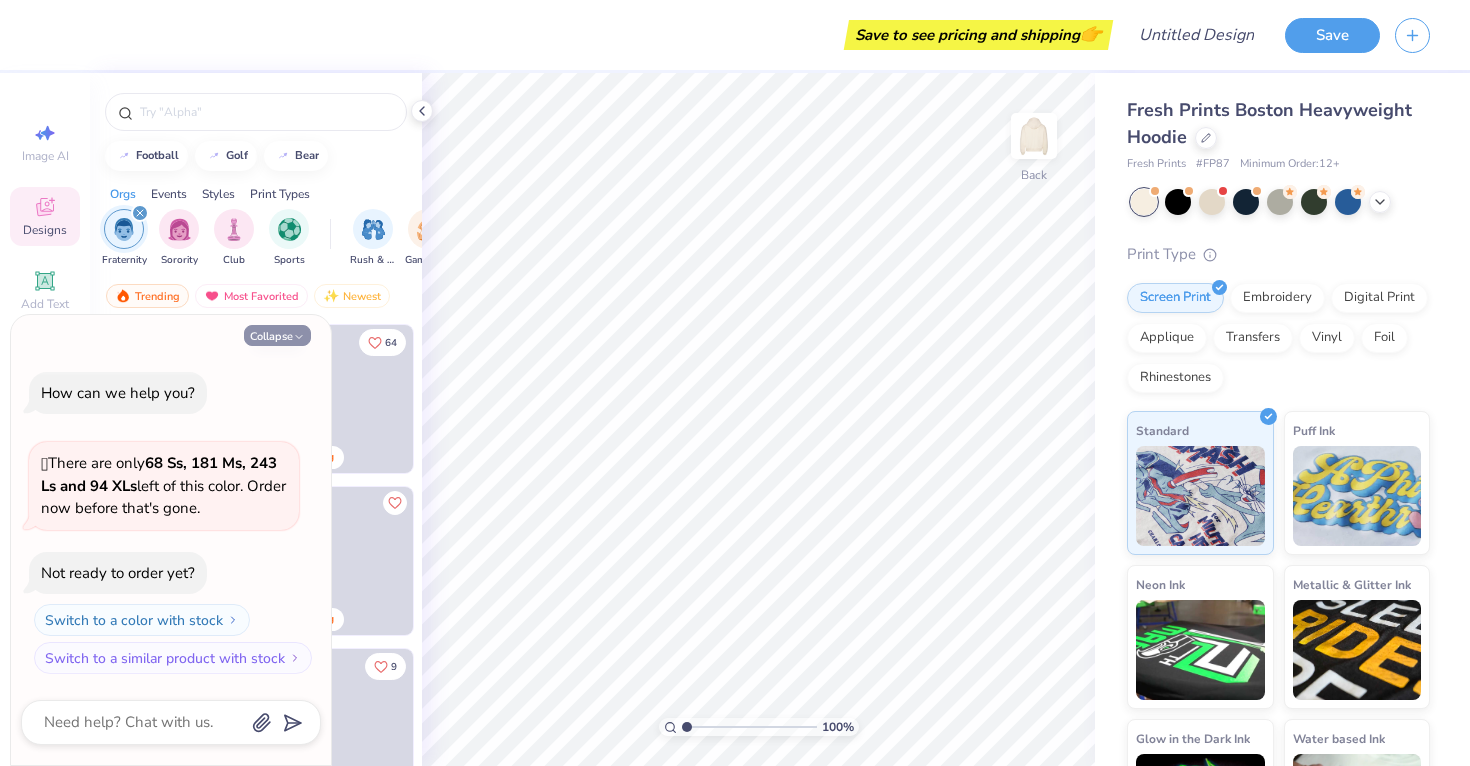 type on "x" 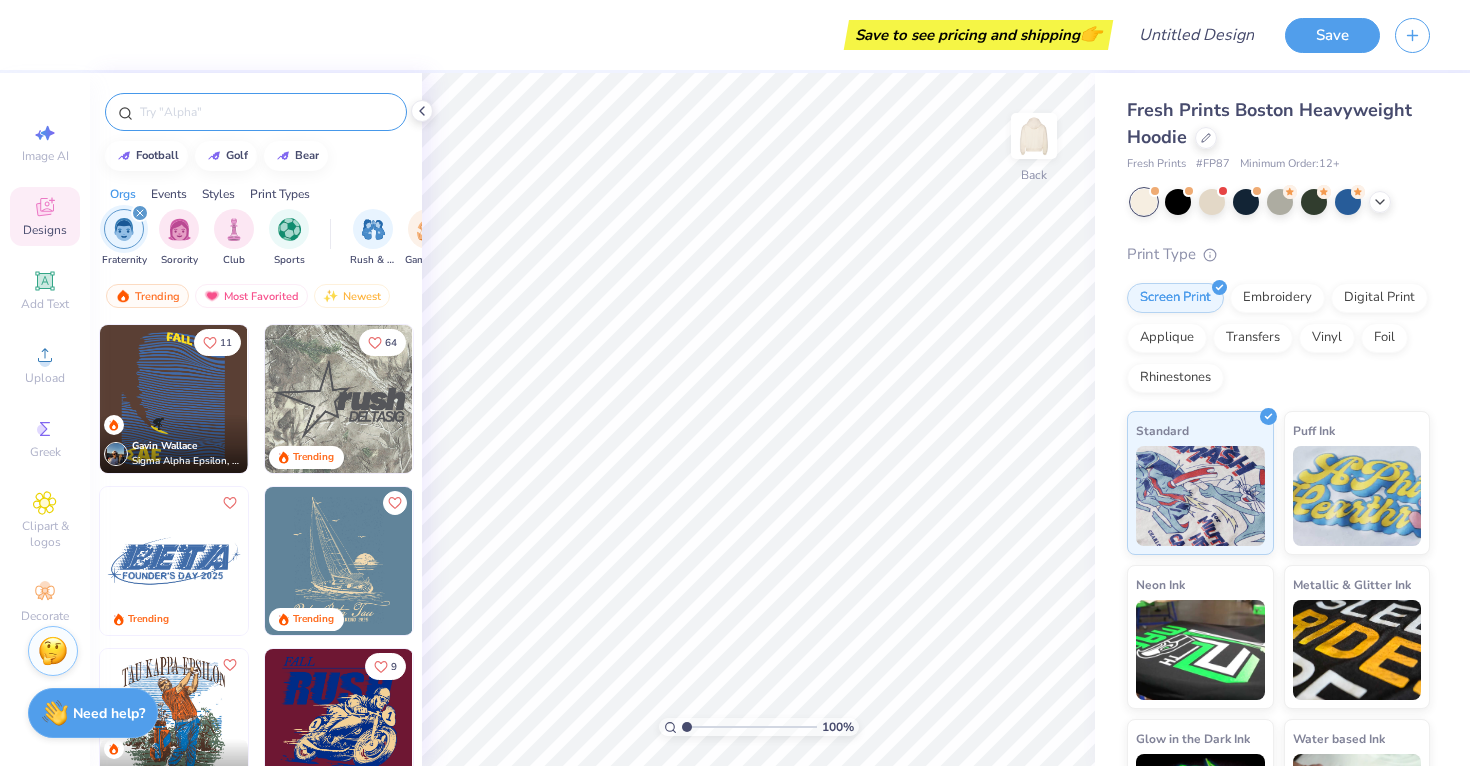 click at bounding box center [266, 112] 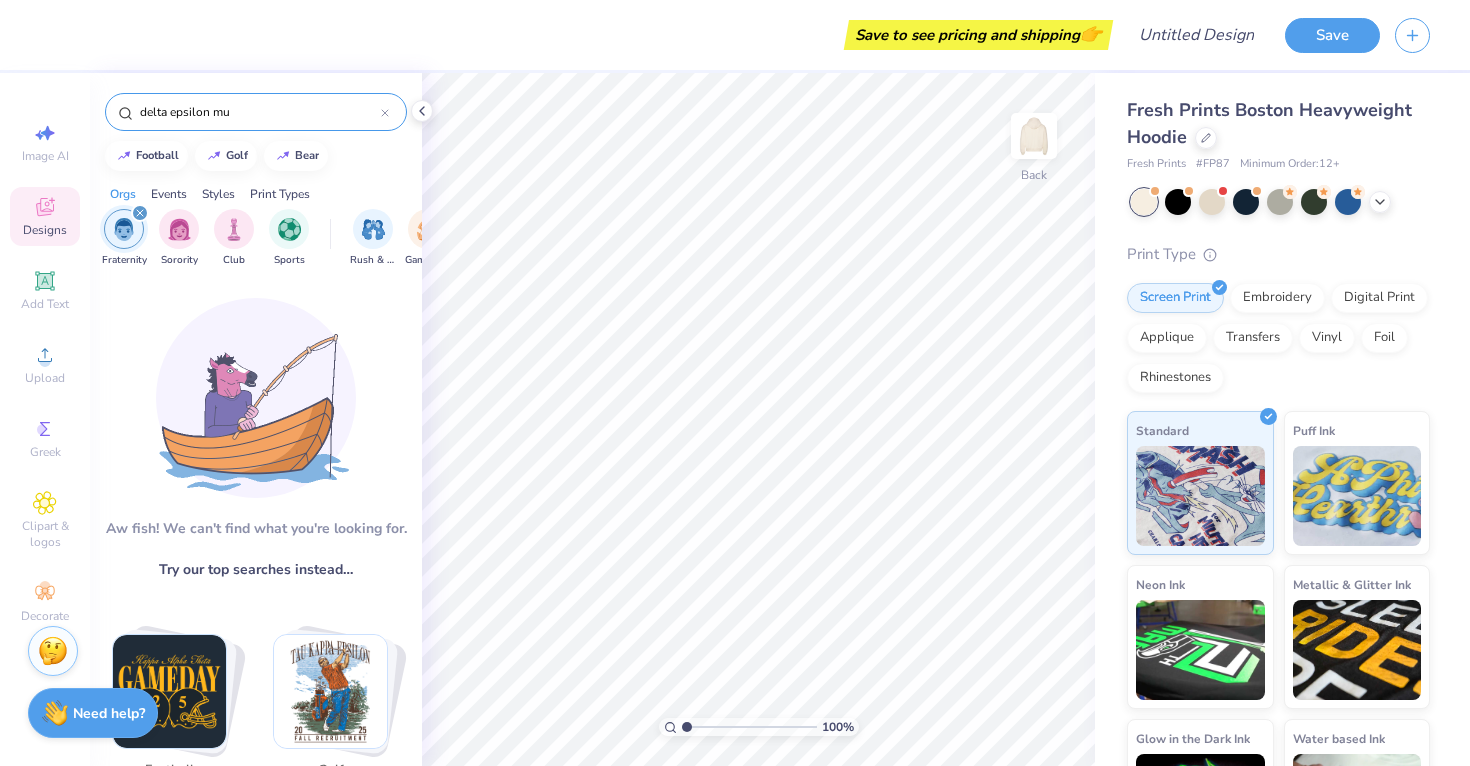 click on "delta epsilon mu" at bounding box center [259, 112] 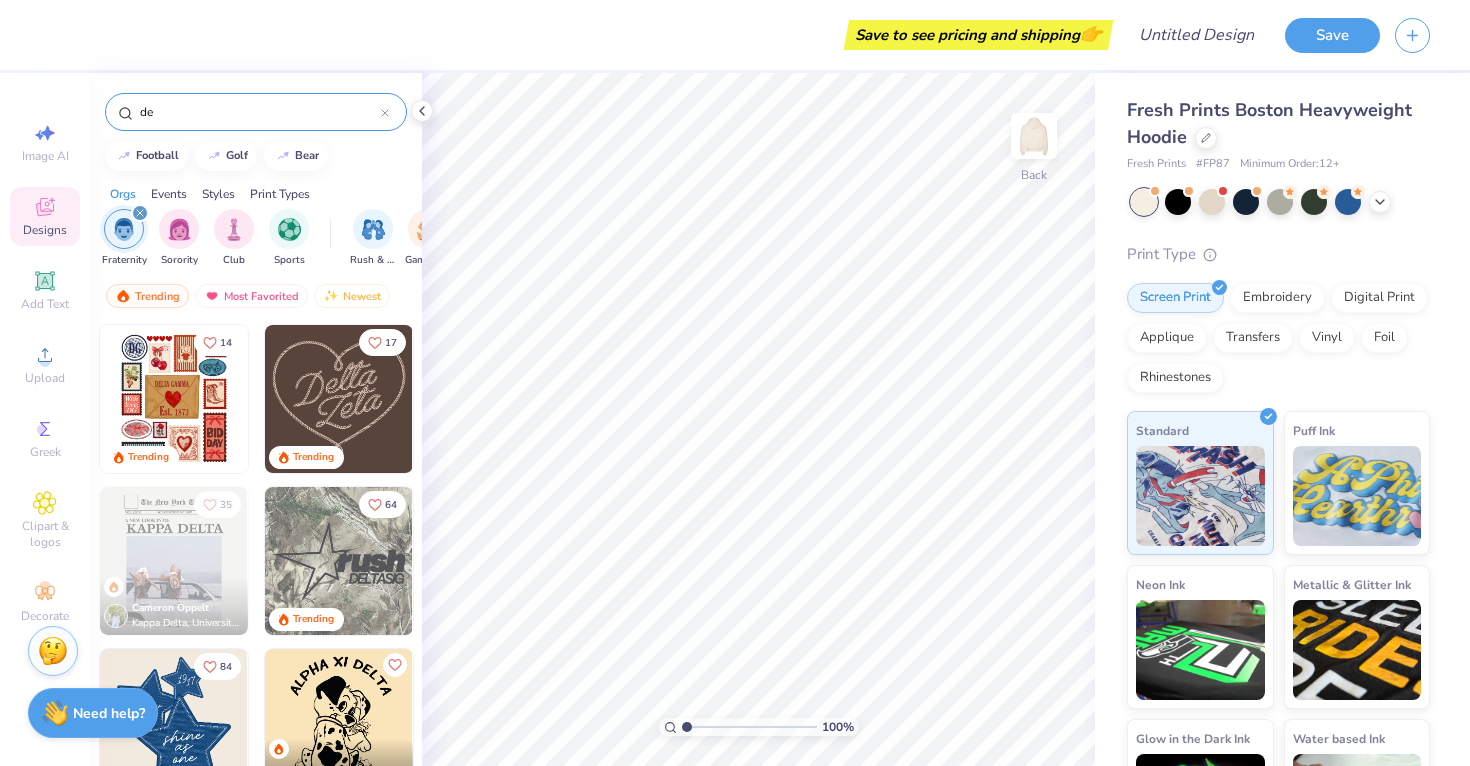 type on "d" 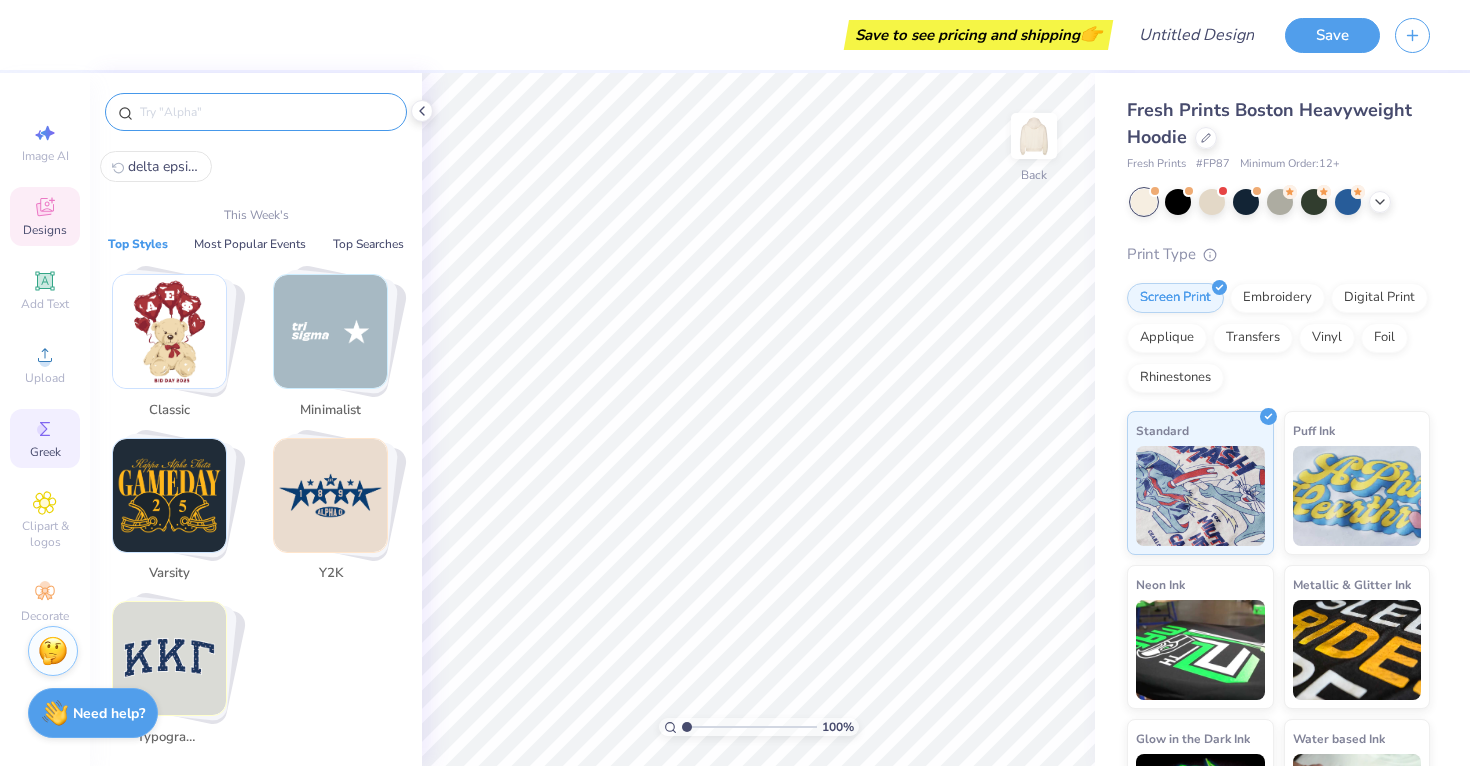 type 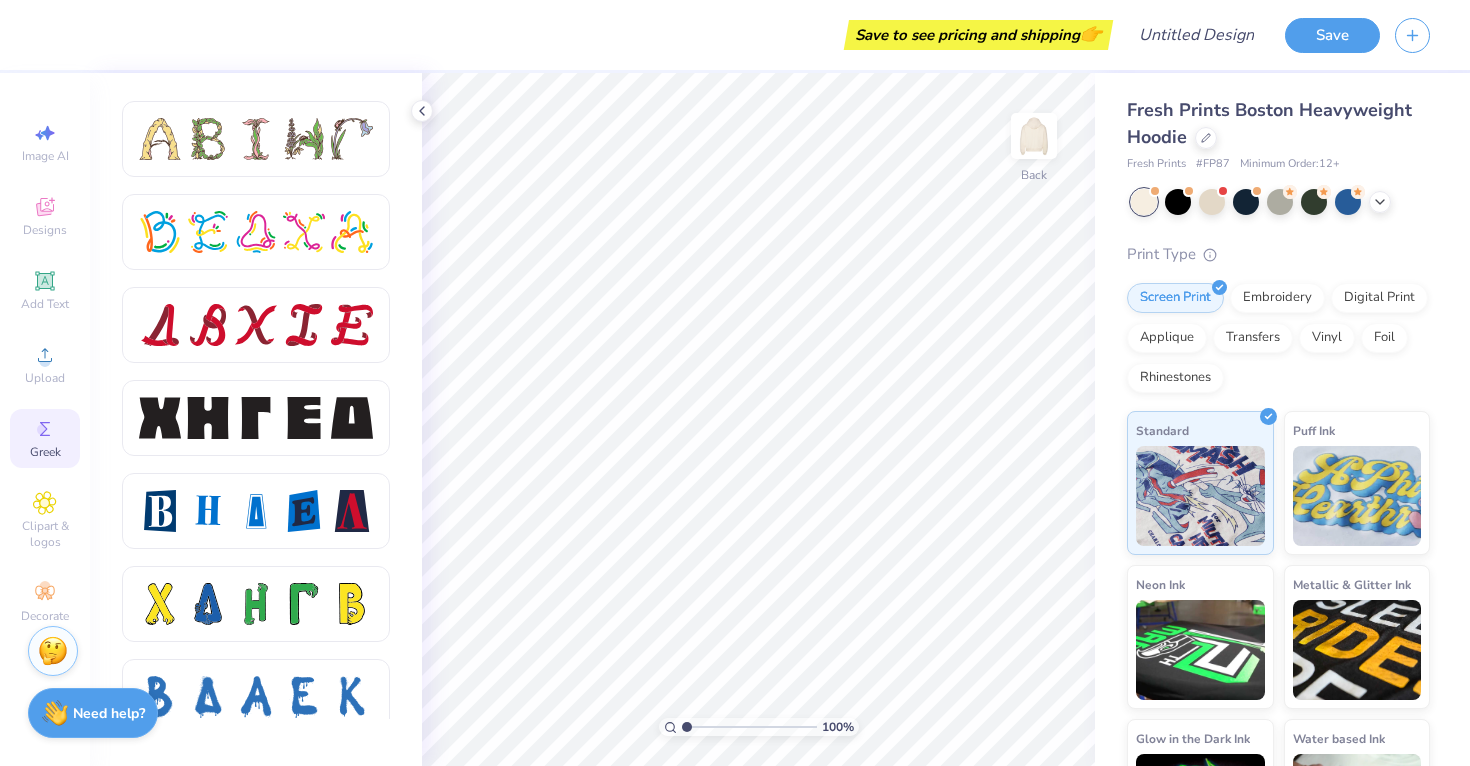 scroll, scrollTop: 2466, scrollLeft: 0, axis: vertical 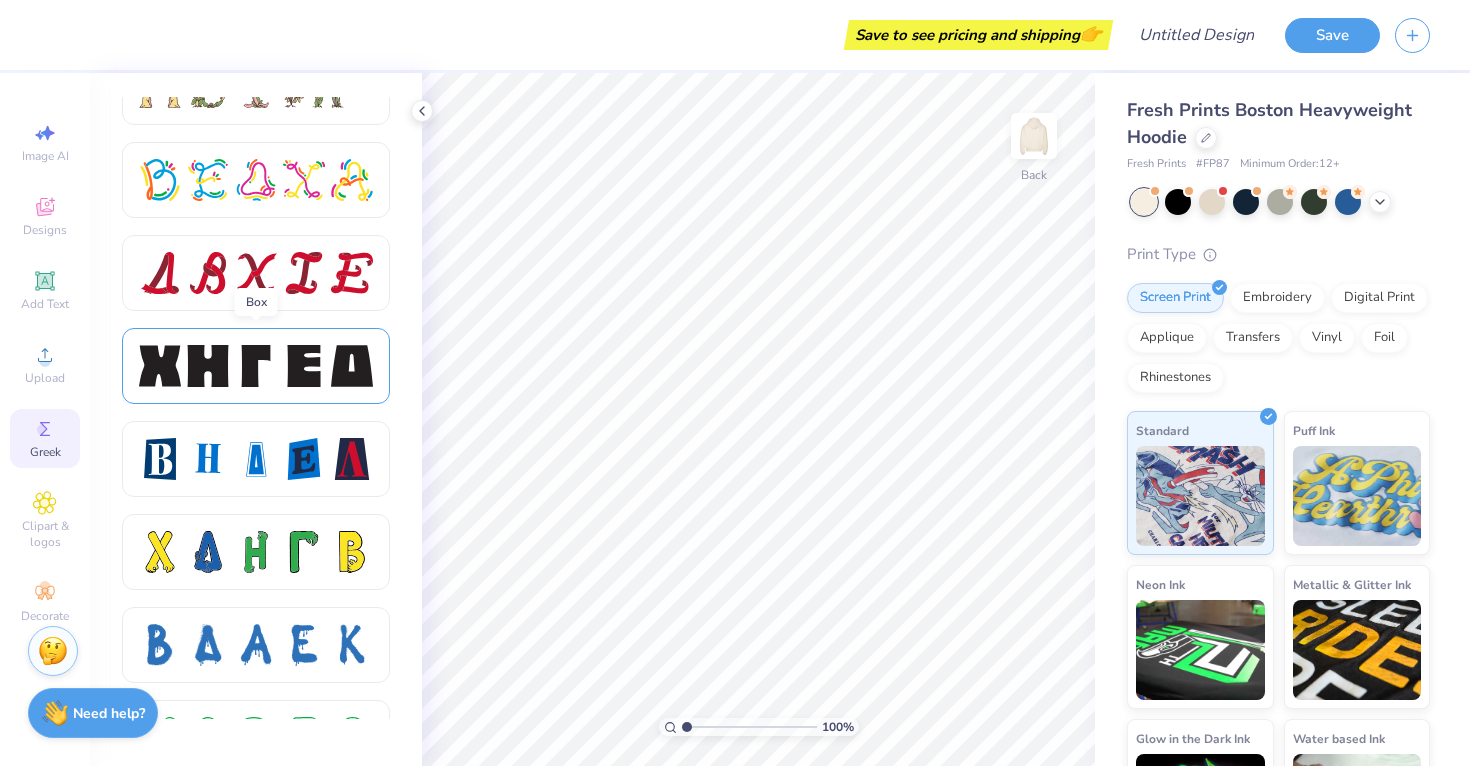 click at bounding box center (256, 366) 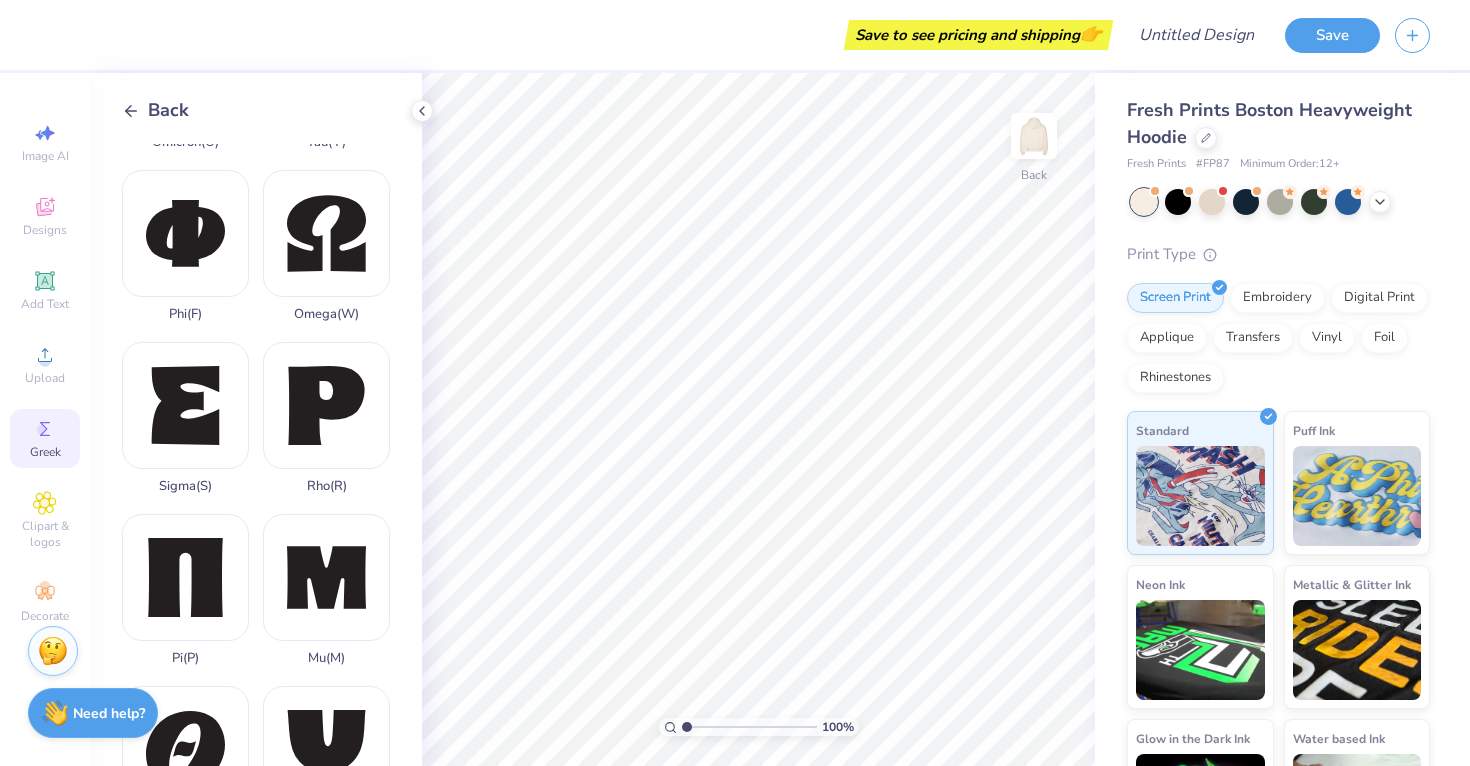 scroll, scrollTop: 1215, scrollLeft: 0, axis: vertical 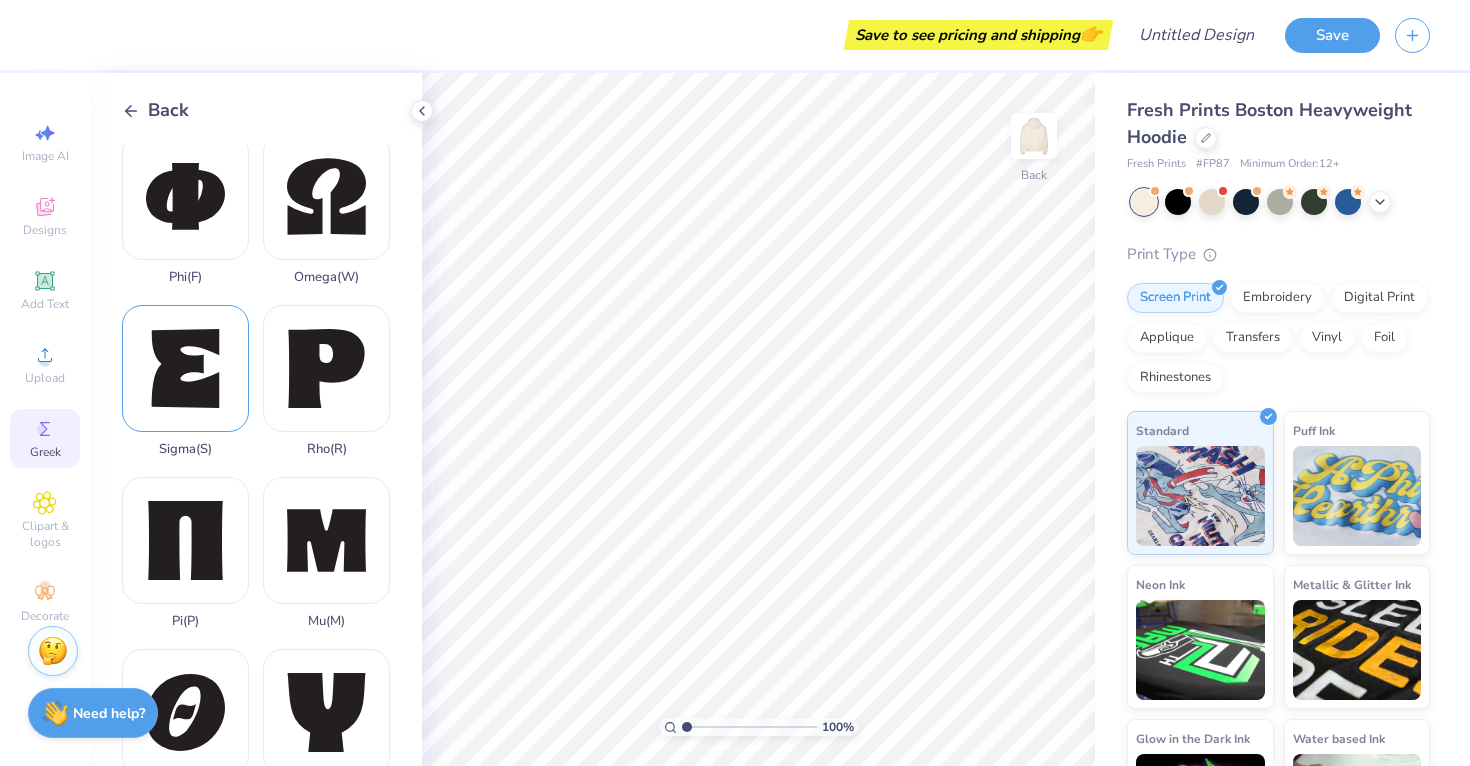 click on "Sigma  ( S )" at bounding box center (185, 381) 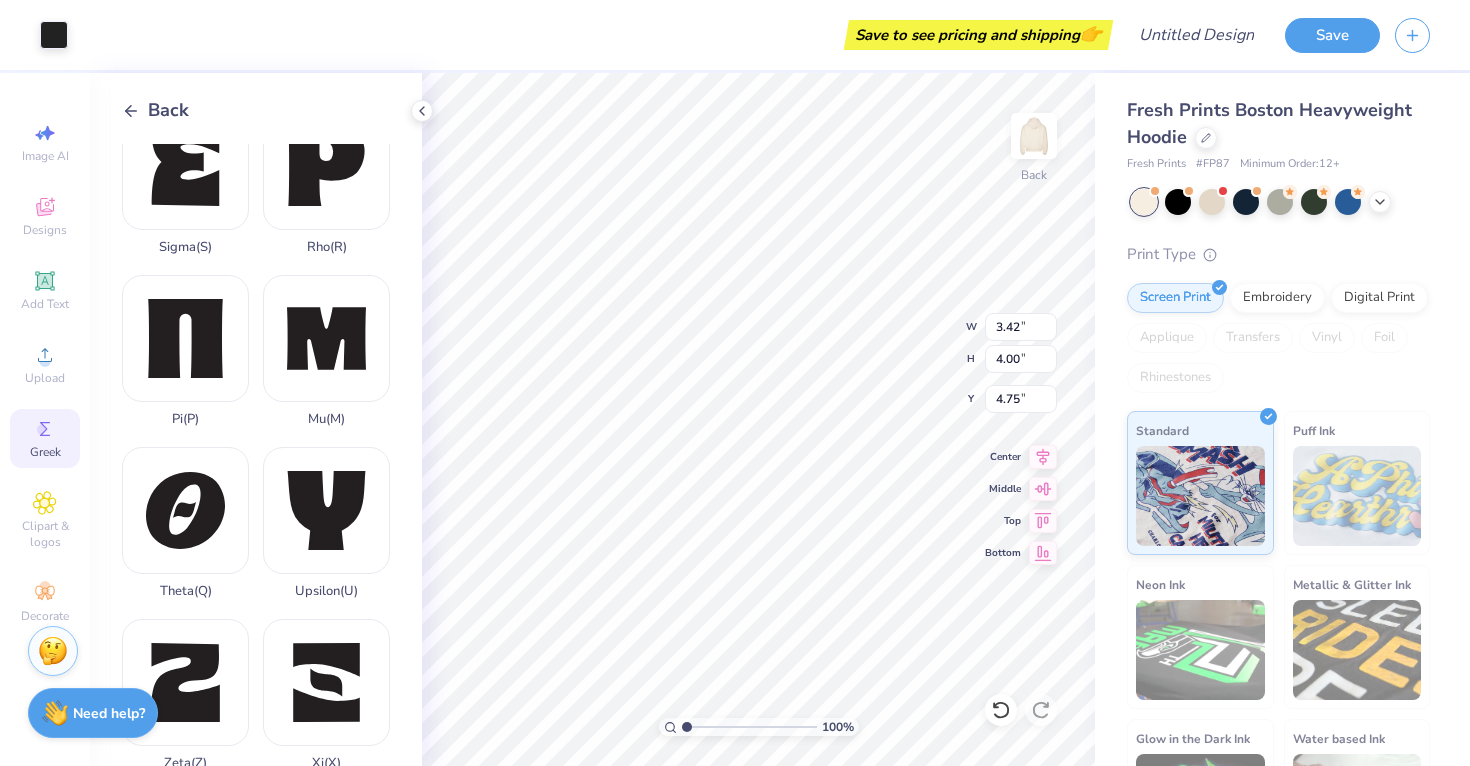scroll, scrollTop: 1416, scrollLeft: 0, axis: vertical 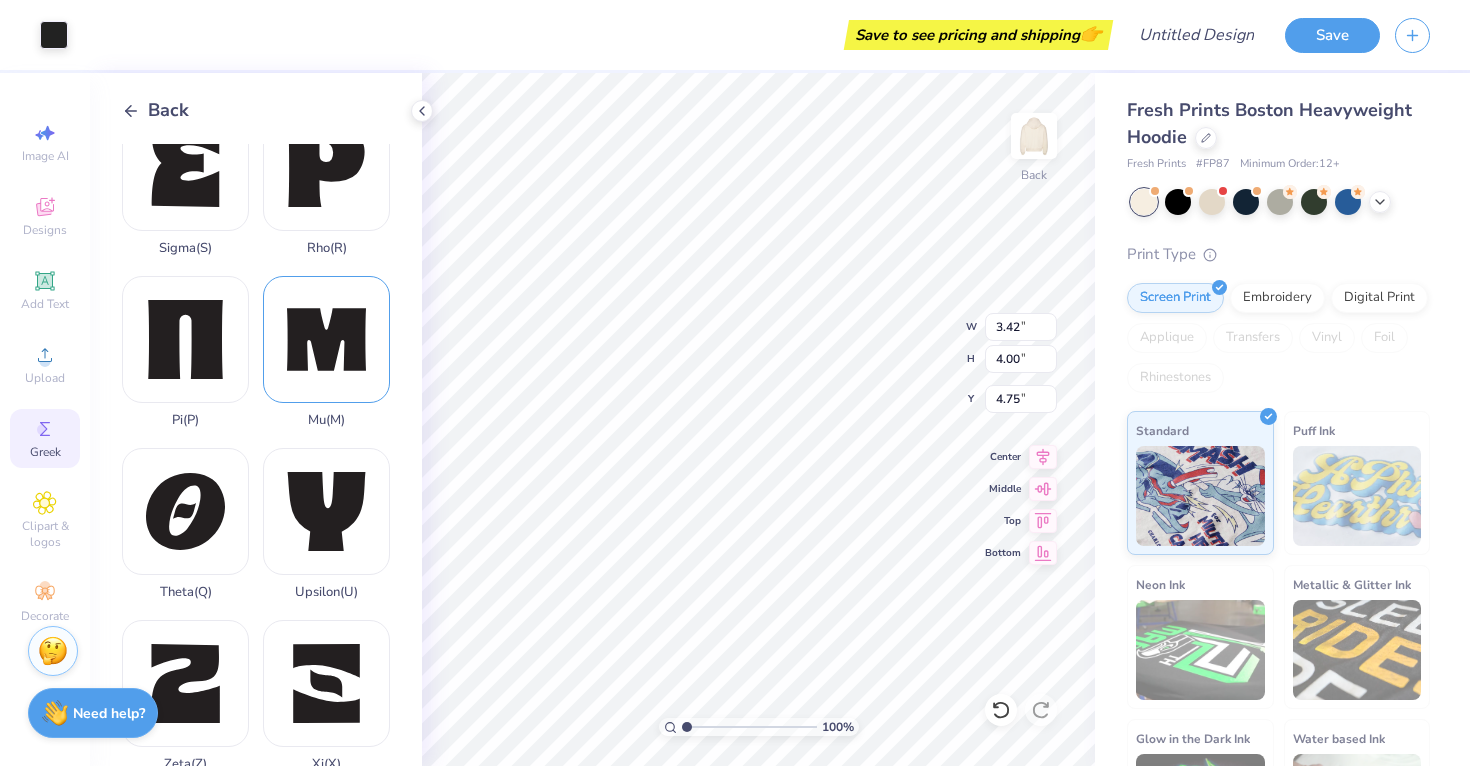 click on "Mu  ( M )" at bounding box center [326, 352] 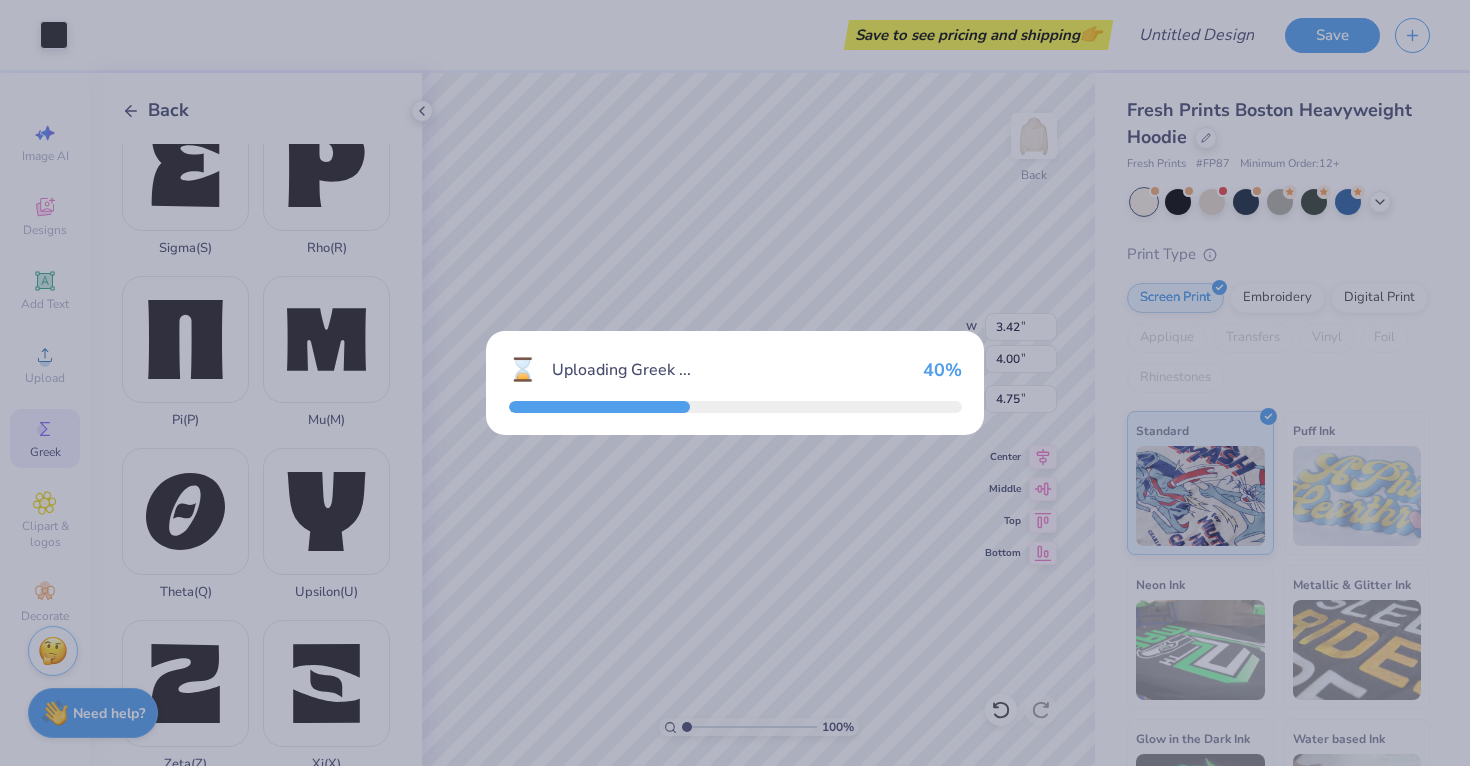 type on "5.03" 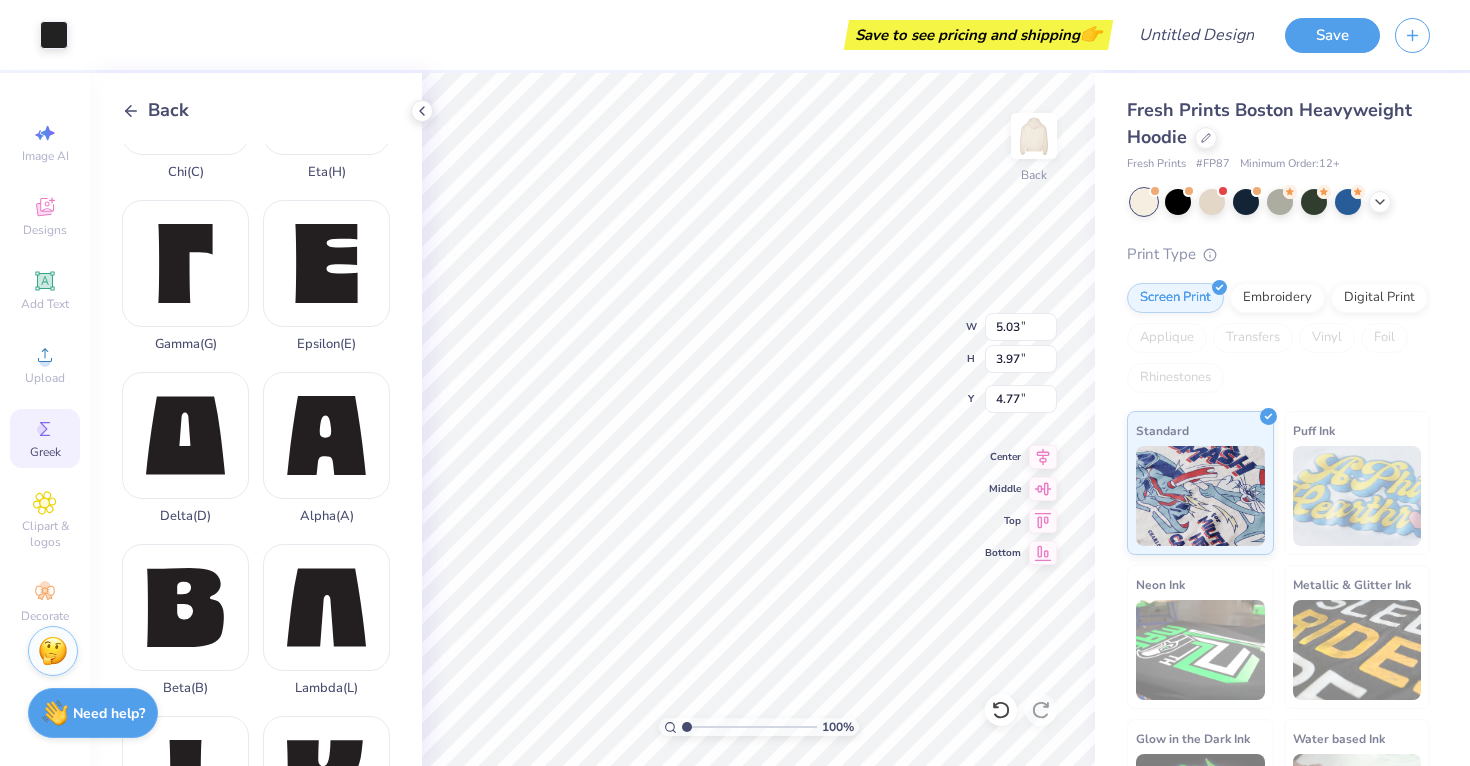 scroll, scrollTop: 93, scrollLeft: 0, axis: vertical 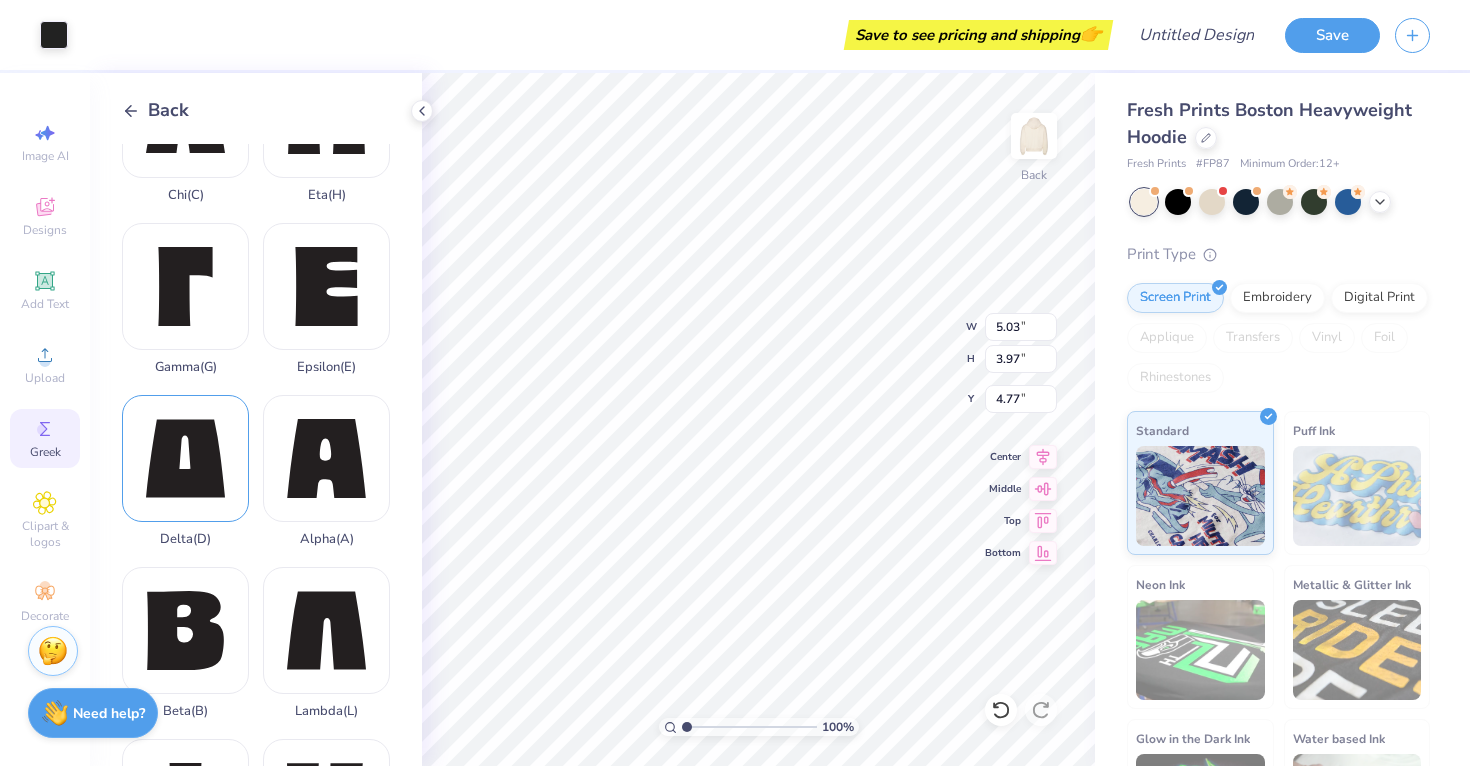 click on "Delta  ( D )" at bounding box center (185, 471) 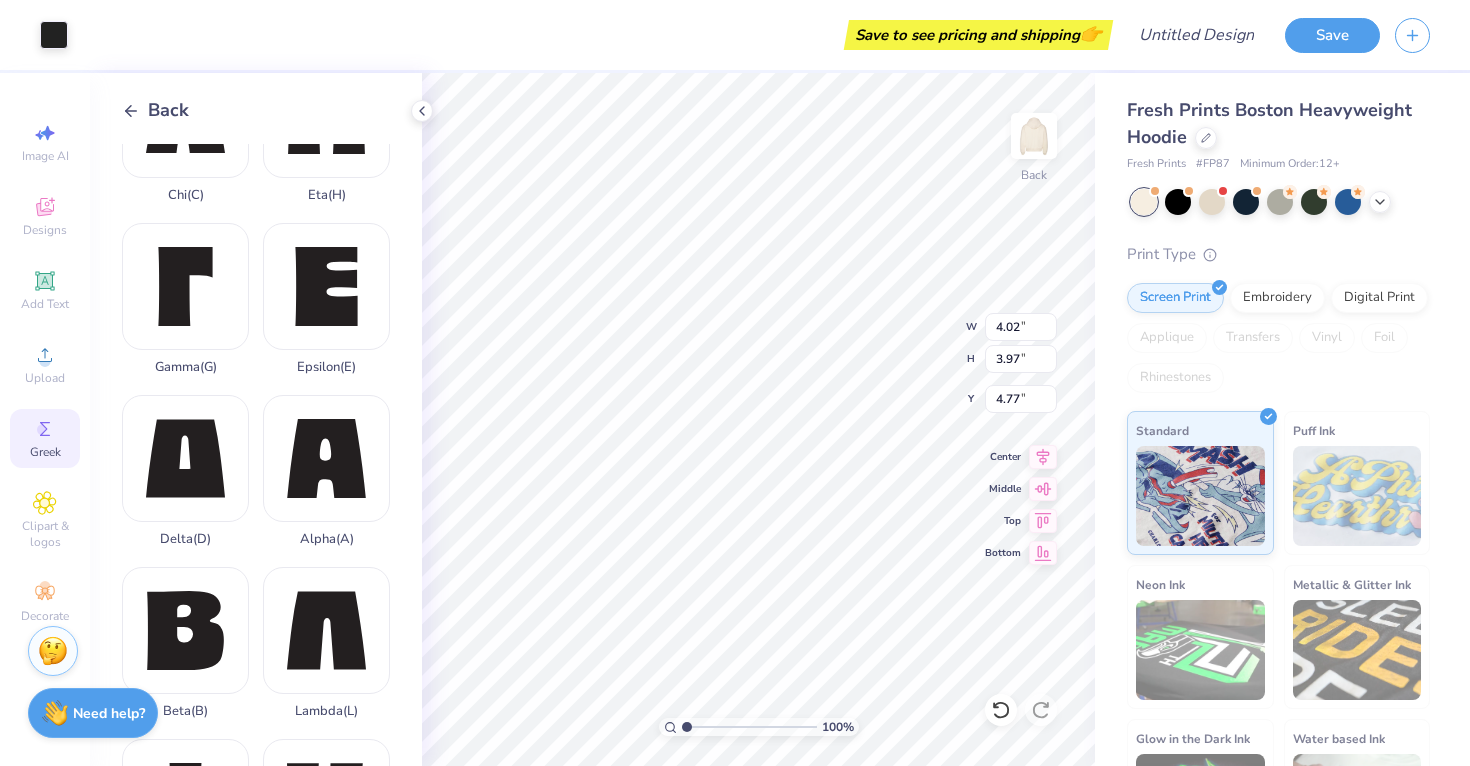 type on "8.34" 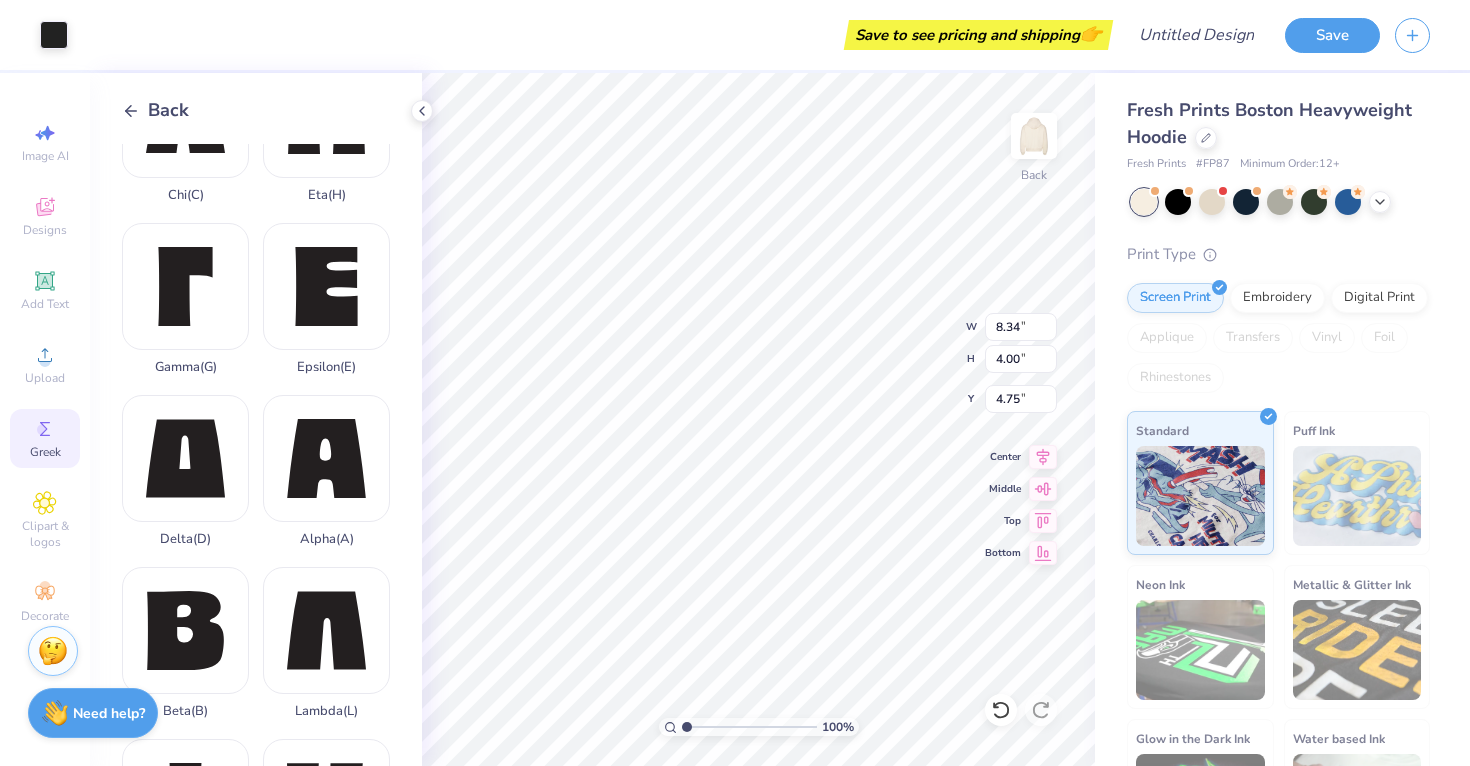type on "8.84" 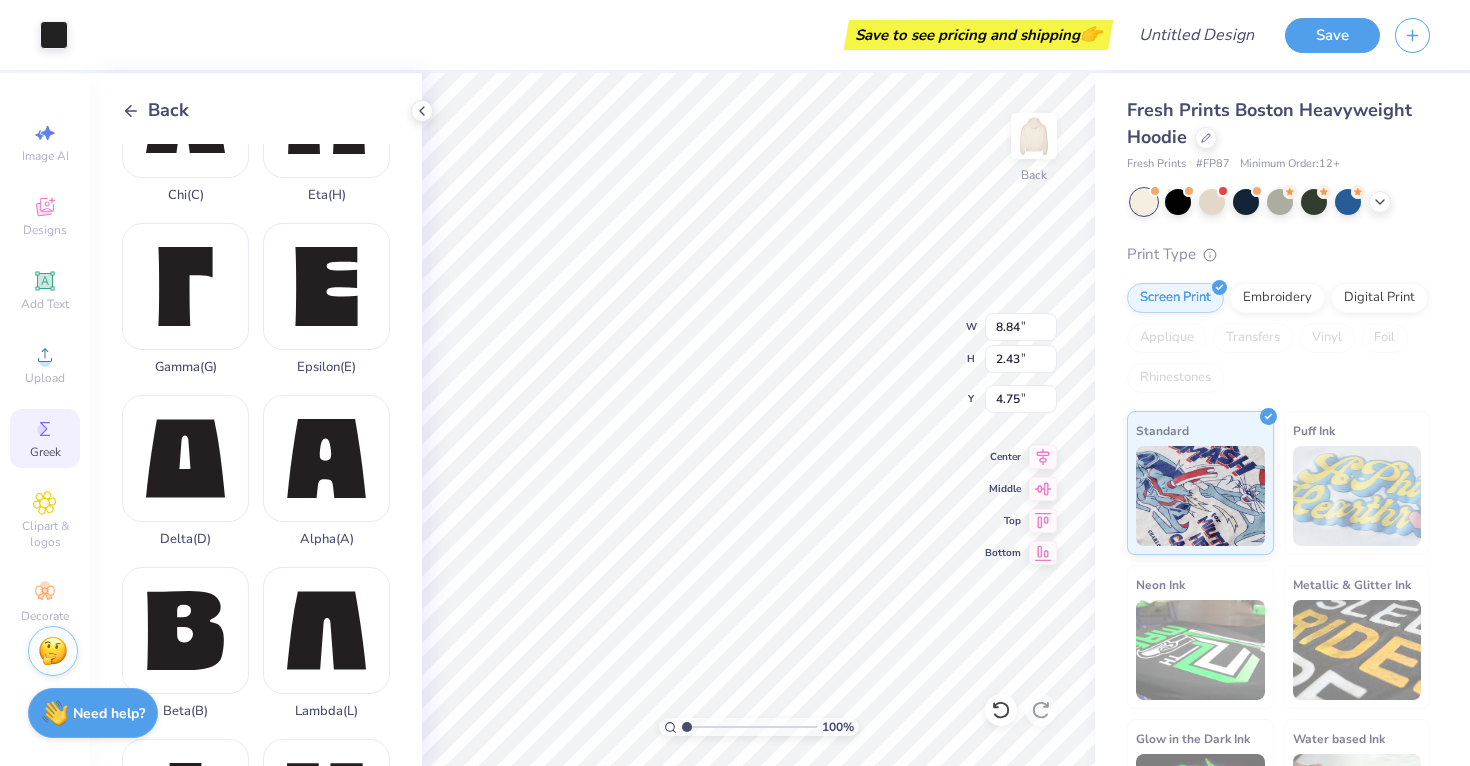 type on "3.00" 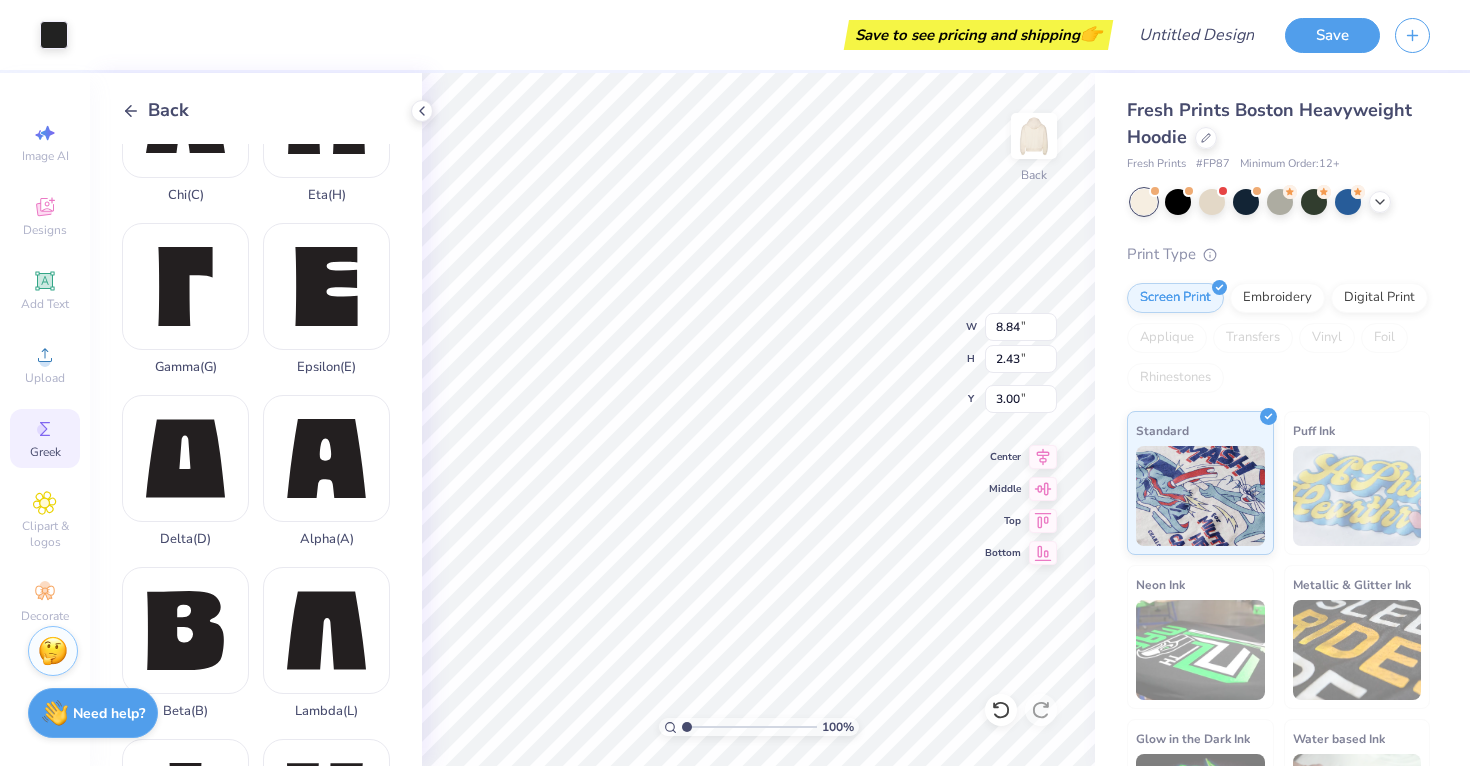 type on "6.76" 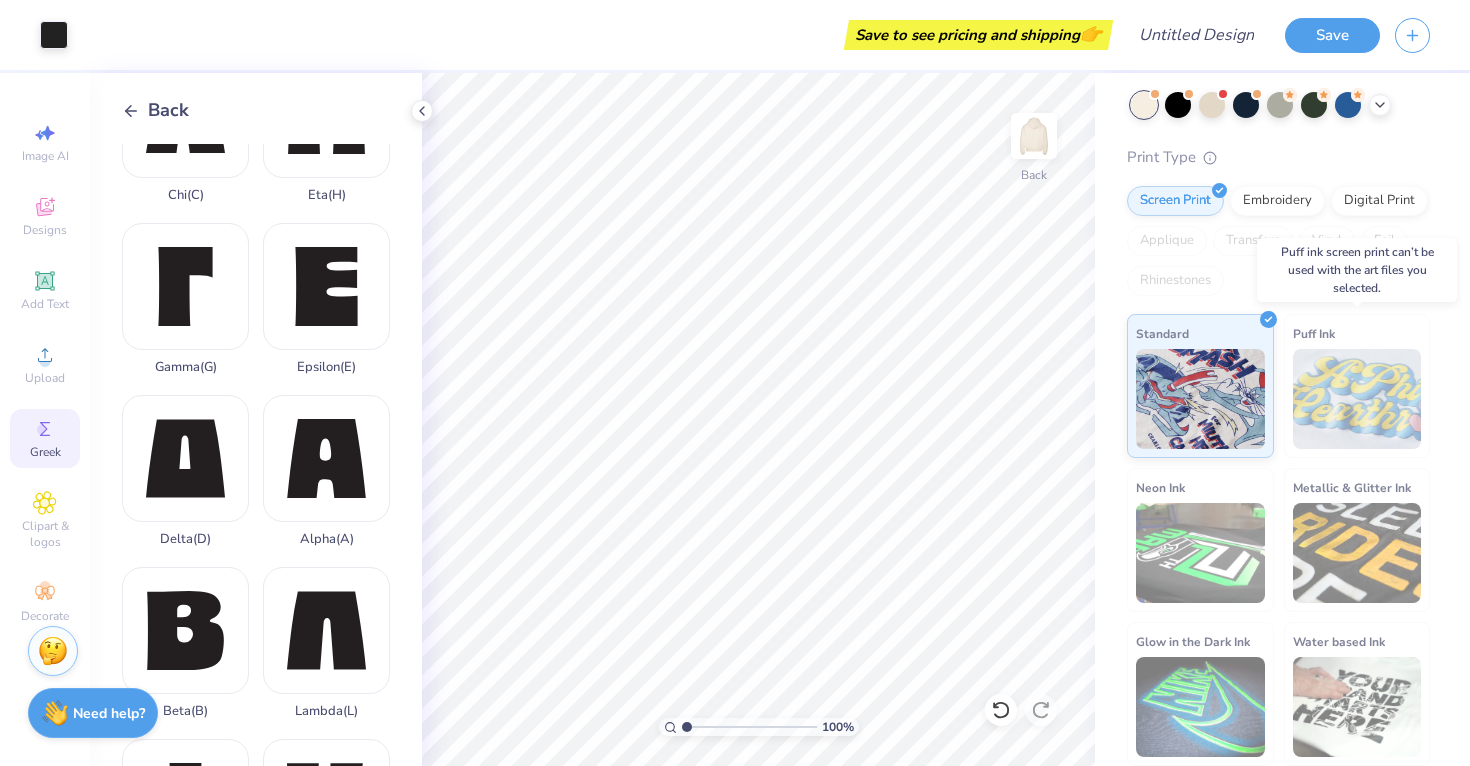 scroll, scrollTop: 0, scrollLeft: 0, axis: both 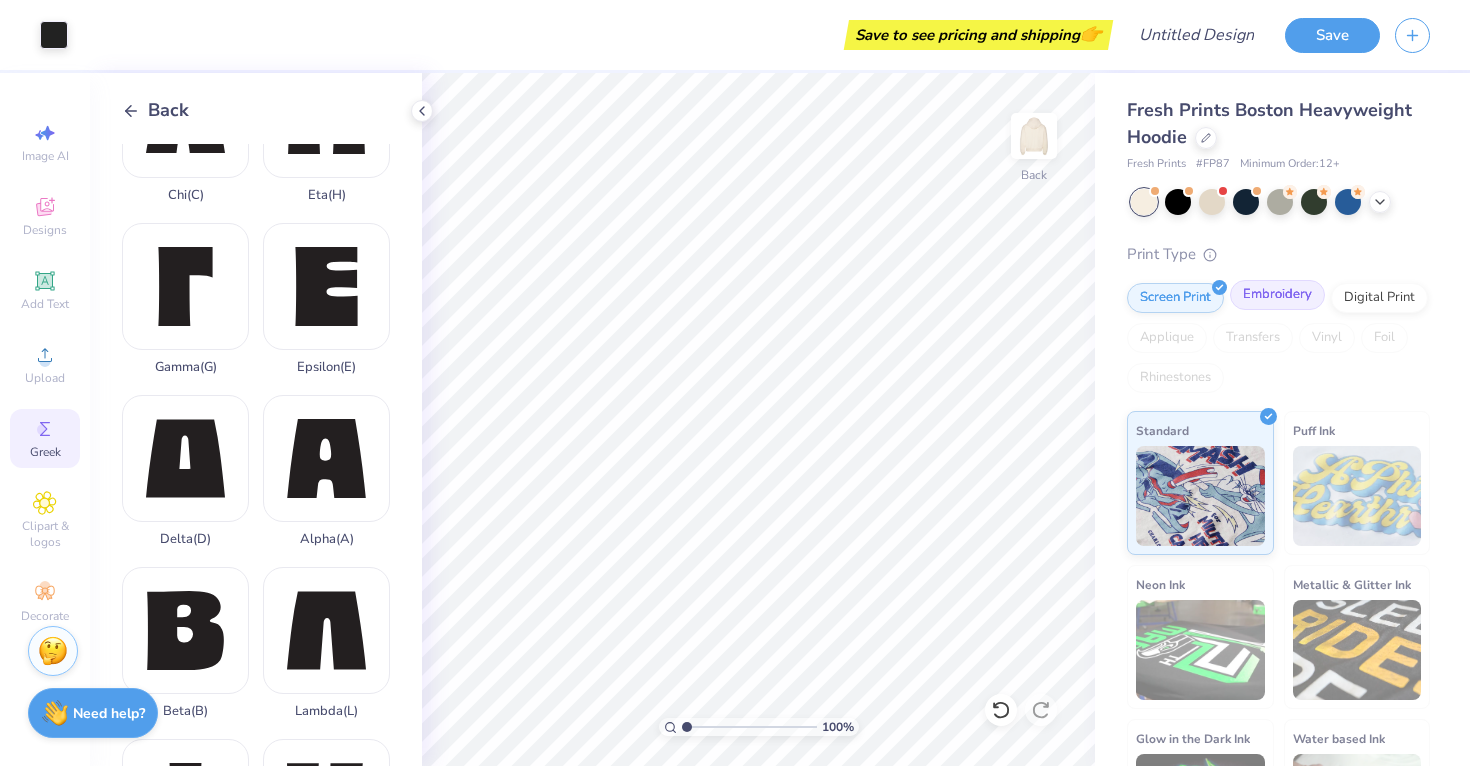 click on "Embroidery" at bounding box center (1277, 295) 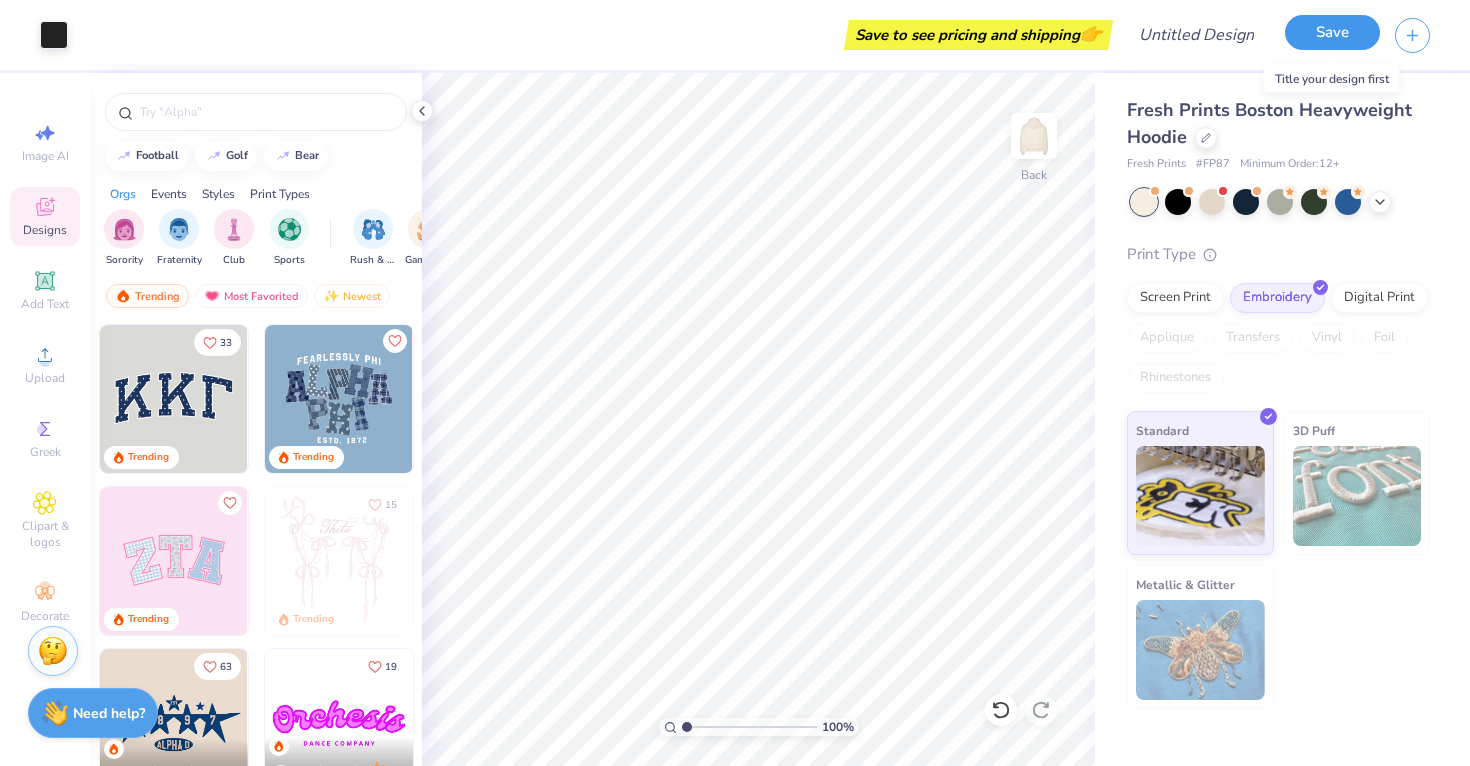 click on "Save" at bounding box center [1332, 32] 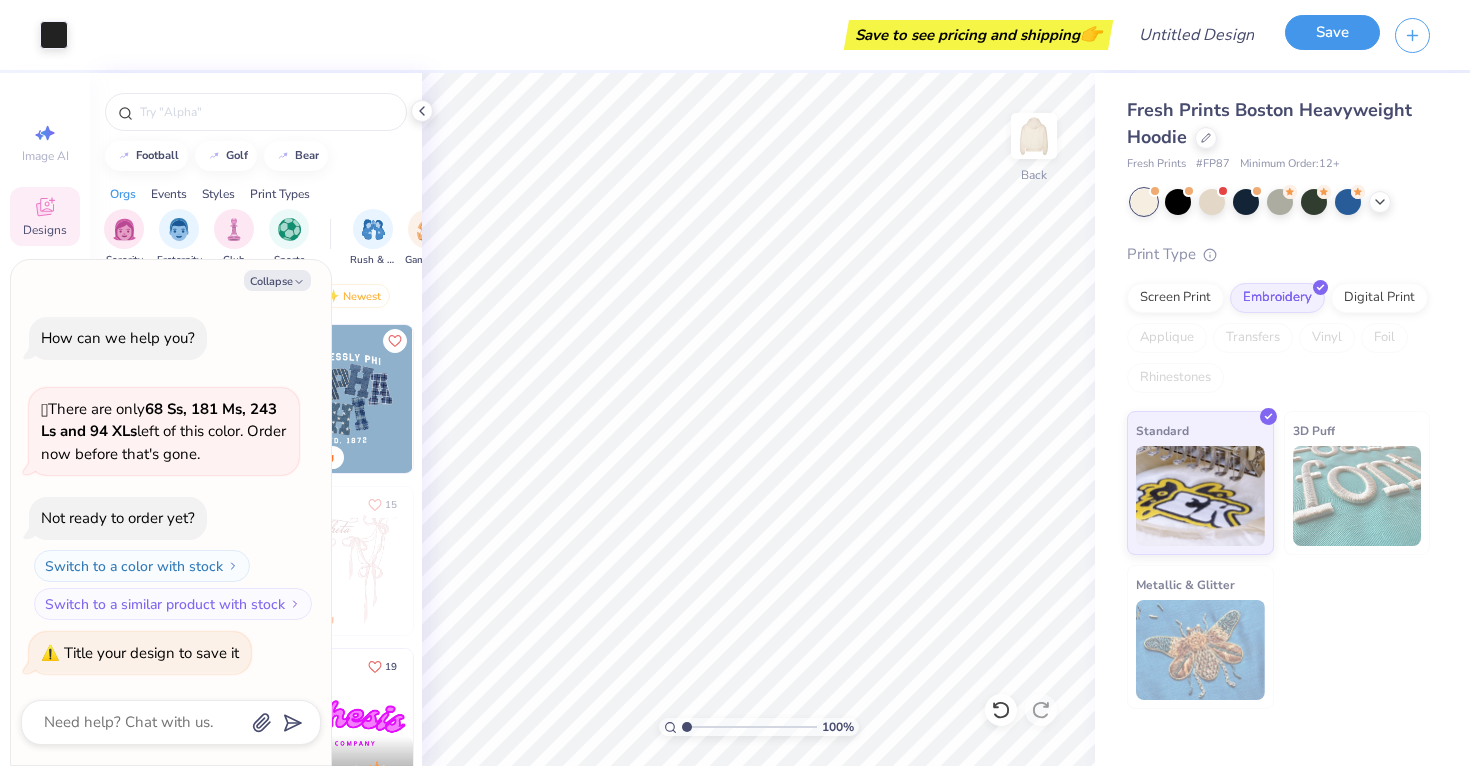 click on "Save" at bounding box center (1332, 32) 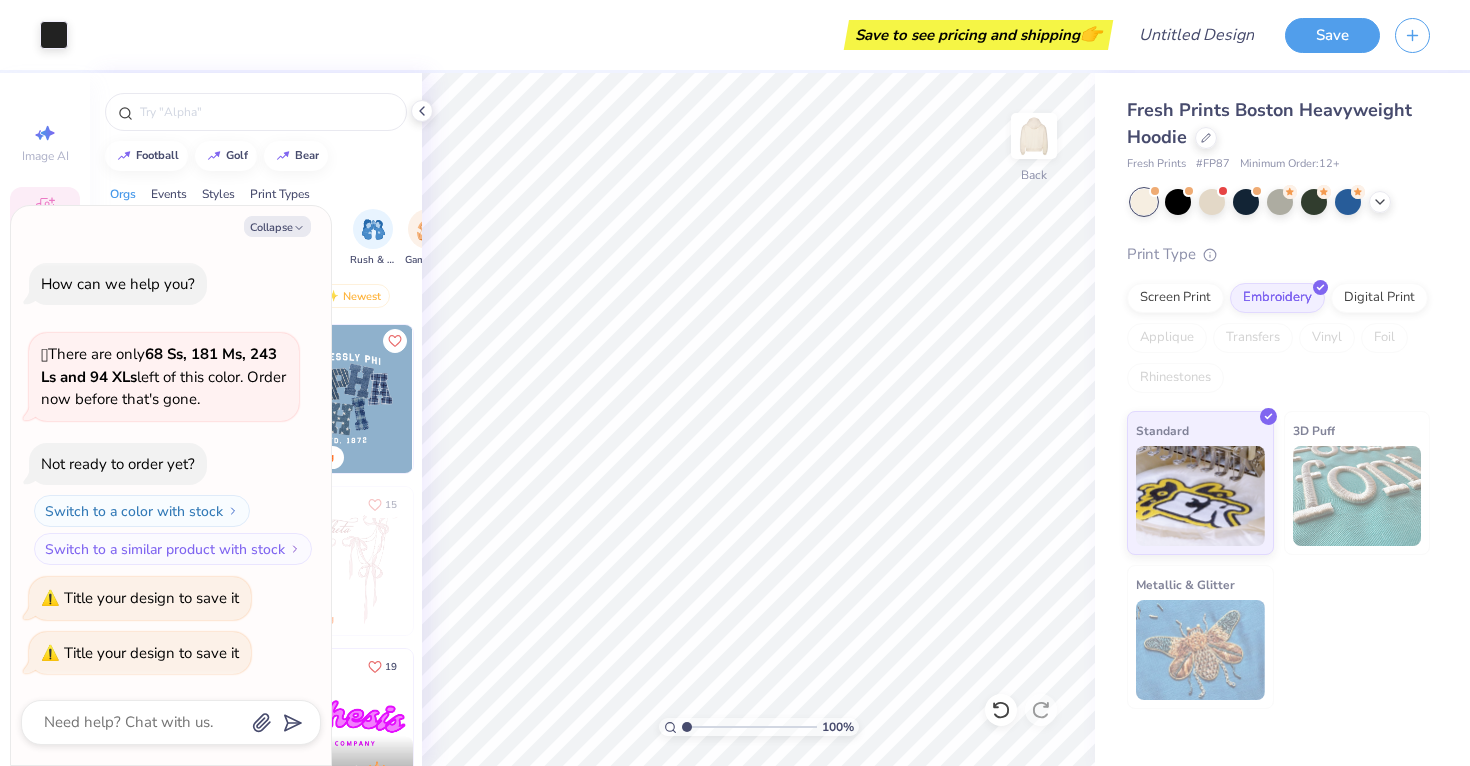 click on "Collapse How can we help you? 🫣 There are only  68 Ss, 181 Ms, 243 Ls and 94 XLs  left of this color. Order now before that's gone. Not ready to order yet? Switch to a color with stock Switch to a similar product with stock Title your design to save it Title your design to save it" at bounding box center (171, 486) 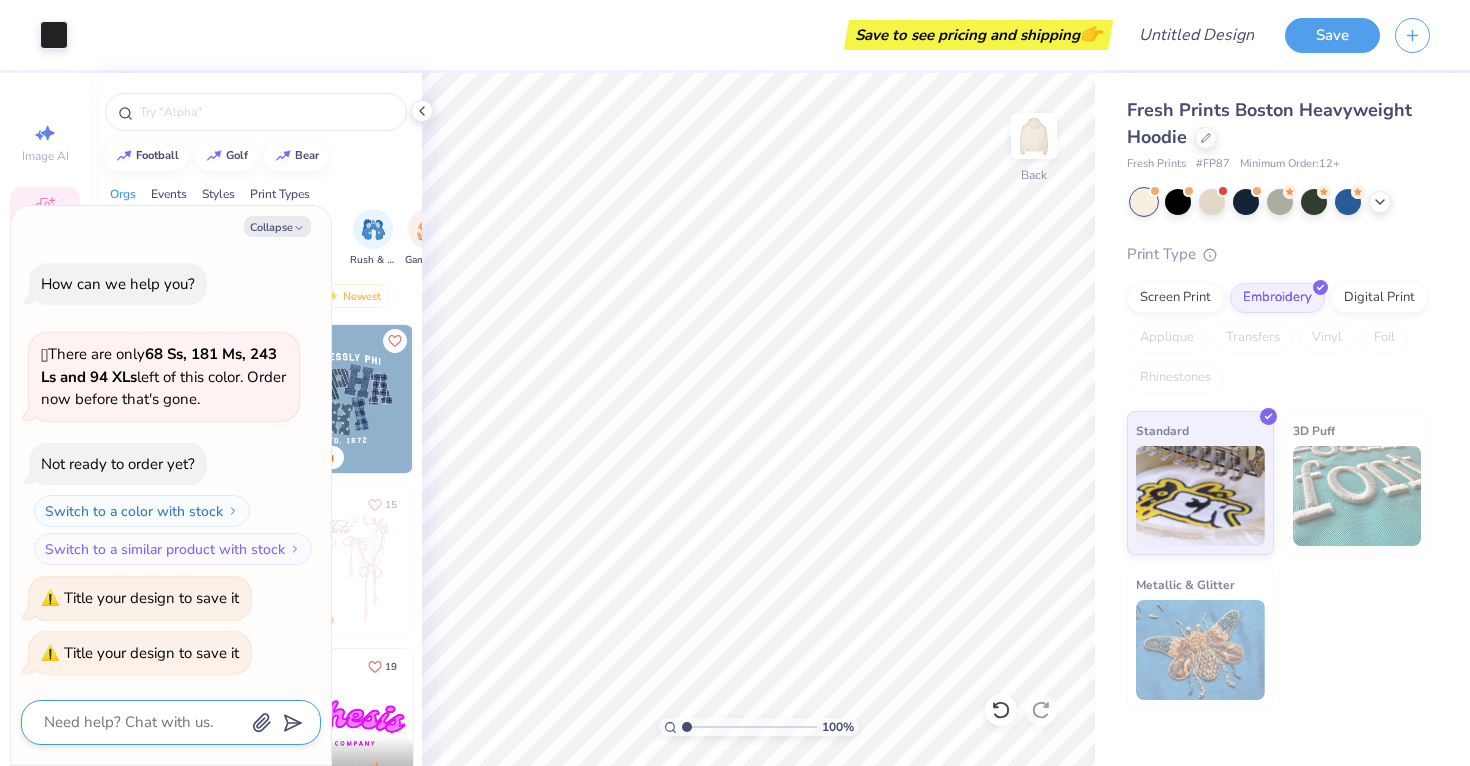 click at bounding box center (143, 722) 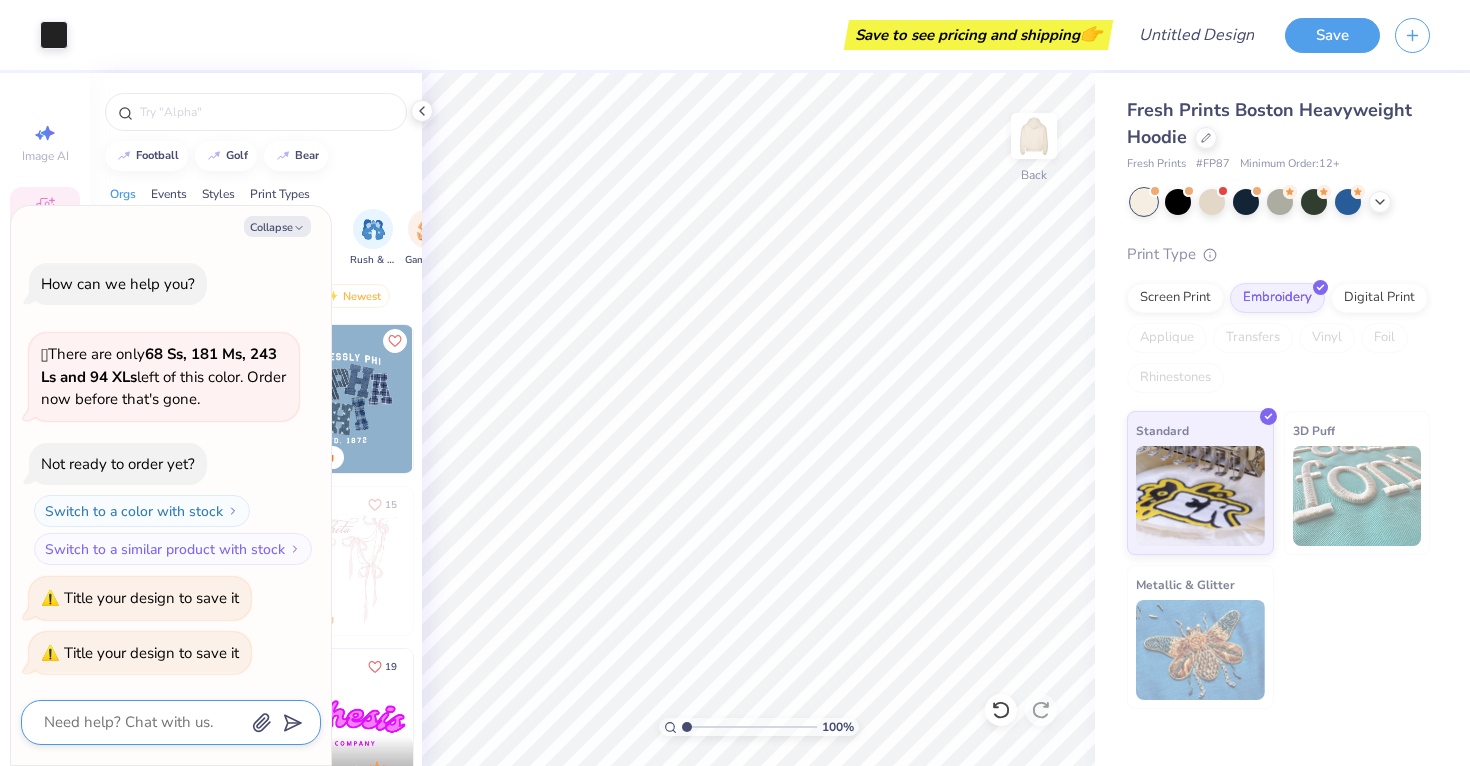 type on "x" 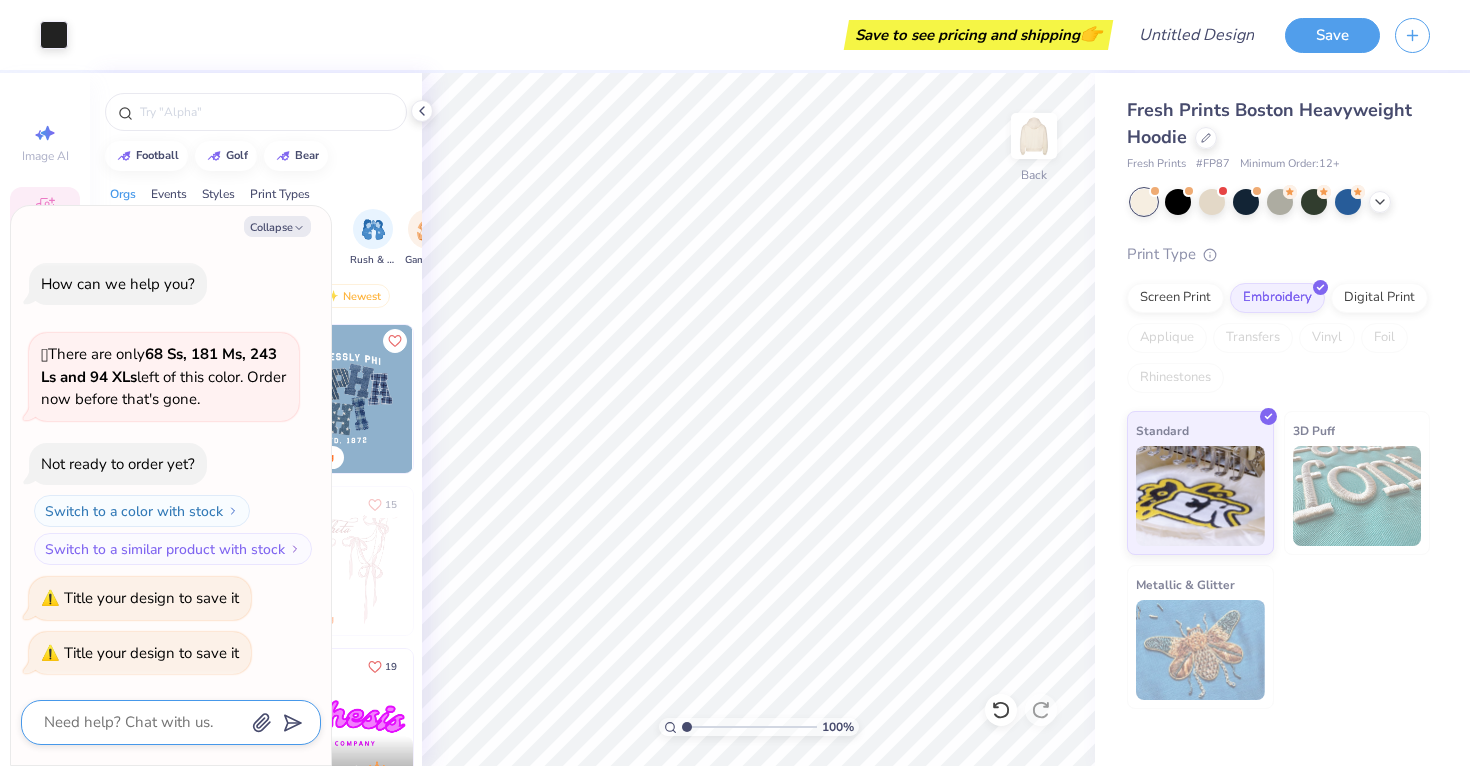 type on "o" 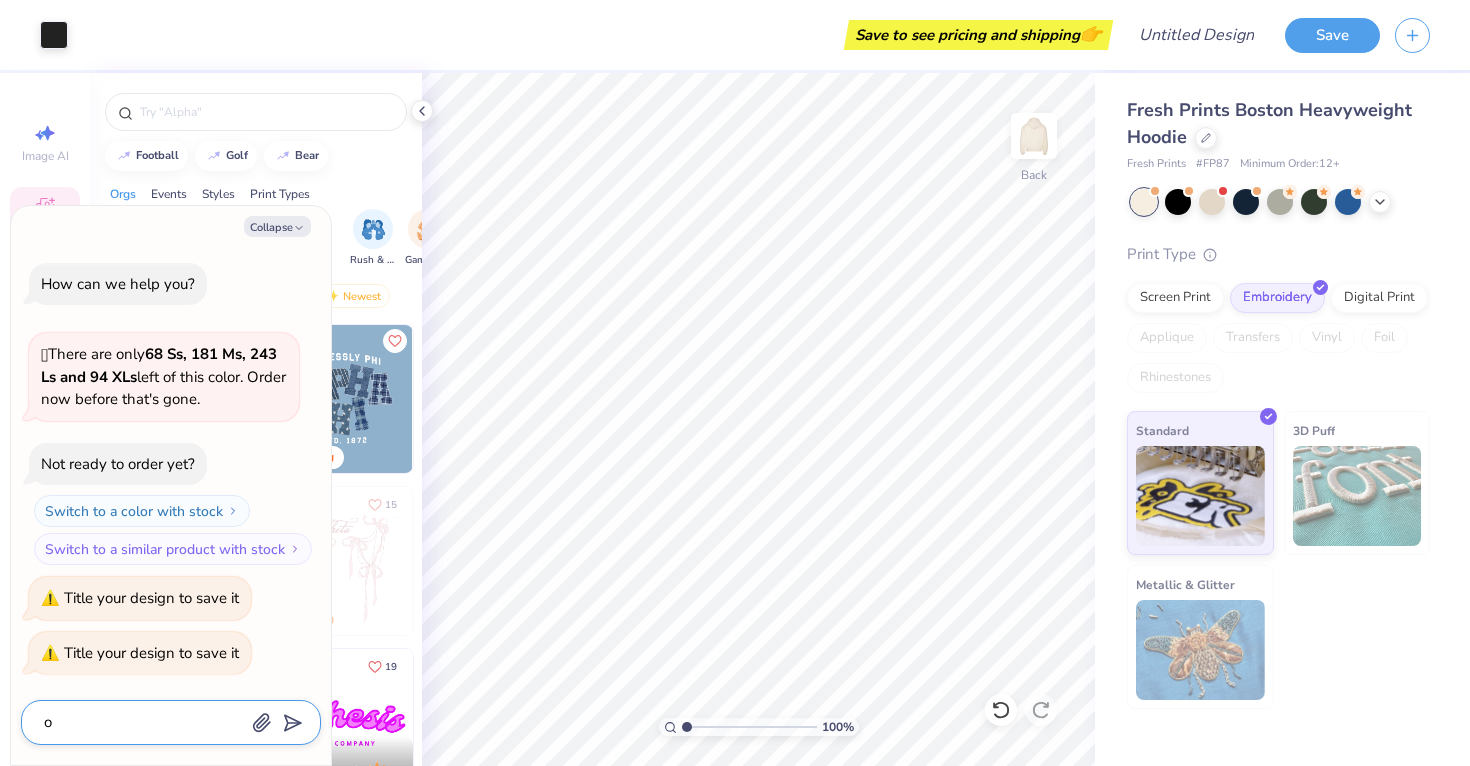 type on "x" 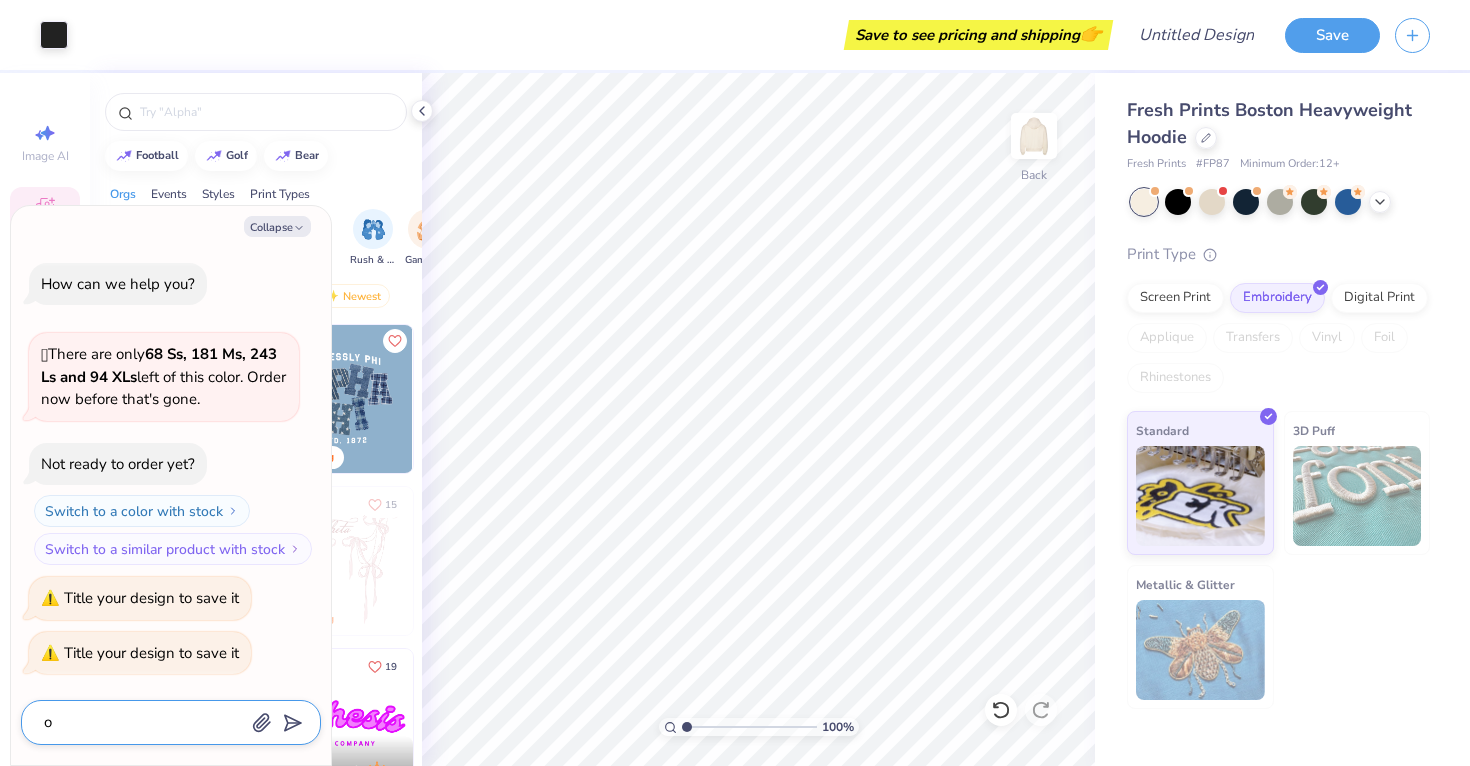 type on "or" 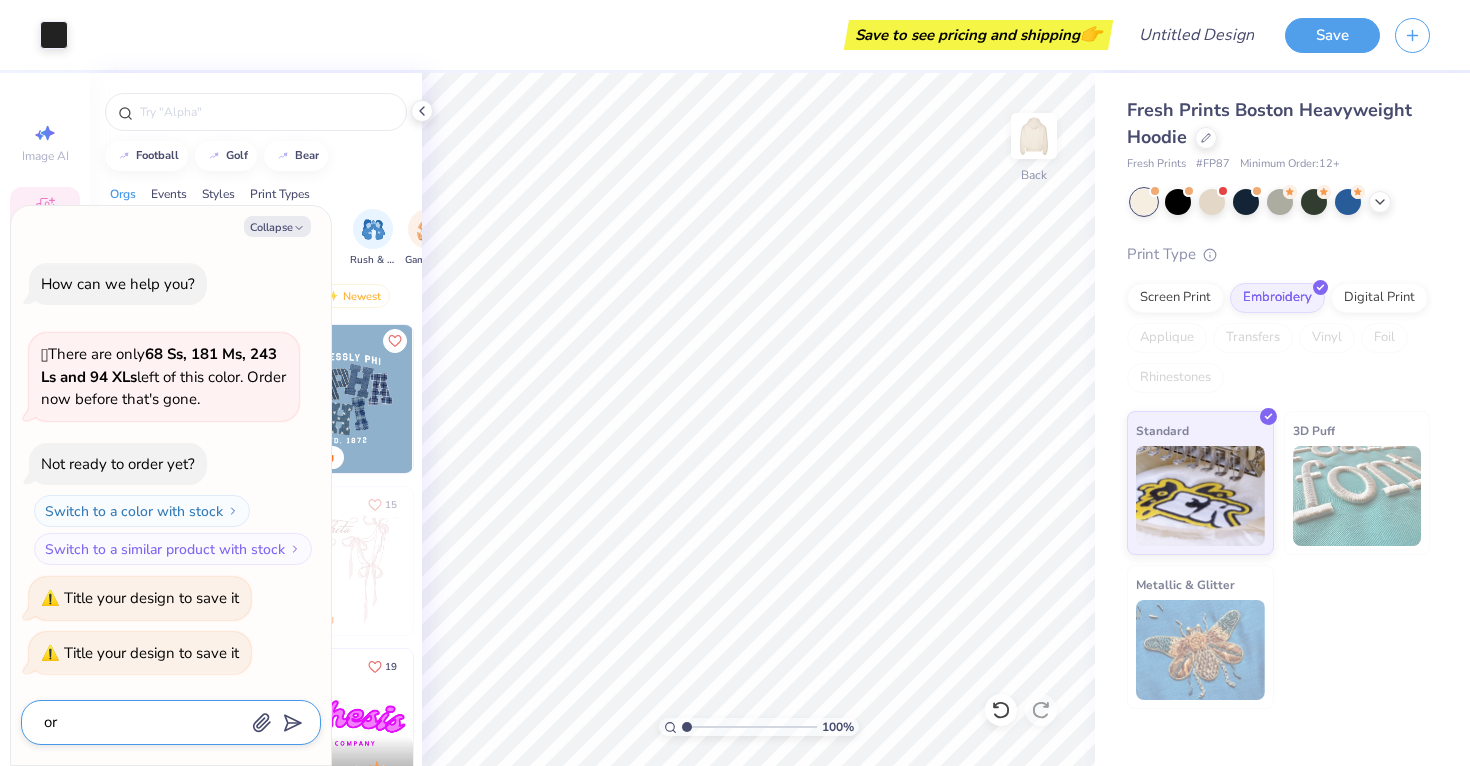 type on "x" 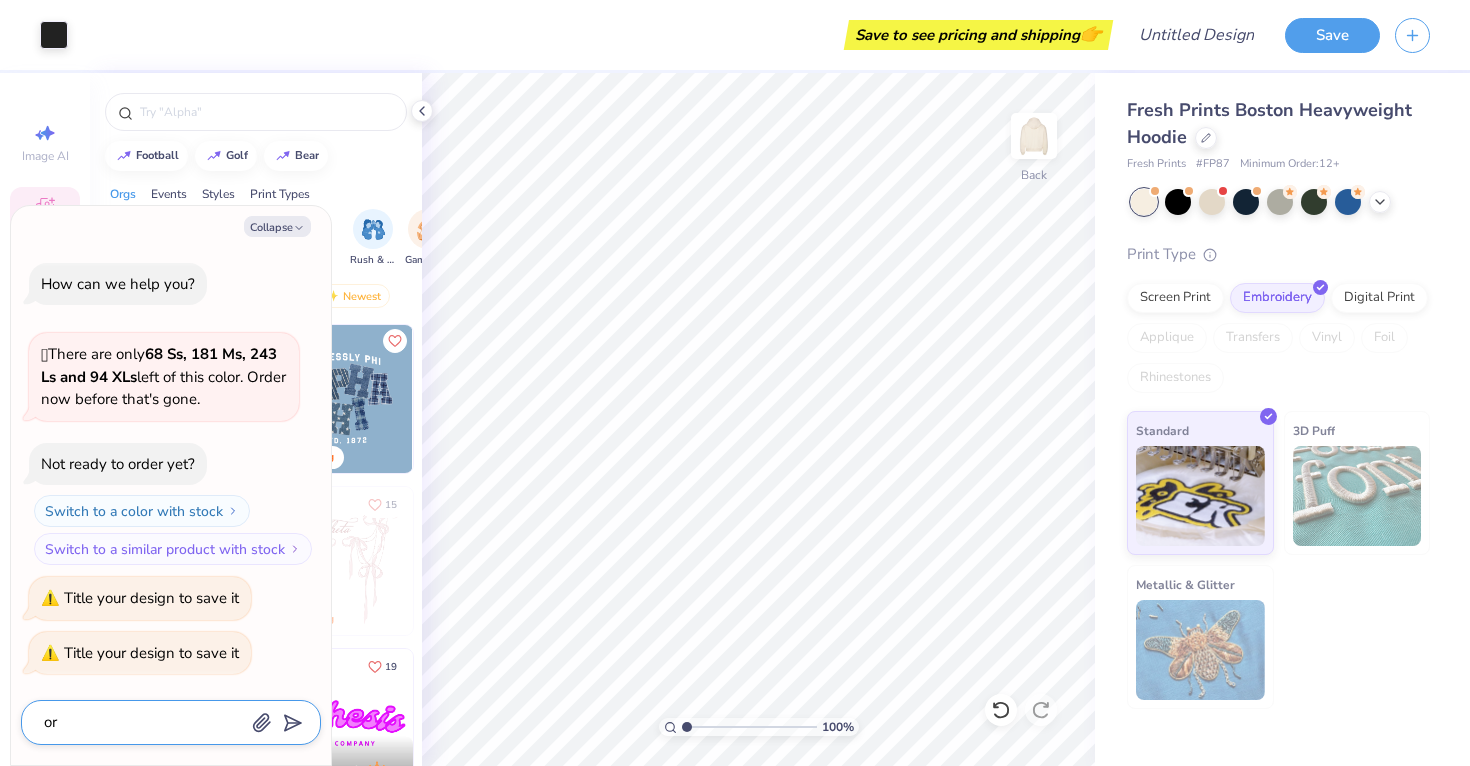 type on "ord" 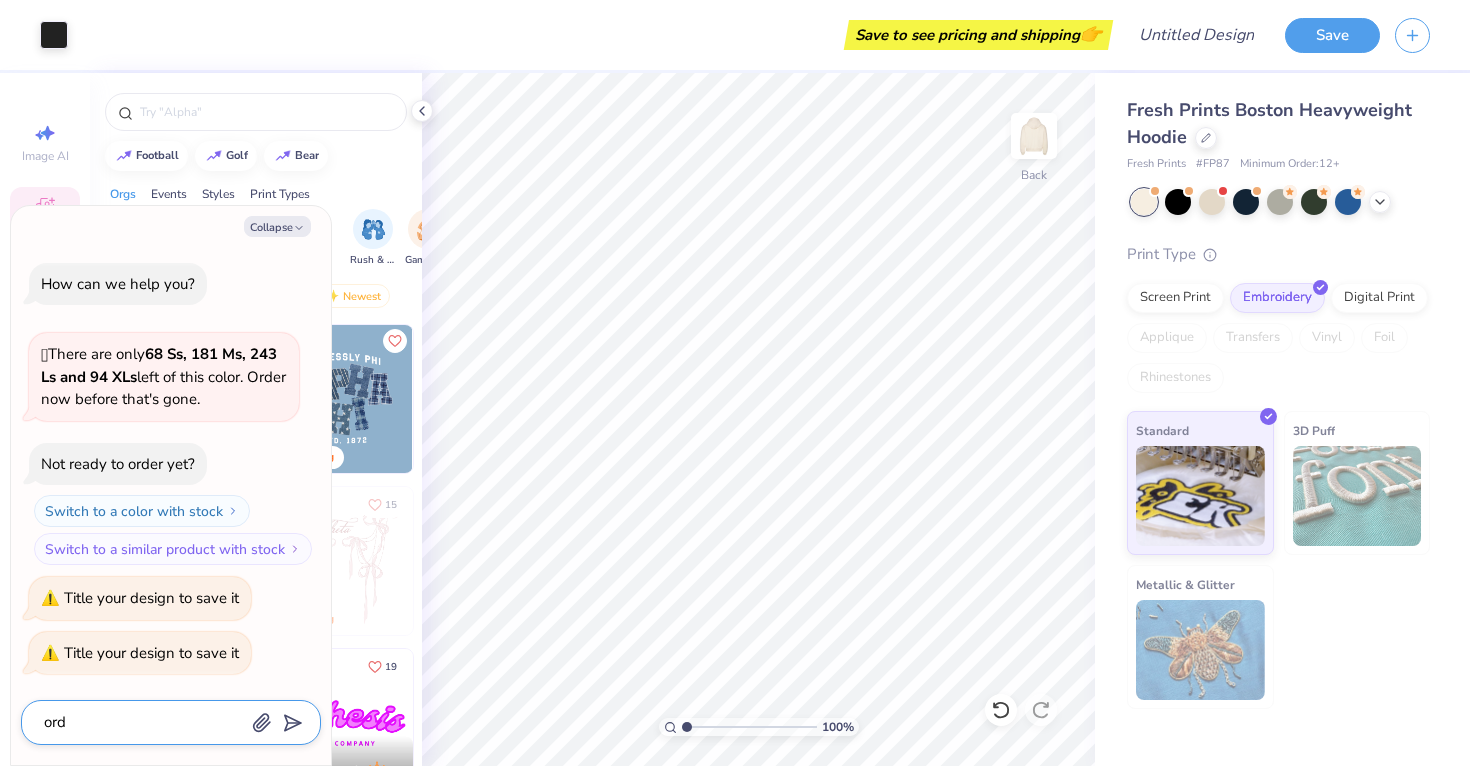 type on "x" 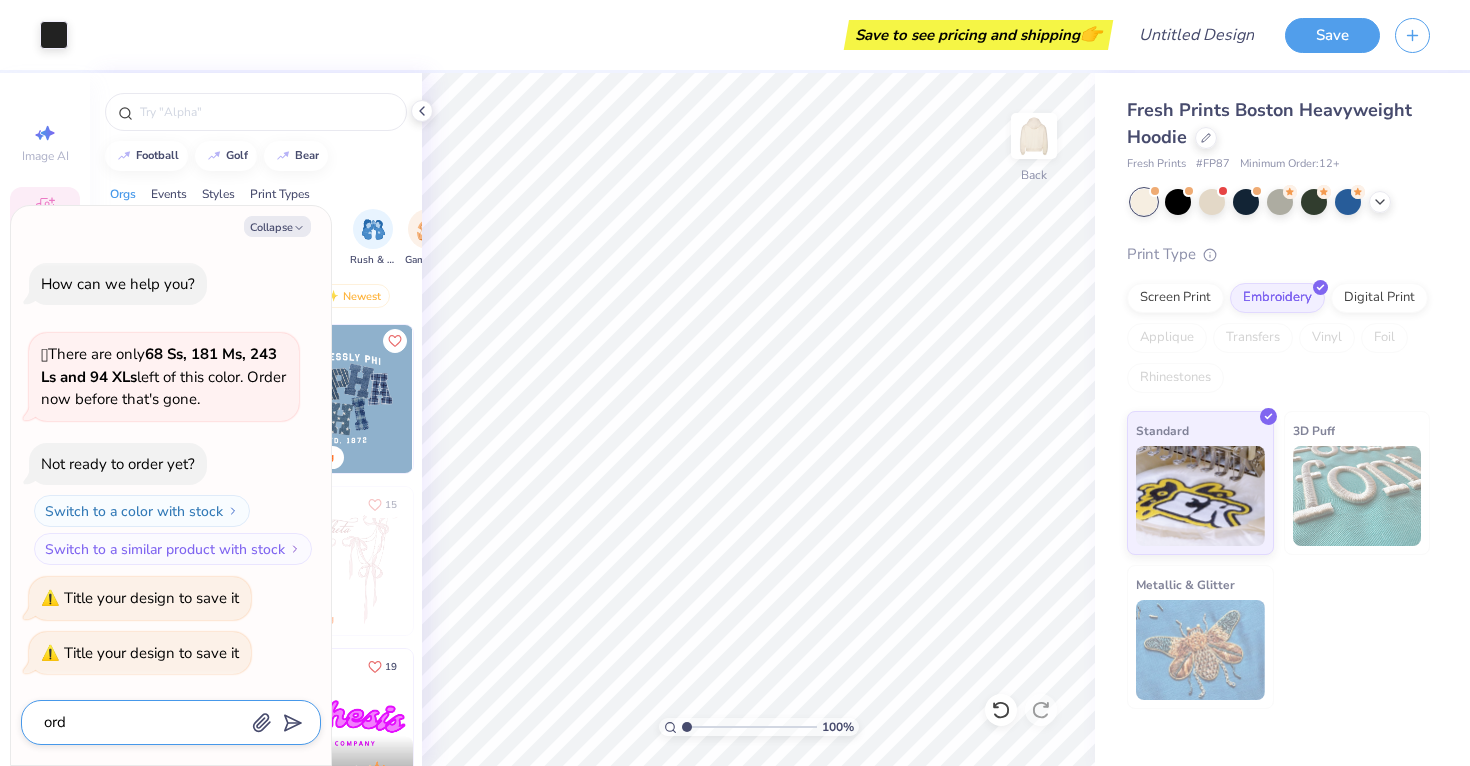 type on "orde" 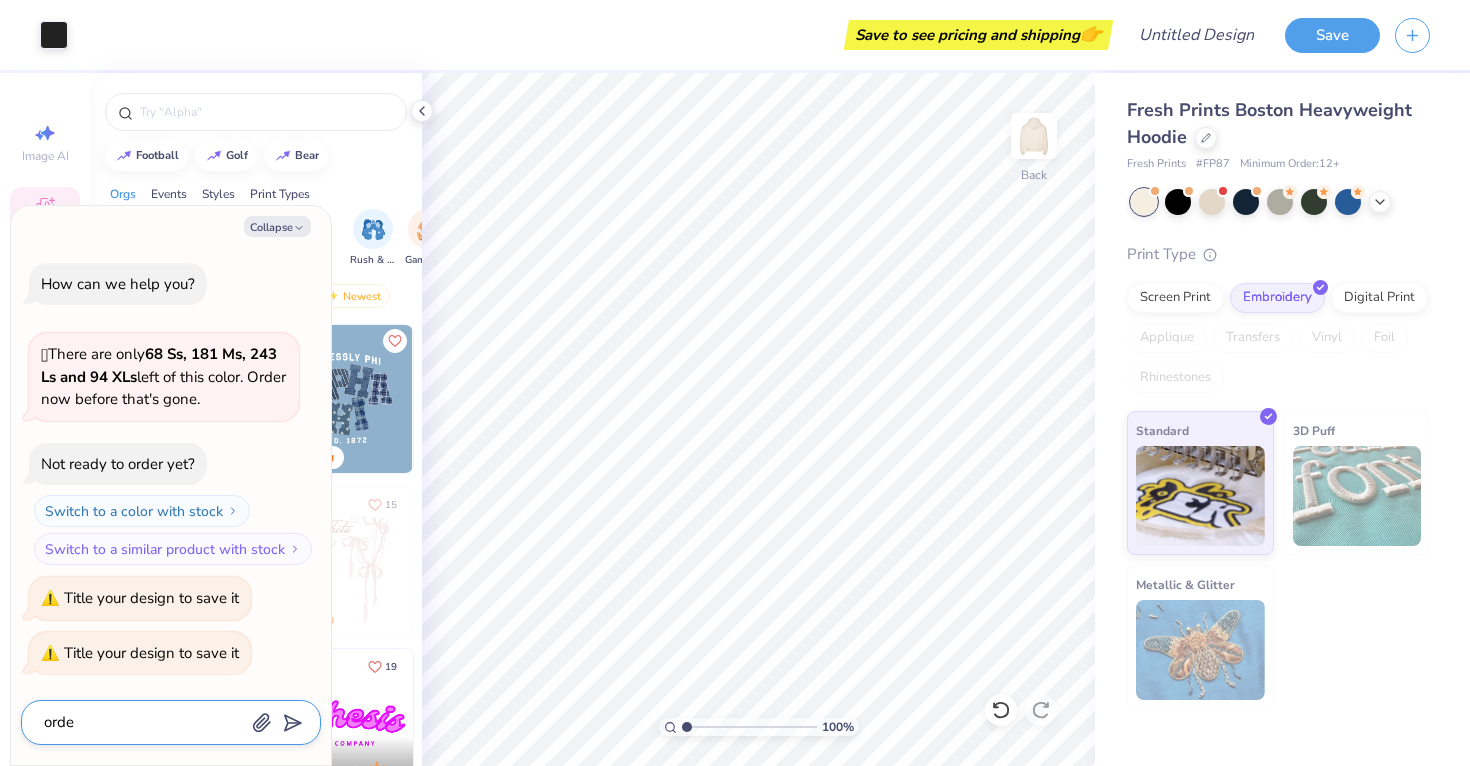 type on "x" 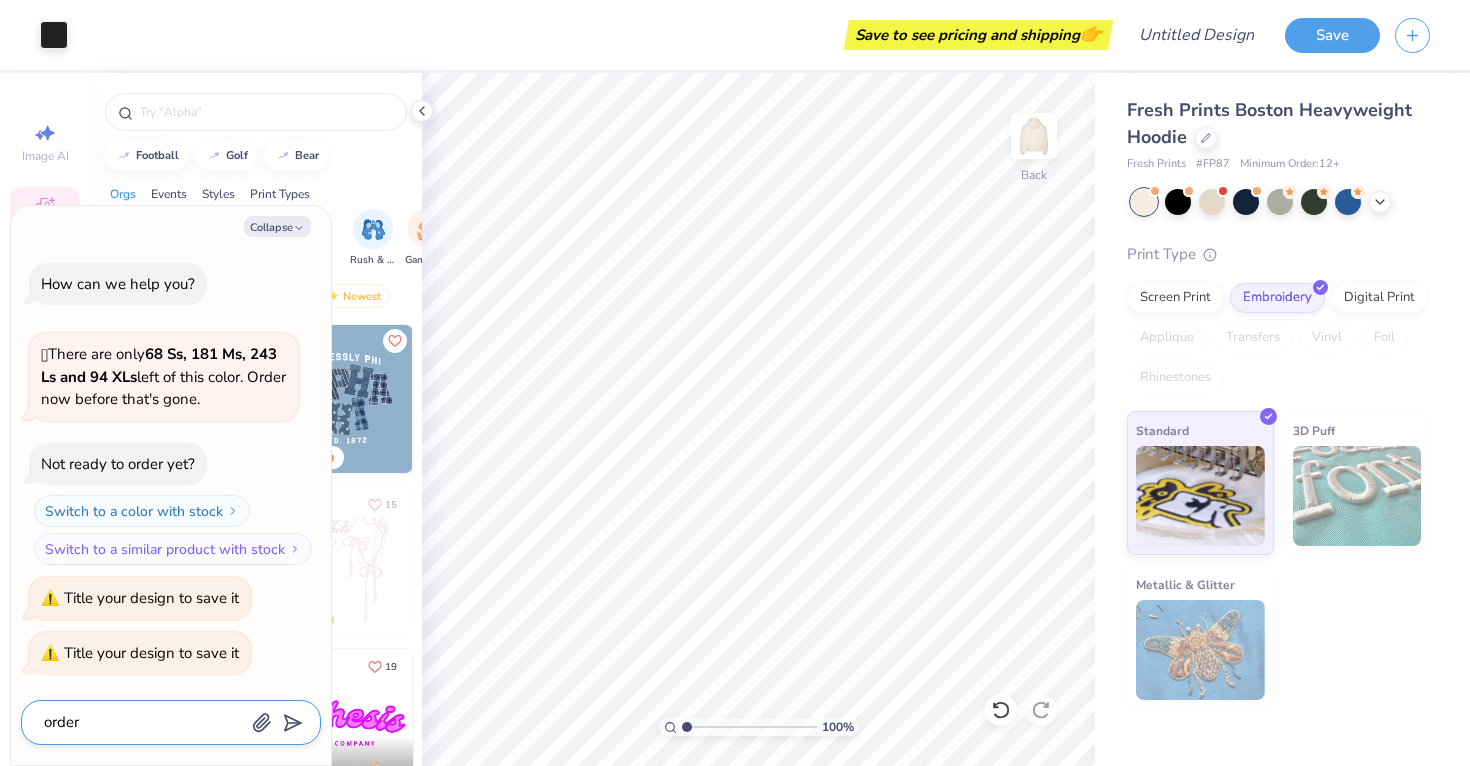 type on "order" 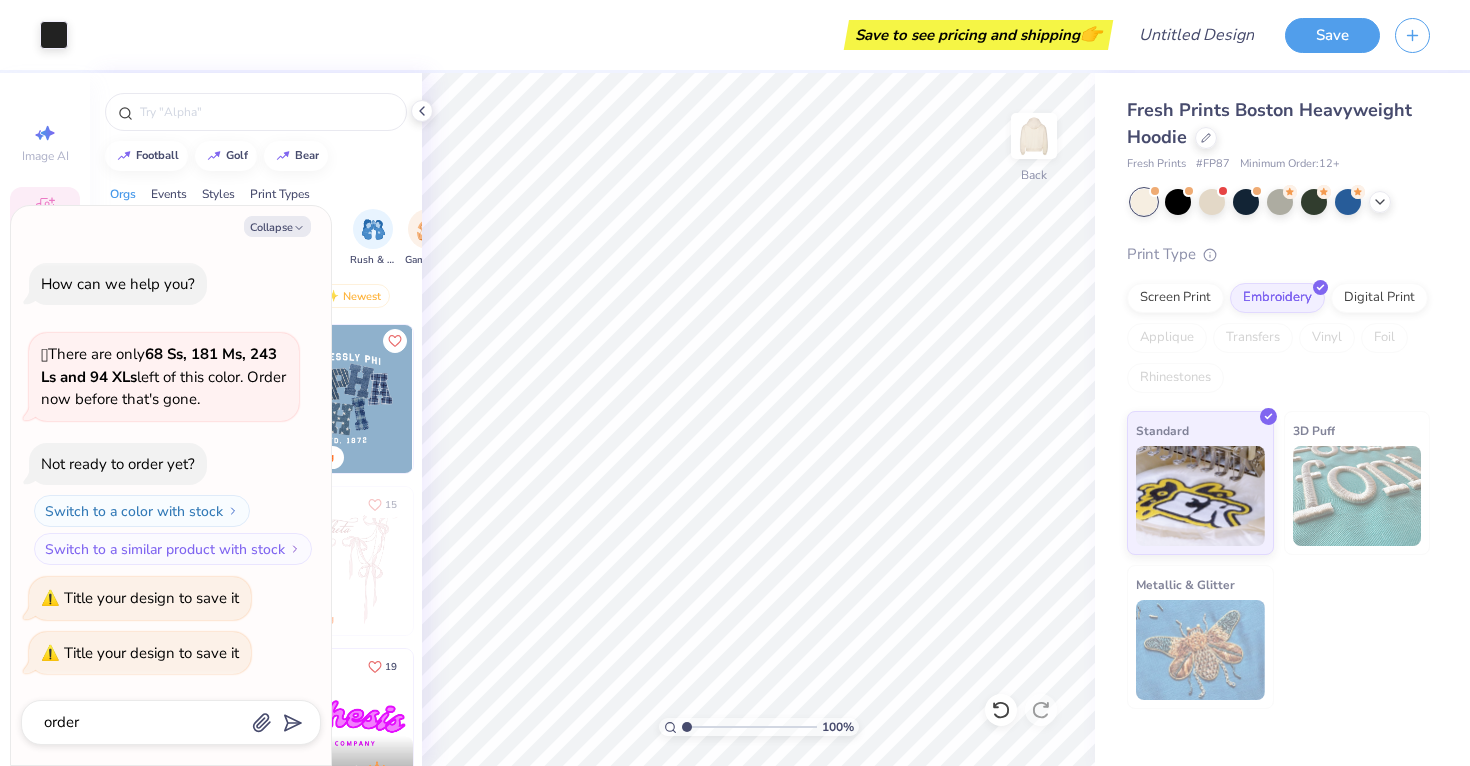 type on "order" 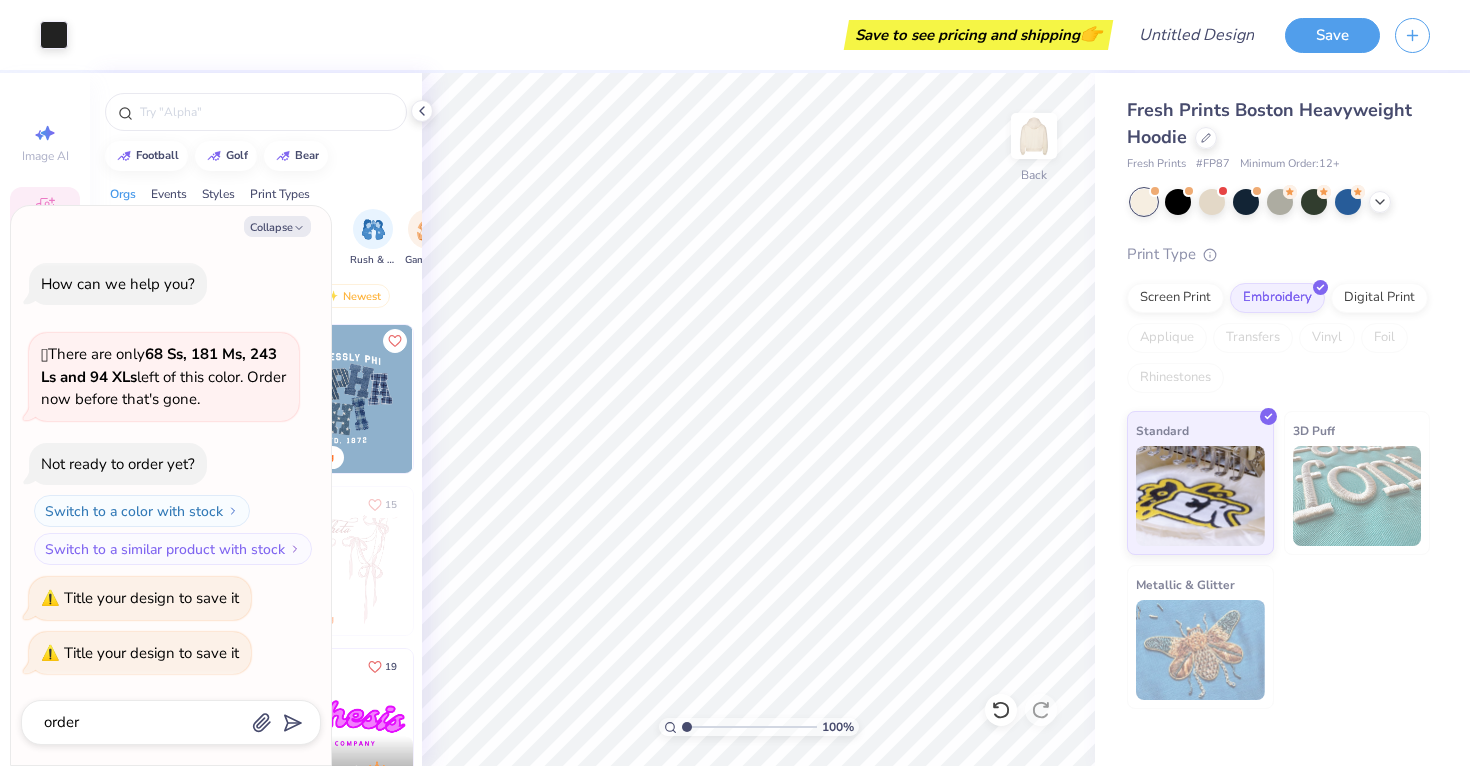 type on "x" 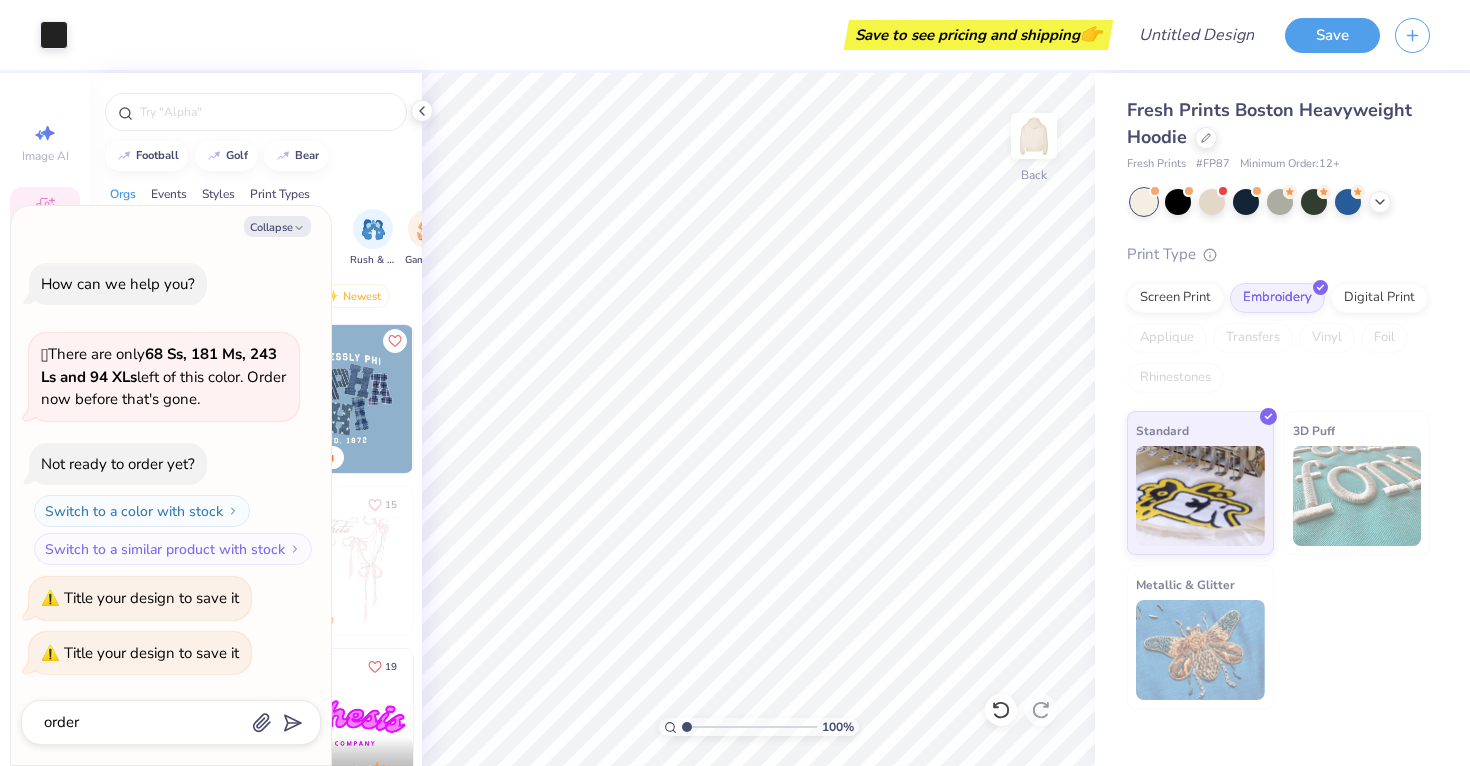 type 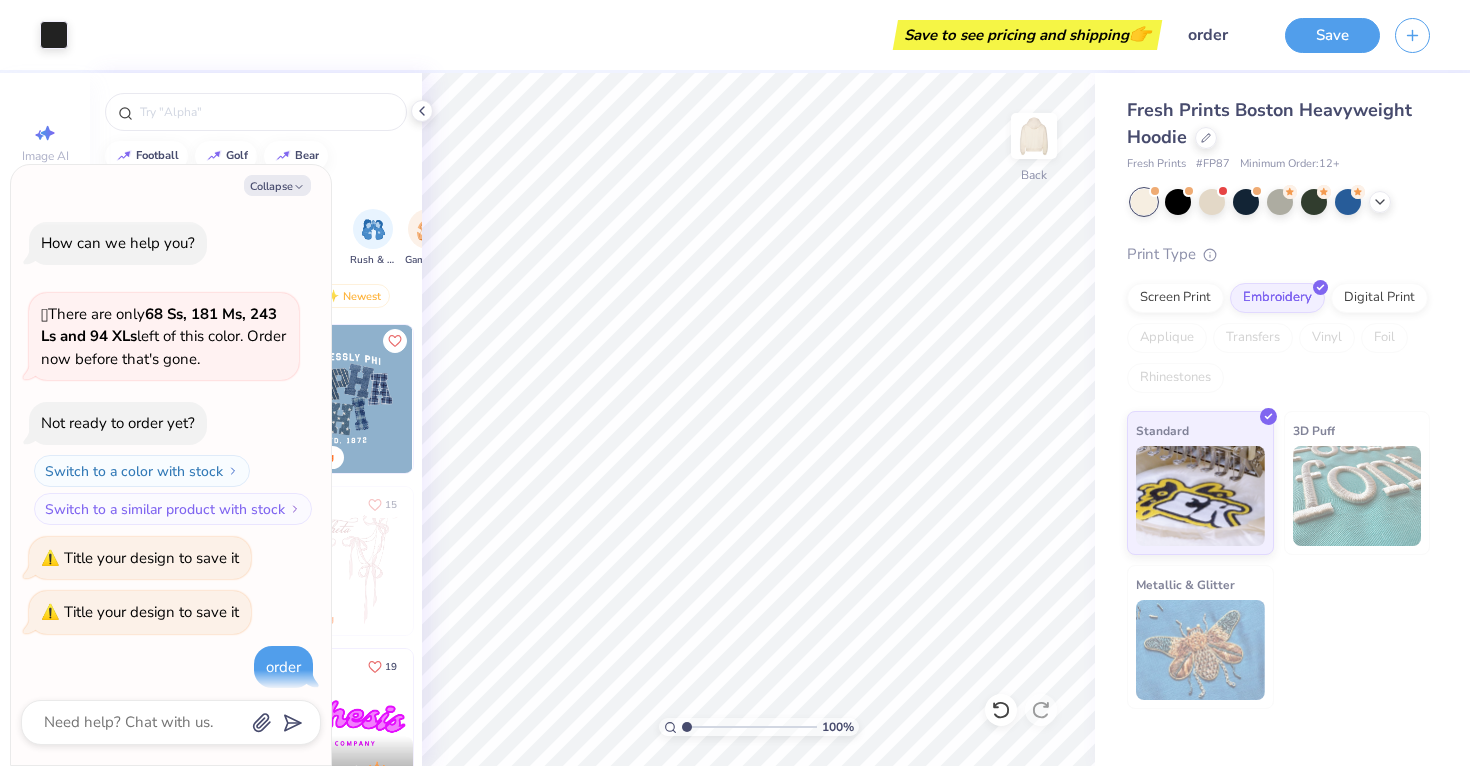 scroll, scrollTop: 91, scrollLeft: 0, axis: vertical 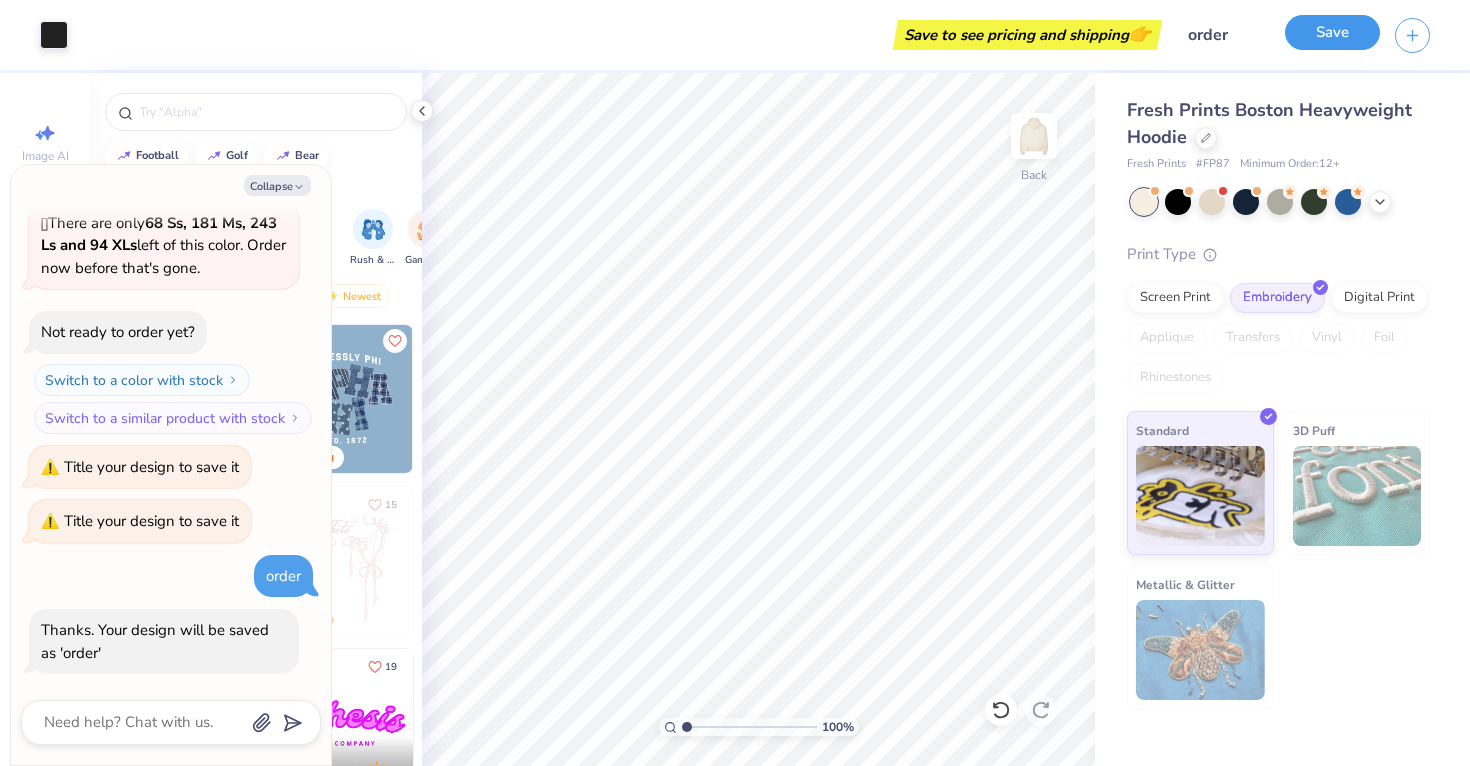 click on "Save" at bounding box center (1332, 35) 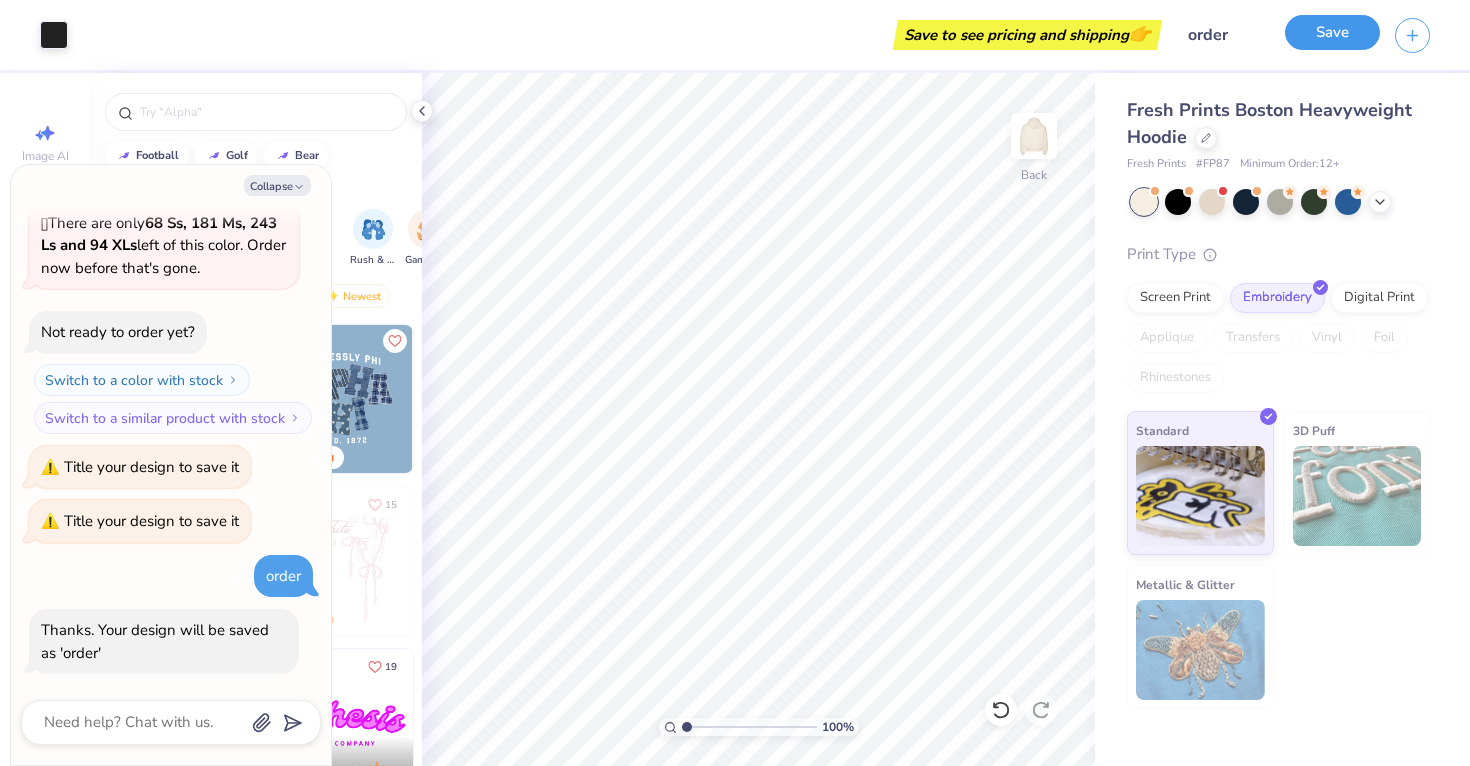 click on "Save" at bounding box center [1332, 32] 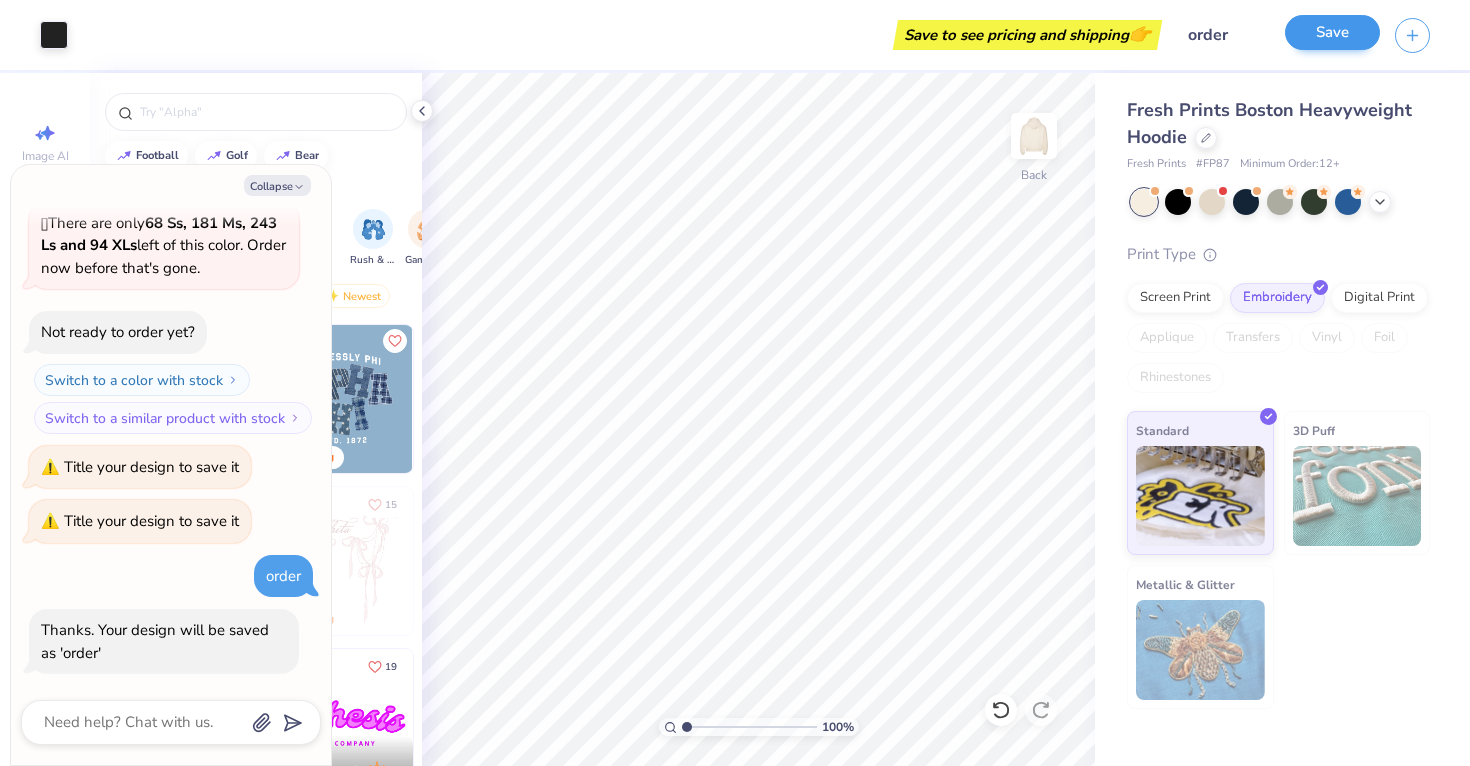 type on "x" 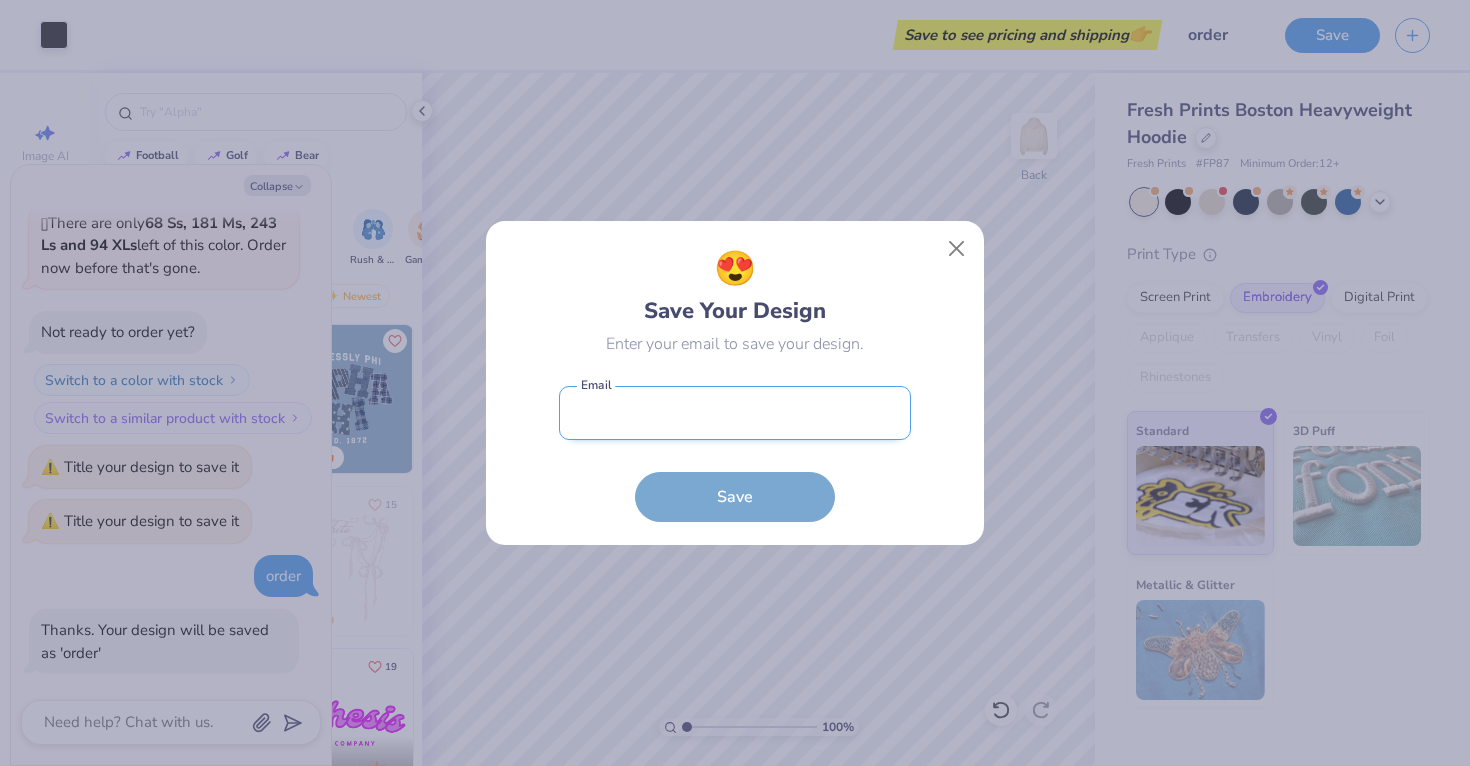 click at bounding box center [735, 413] 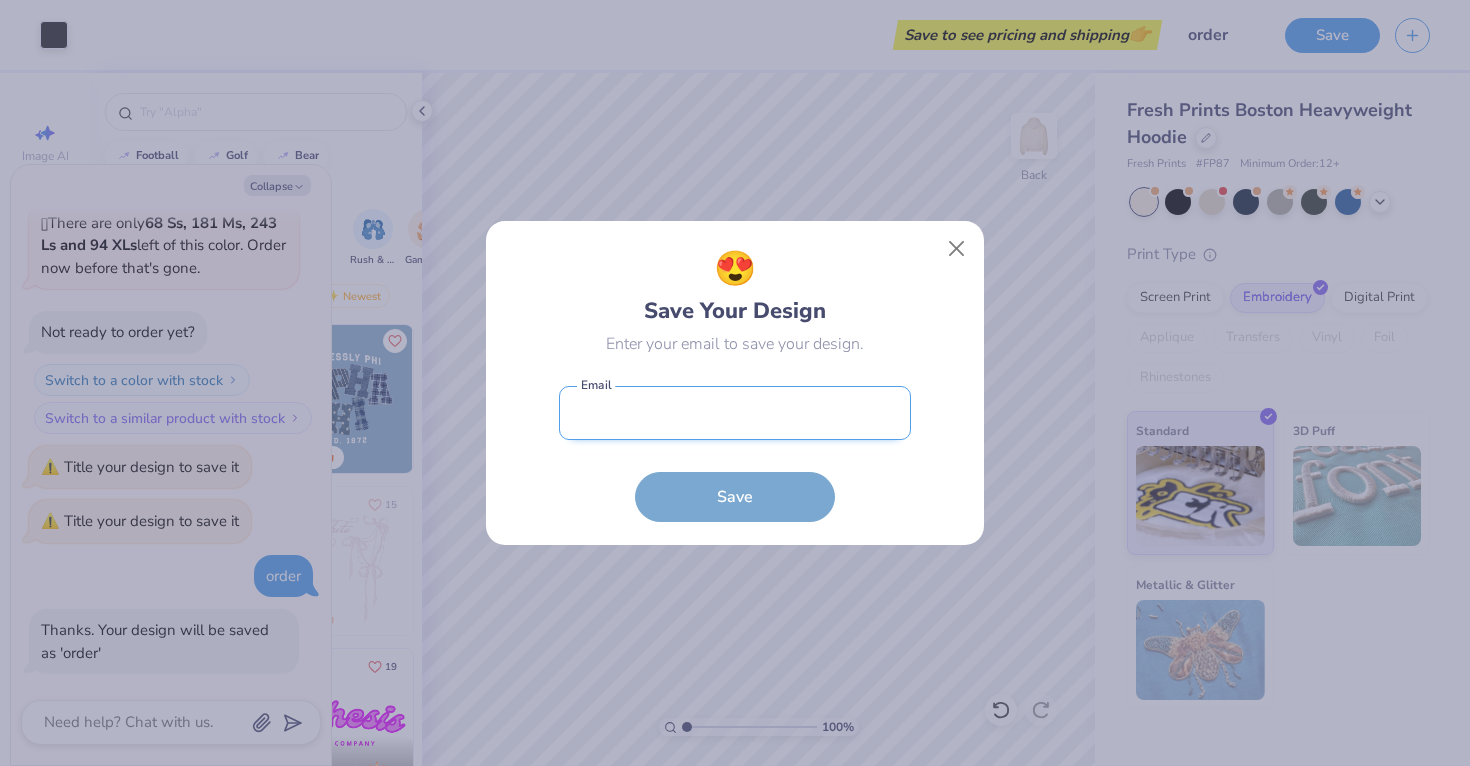 type on "sraghavan3@scu.edu" 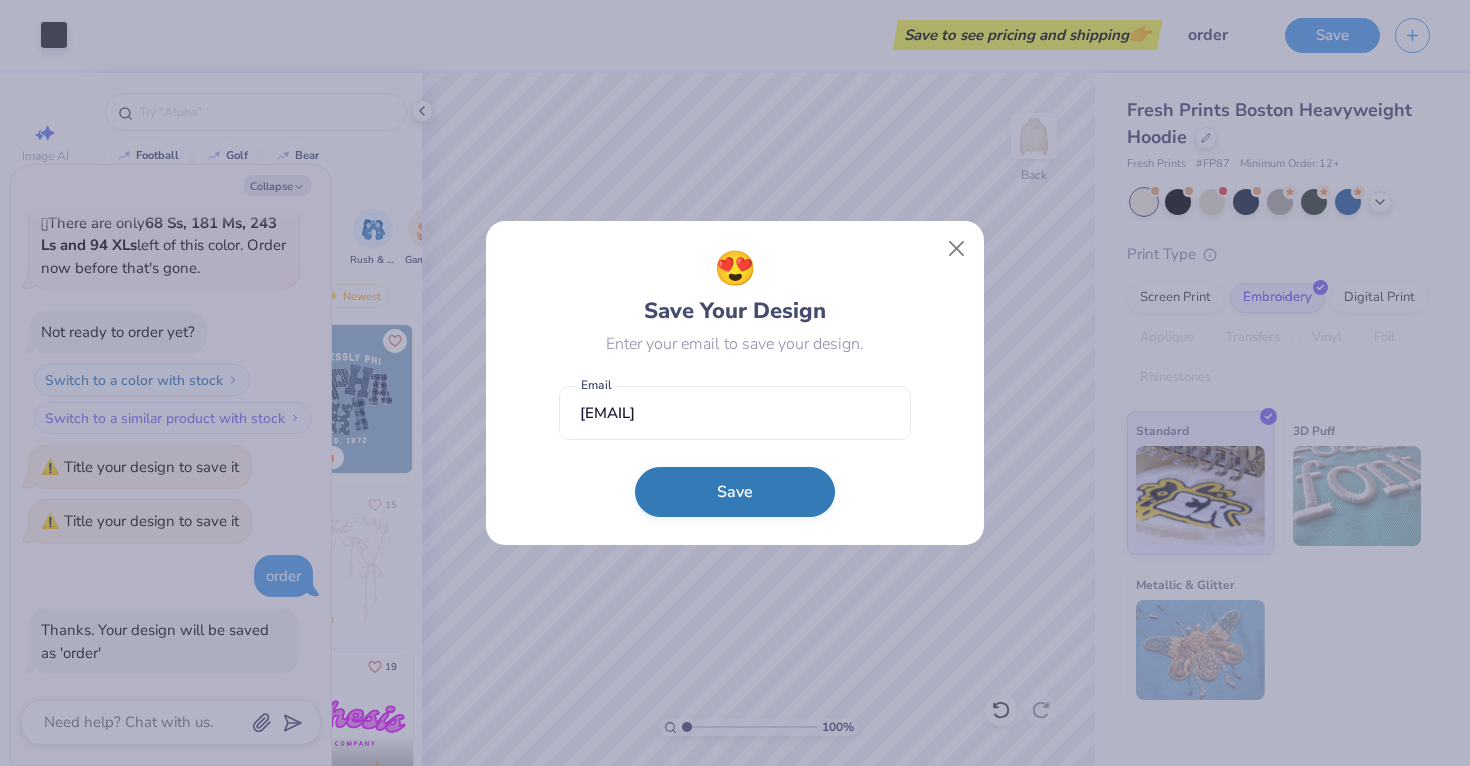 click on "Save" at bounding box center [735, 492] 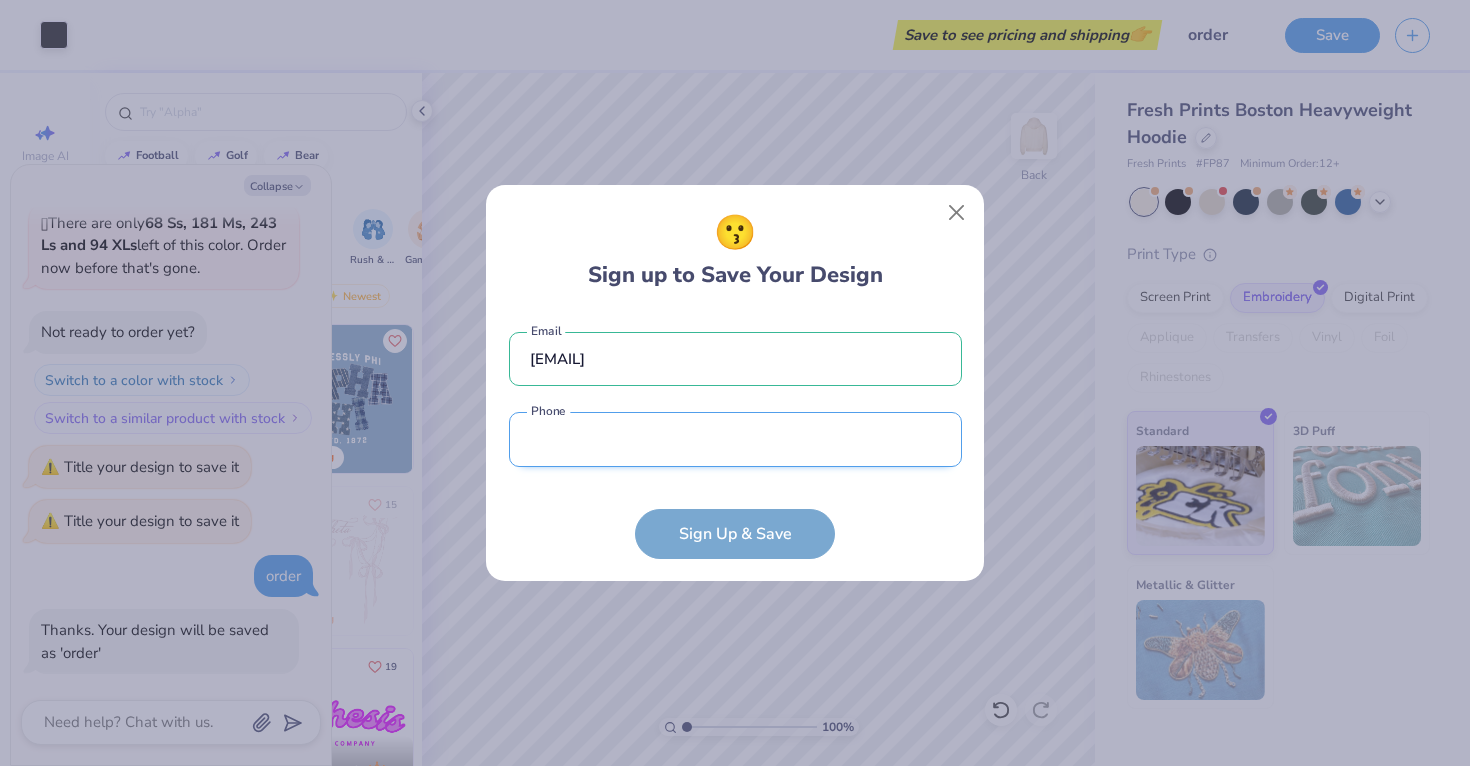 click at bounding box center [735, 439] 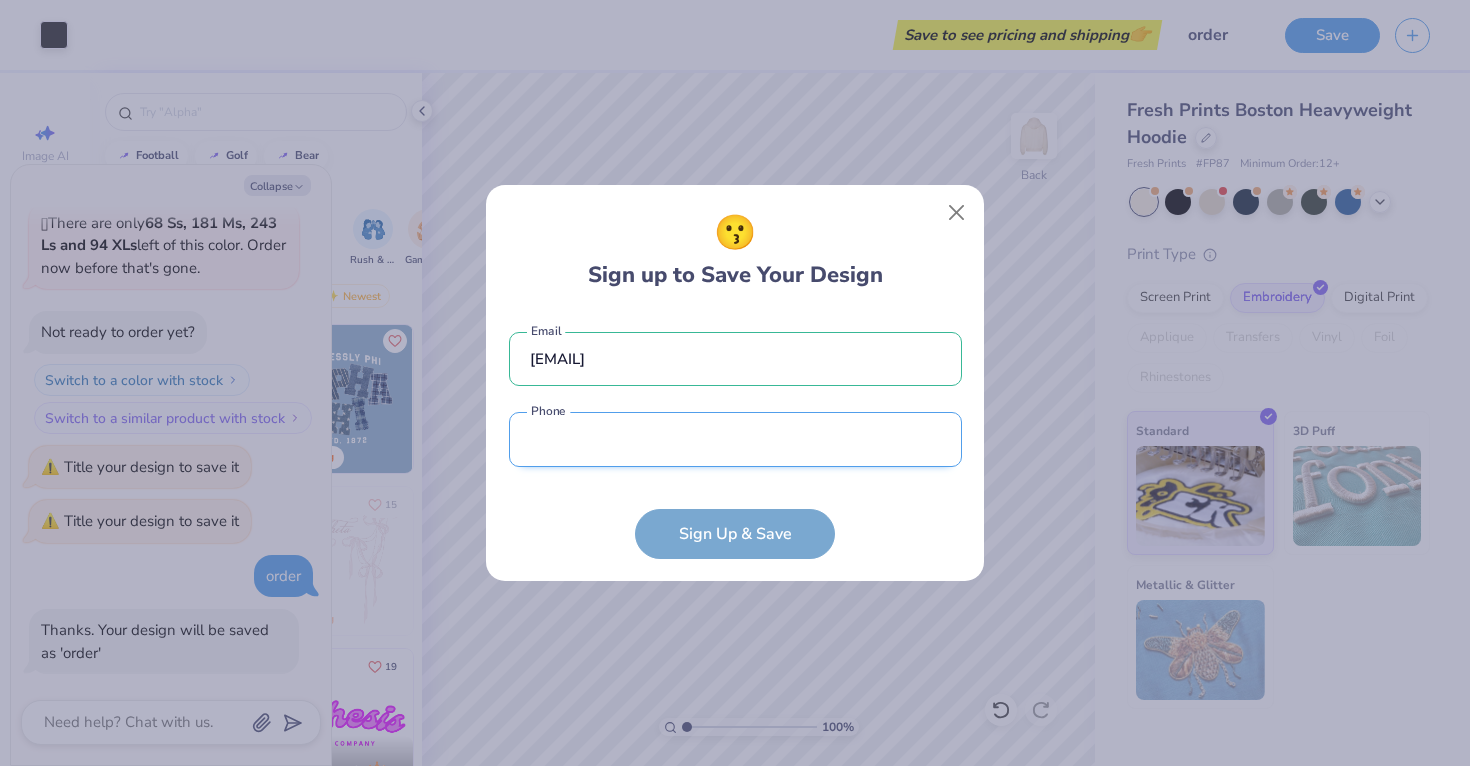 type on "(925) 320-1717" 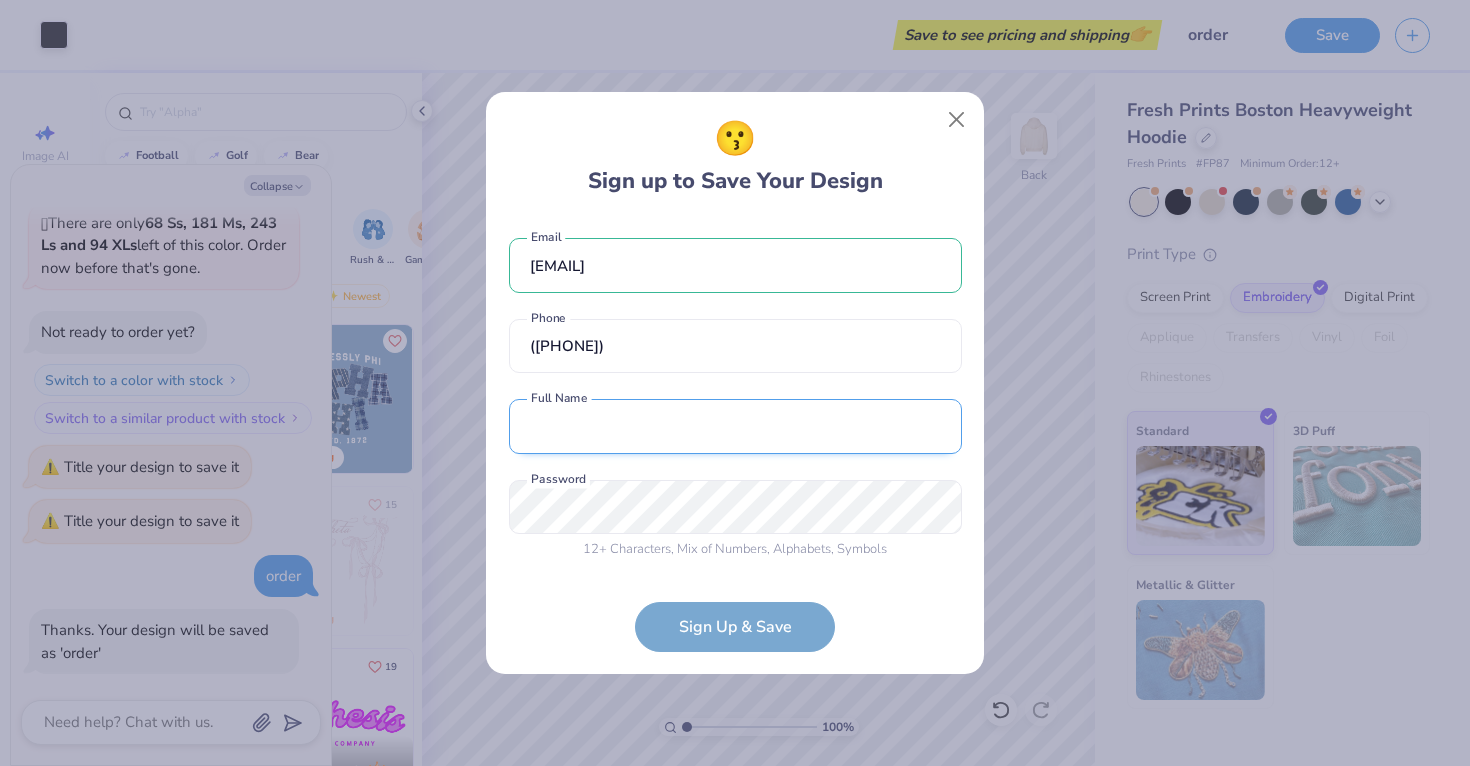 click at bounding box center (735, 426) 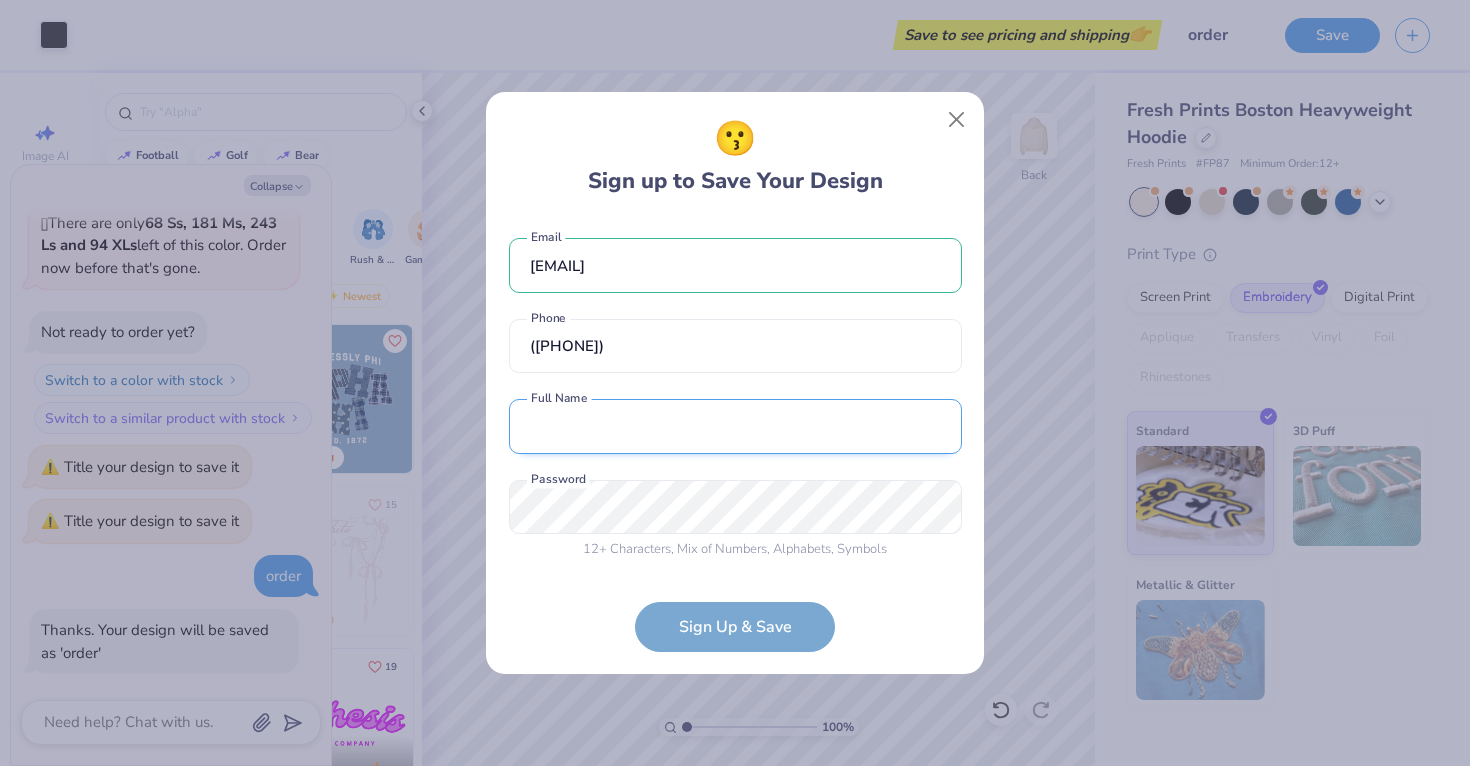 type on "Shloka Raghavan" 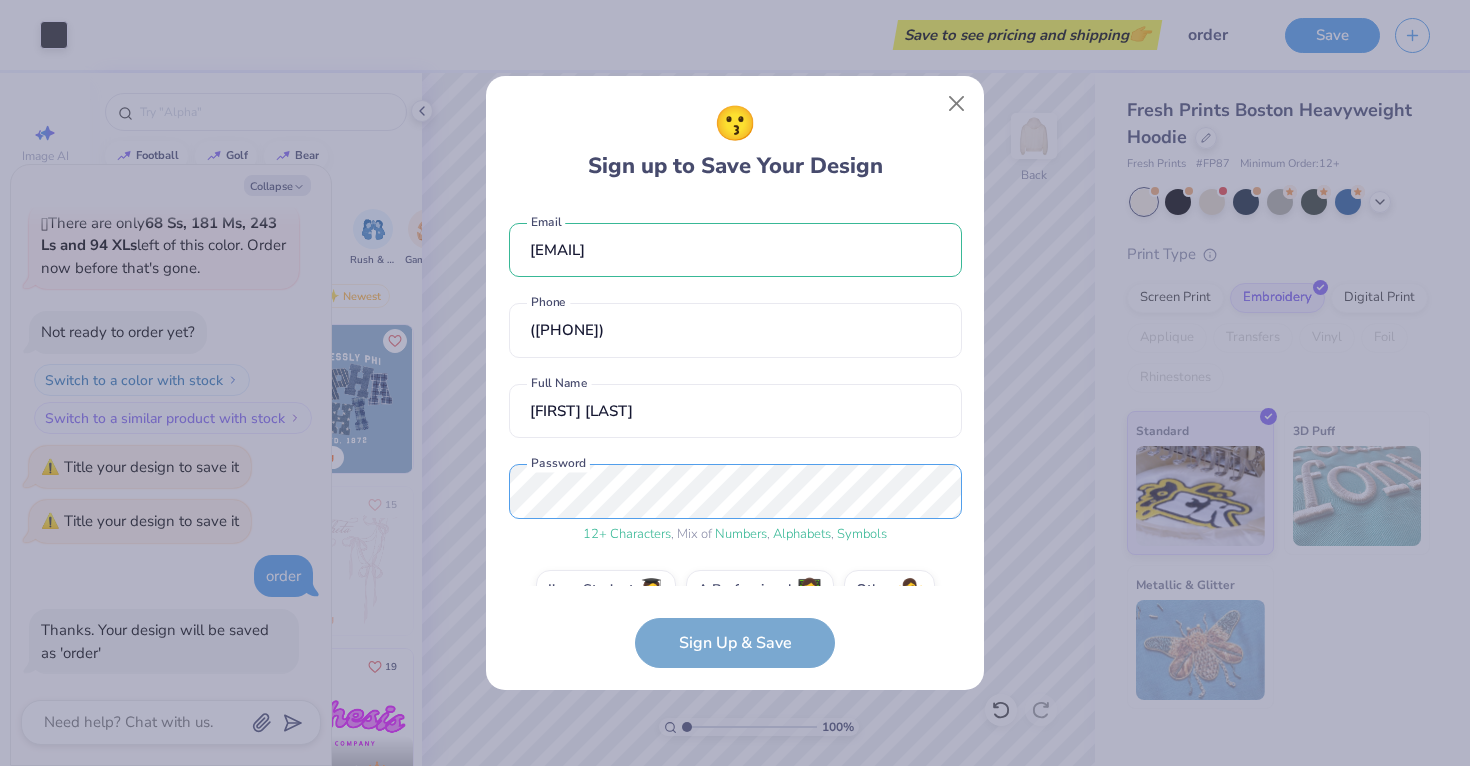 scroll, scrollTop: 44, scrollLeft: 0, axis: vertical 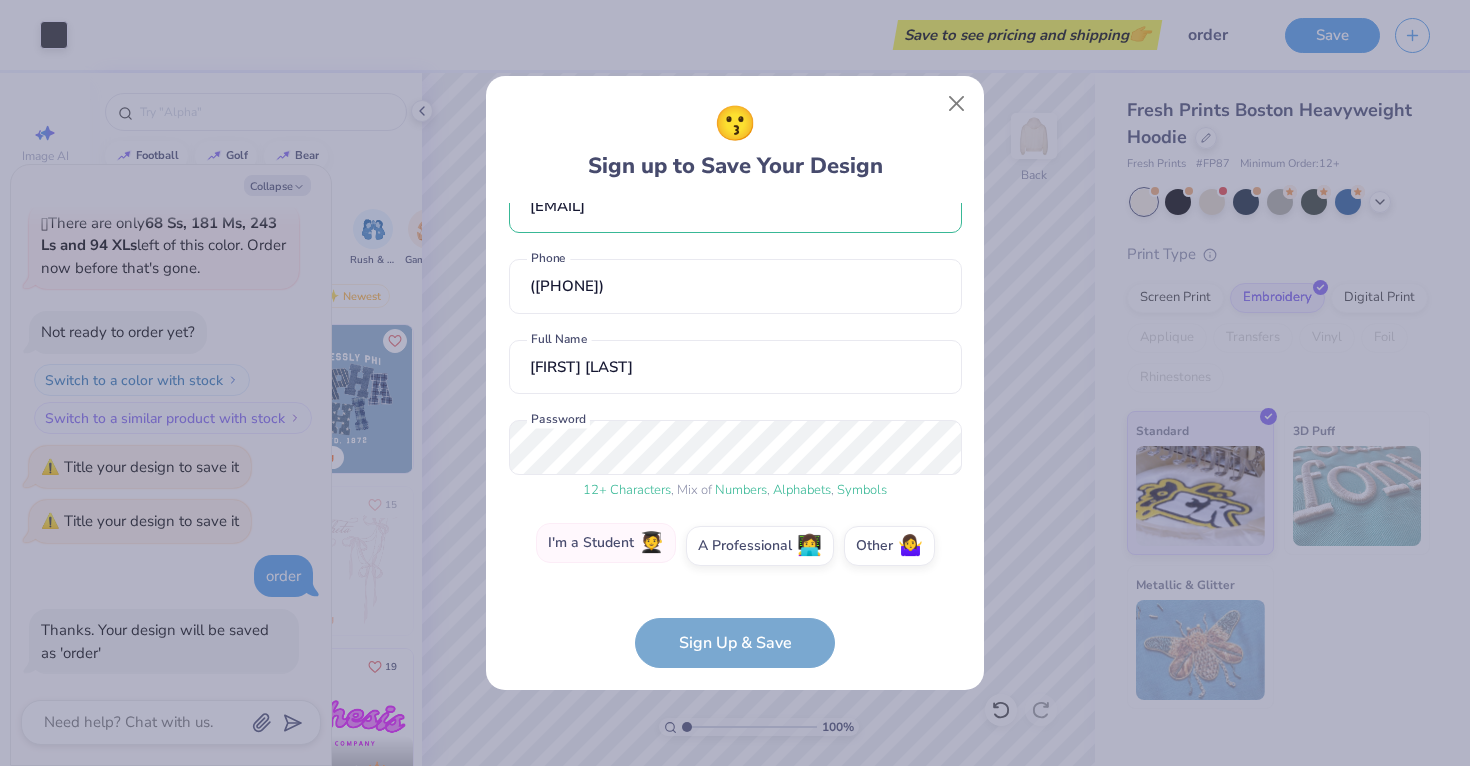 click on "I'm a Student 🧑‍🎓" at bounding box center (606, 543) 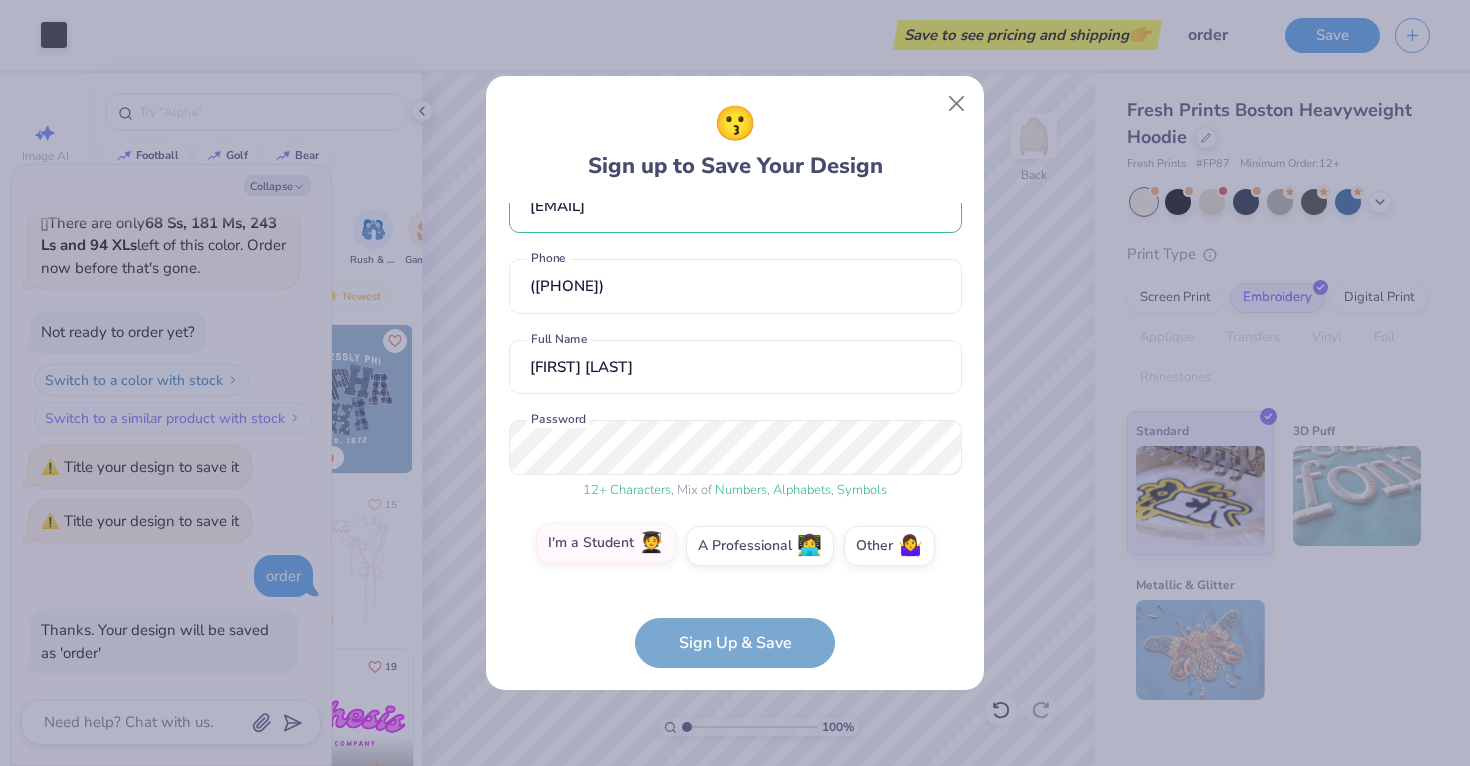 click on "I'm a Student 🧑‍🎓" at bounding box center [735, 595] 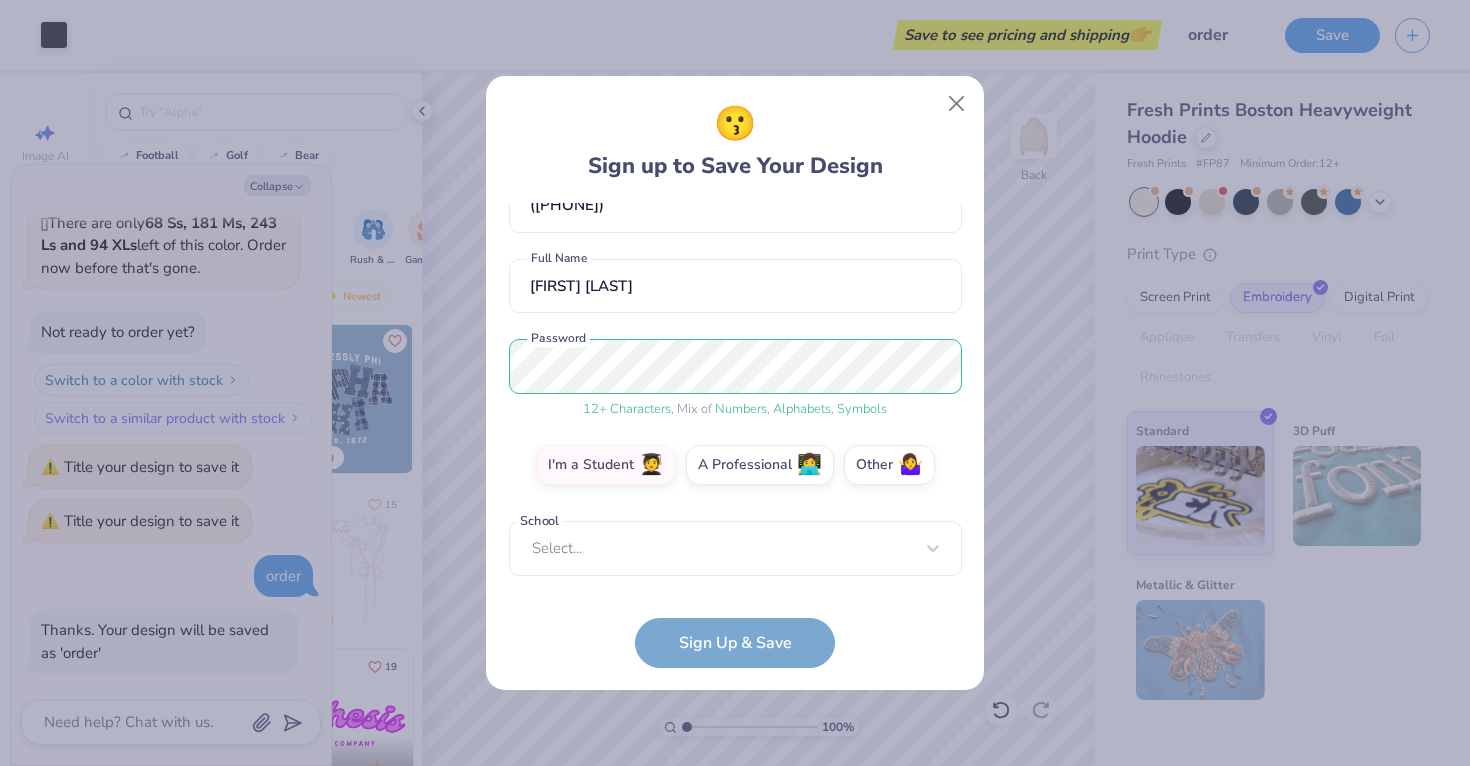 scroll, scrollTop: 115, scrollLeft: 0, axis: vertical 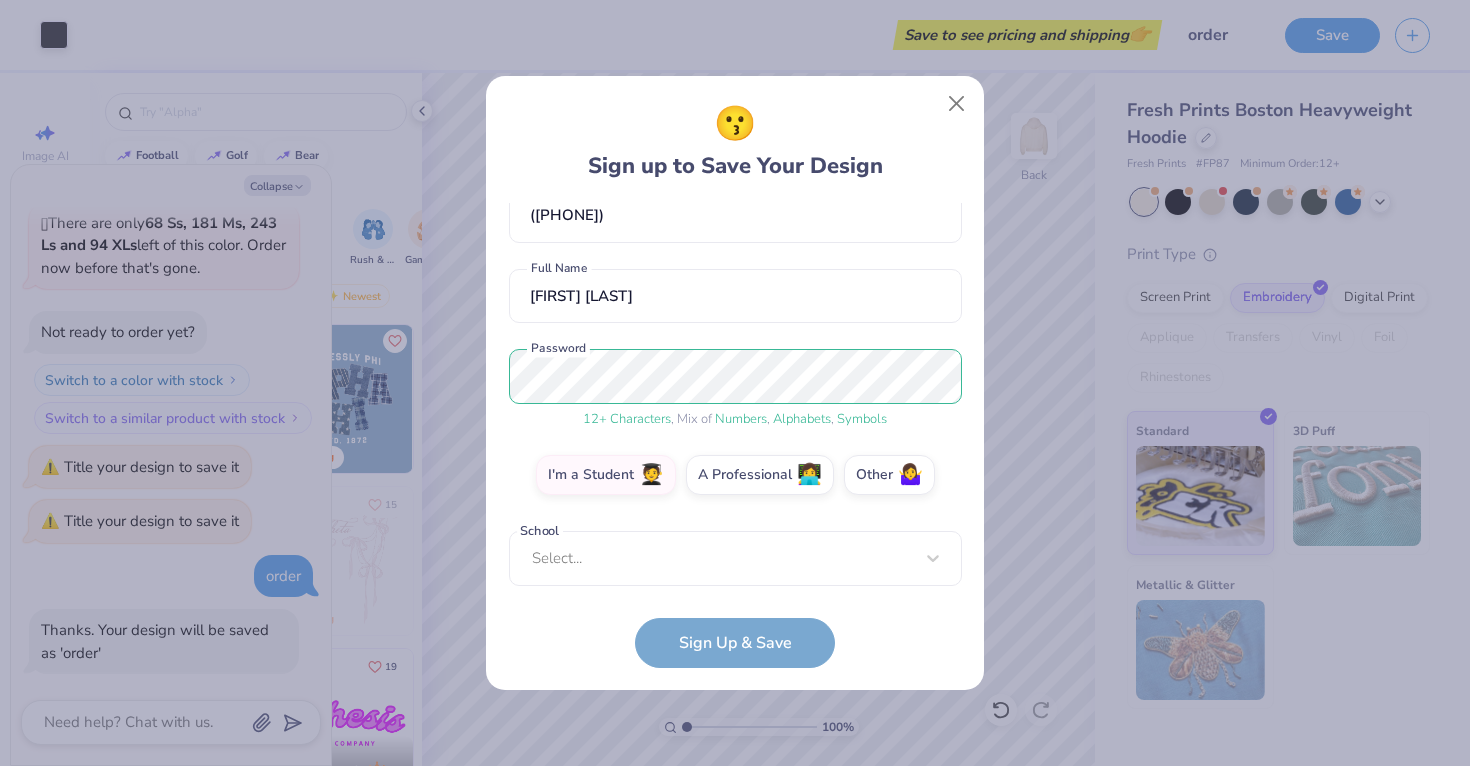 click on "sraghavan3@scu.edu Email (925) 320-1717 Phone Shloka Raghavan Full Name 12 + Characters , Mix of   Numbers ,   Alphabets ,   Symbols Password I'm a Student 🧑‍🎓 A Professional 👩‍💻 Other 🤷‍♀️ School Select... School cannot be null Sign Up & Save" at bounding box center (735, 435) 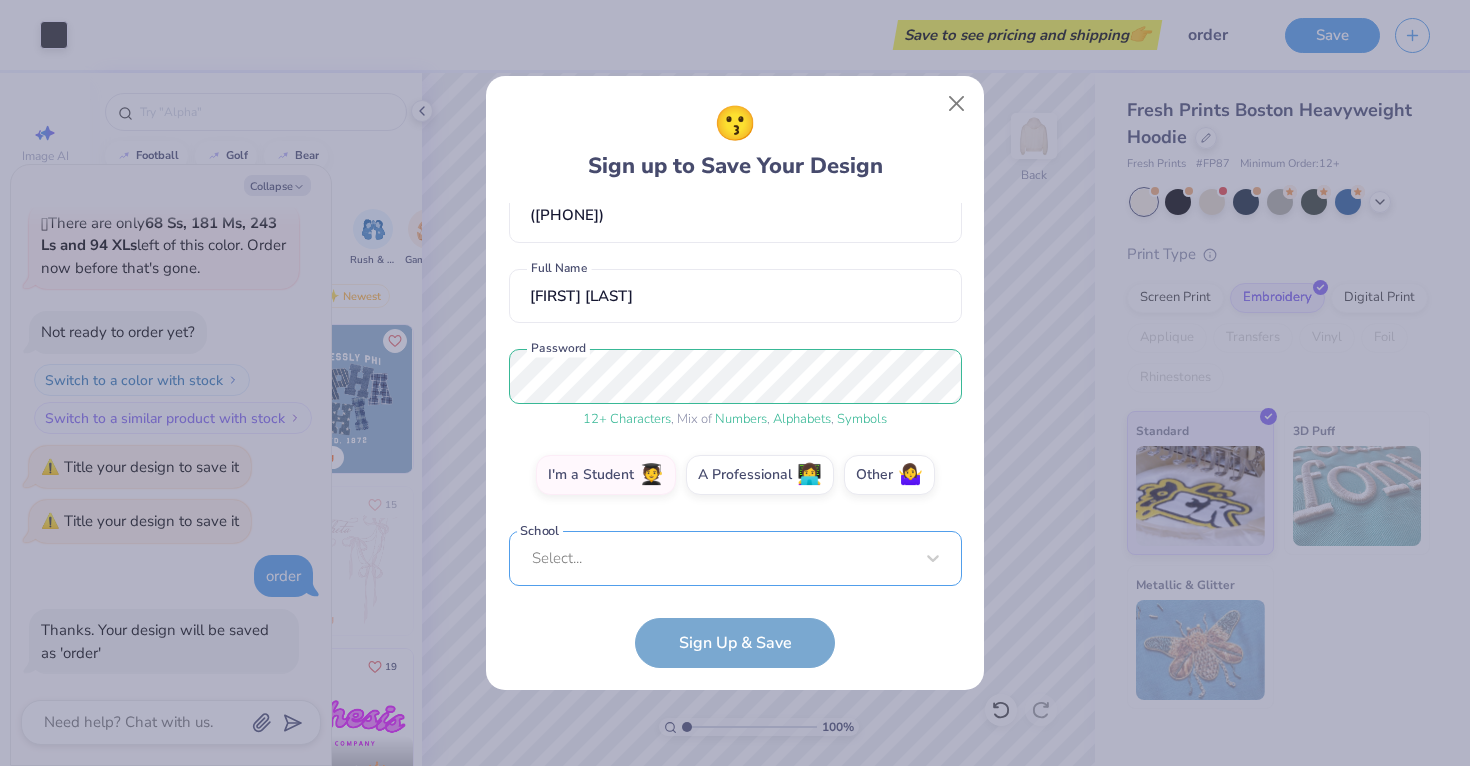 click on "Select..." at bounding box center [735, 558] 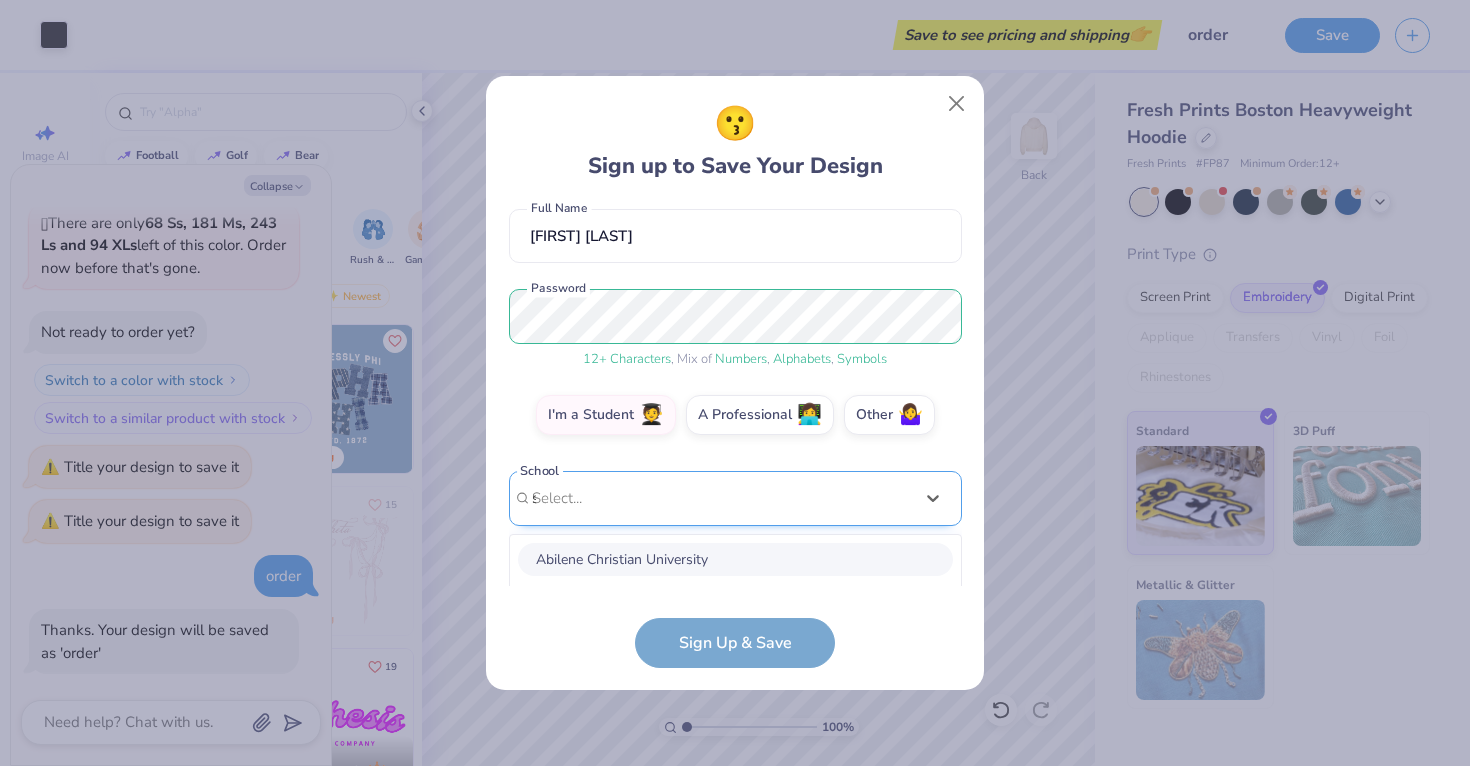 scroll, scrollTop: 192, scrollLeft: 0, axis: vertical 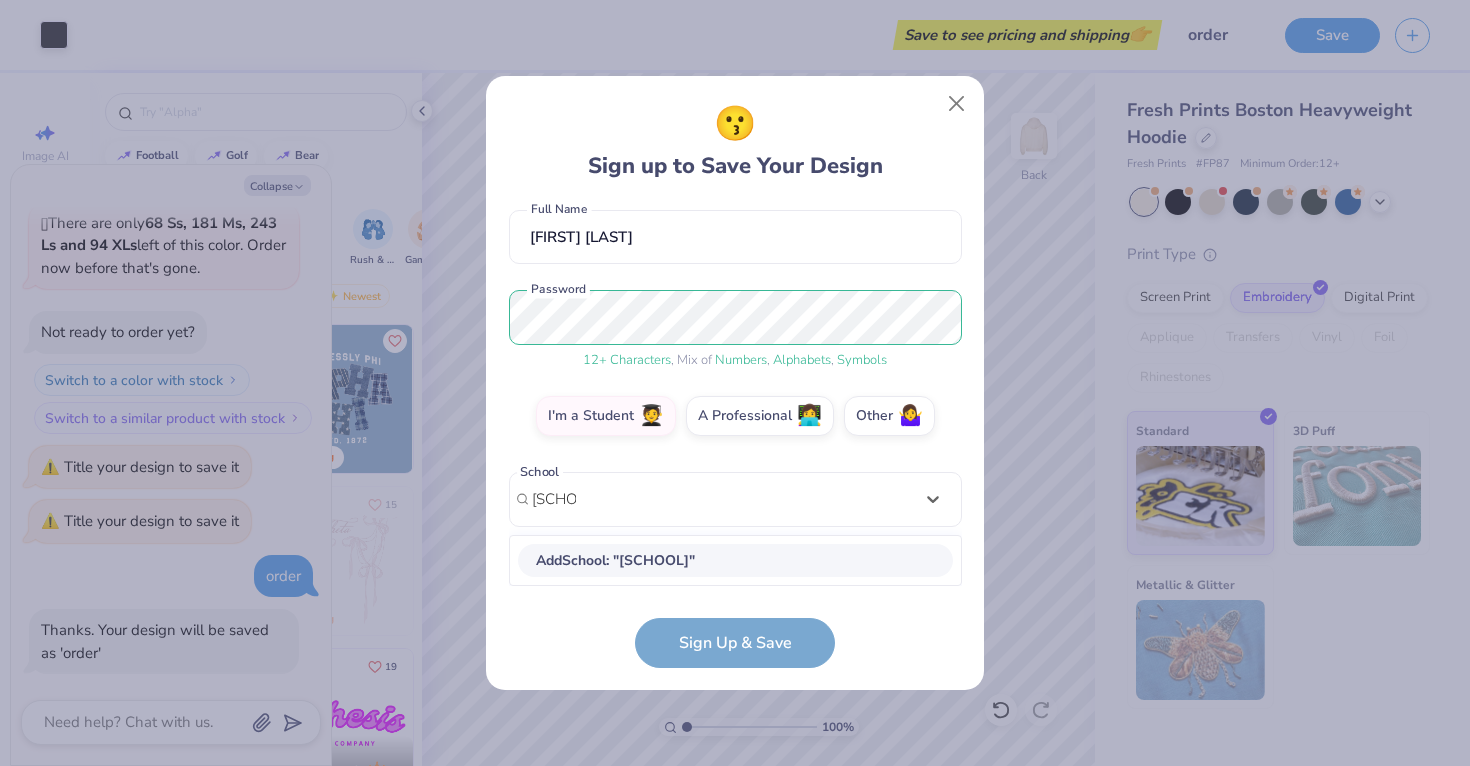click on "Add  School : " santa "" at bounding box center [735, 560] 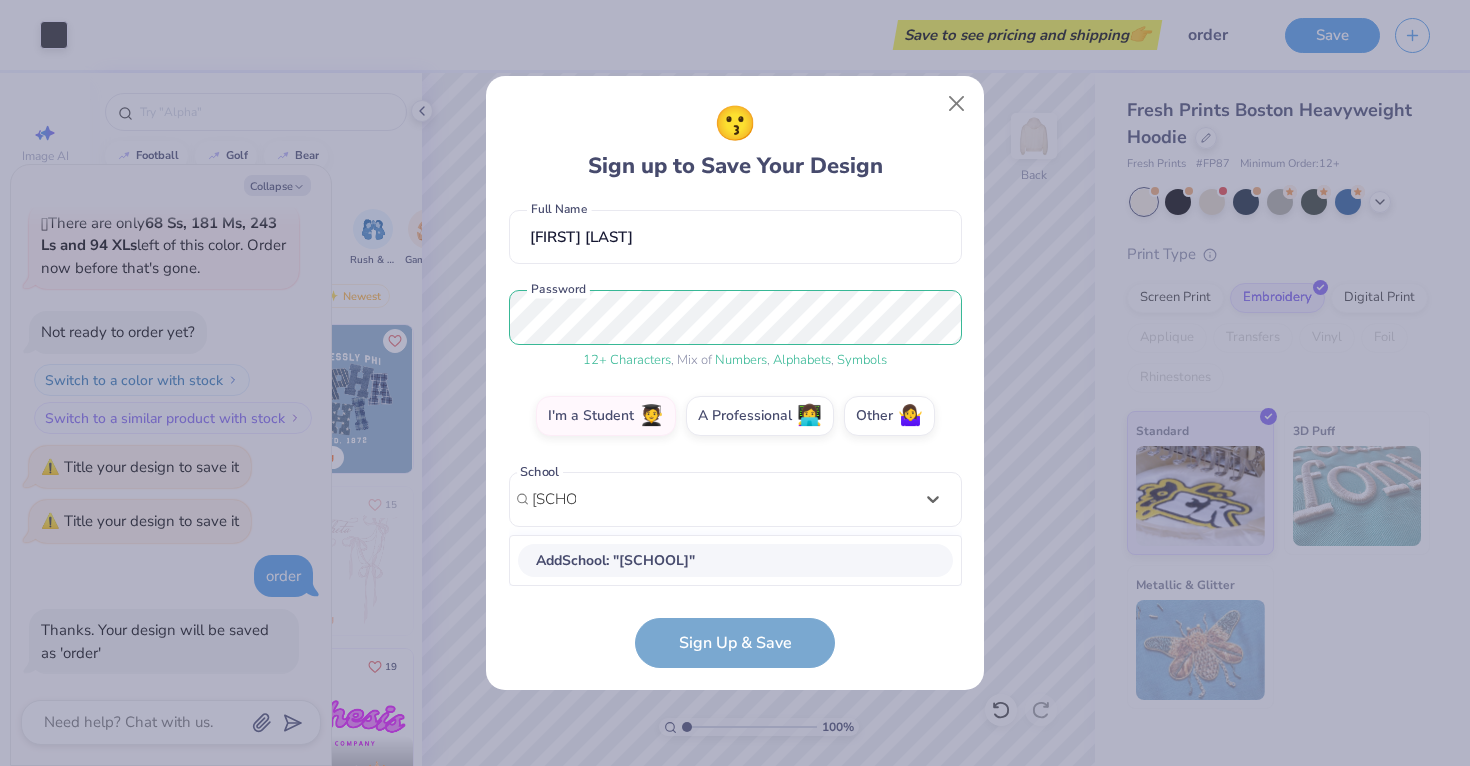 type on "santa" 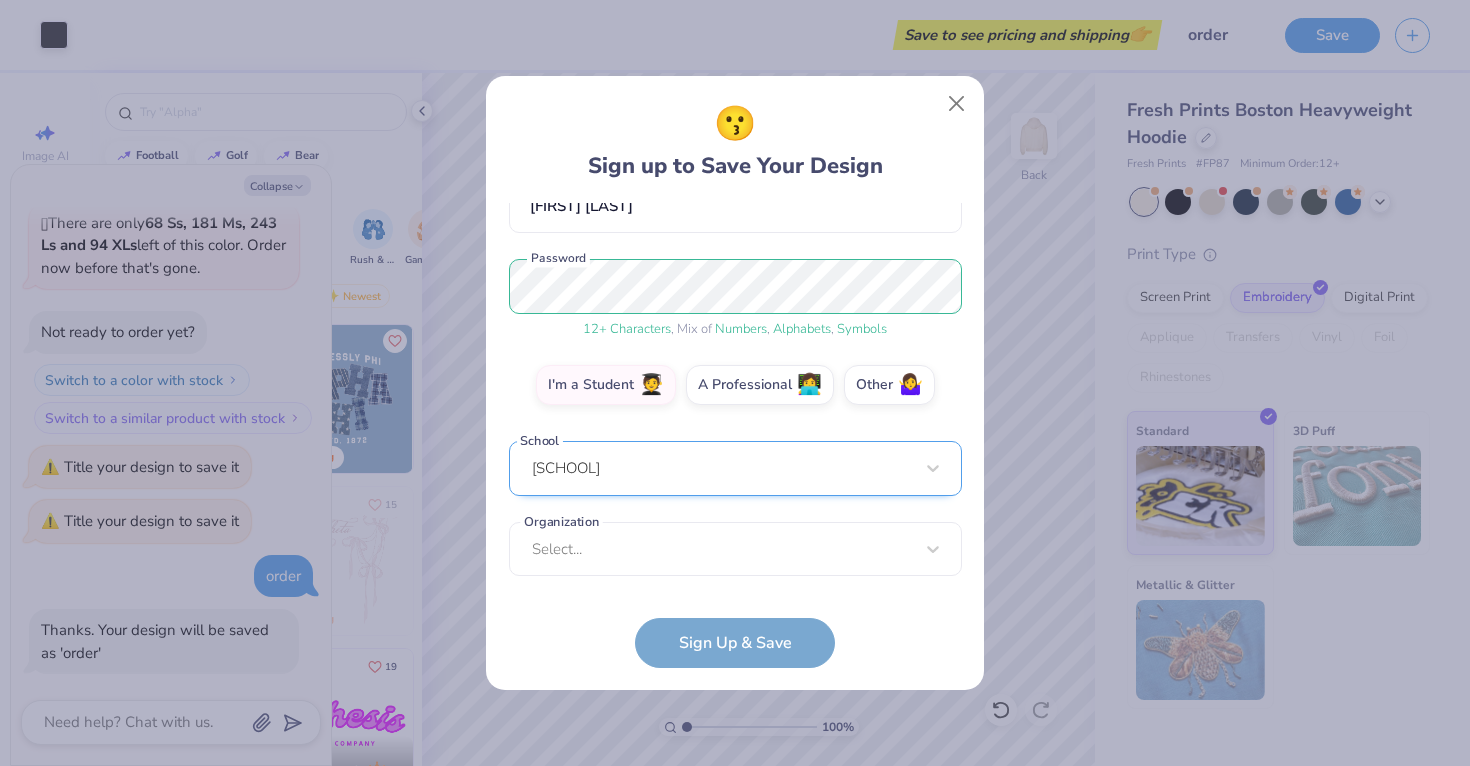 click on "santa" at bounding box center [735, 468] 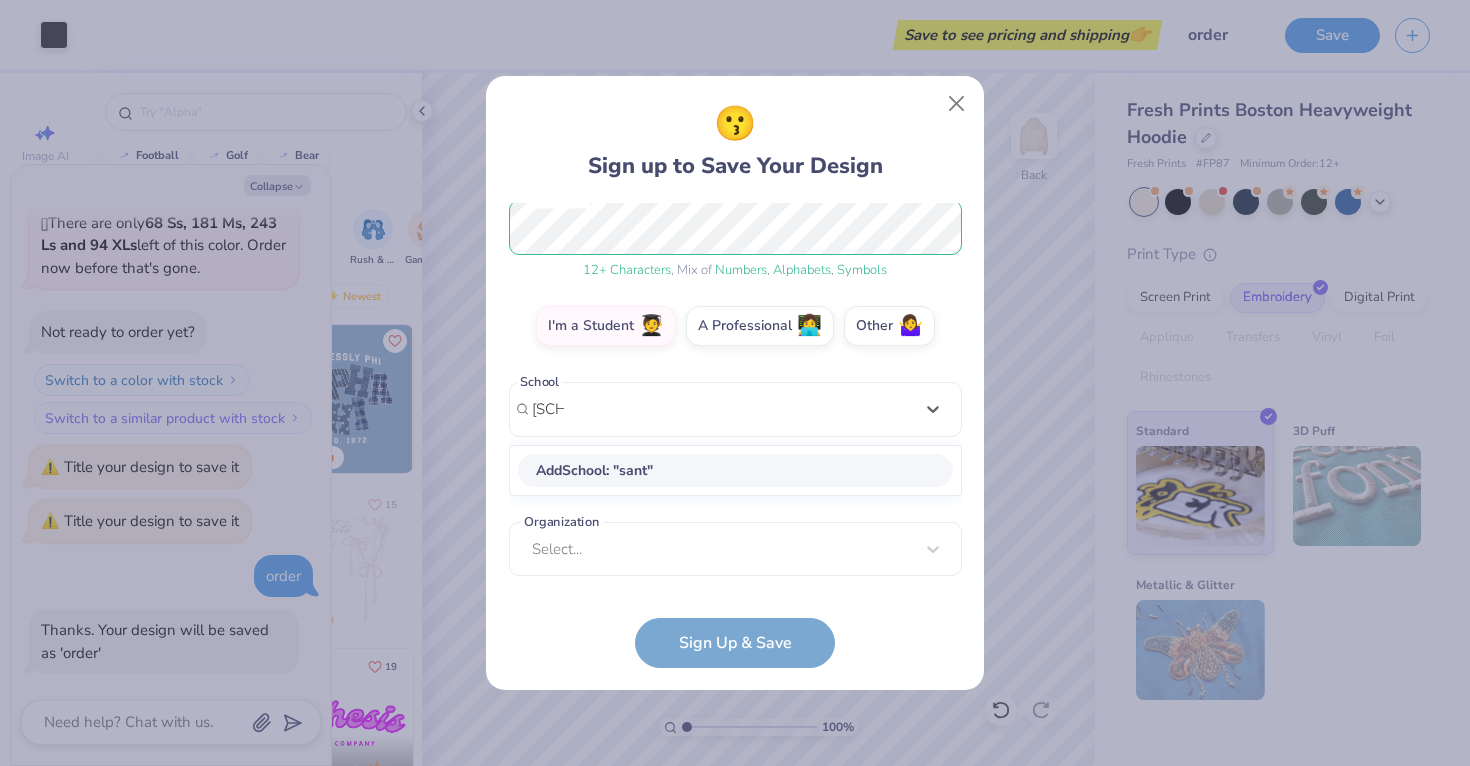 scroll, scrollTop: 408, scrollLeft: 0, axis: vertical 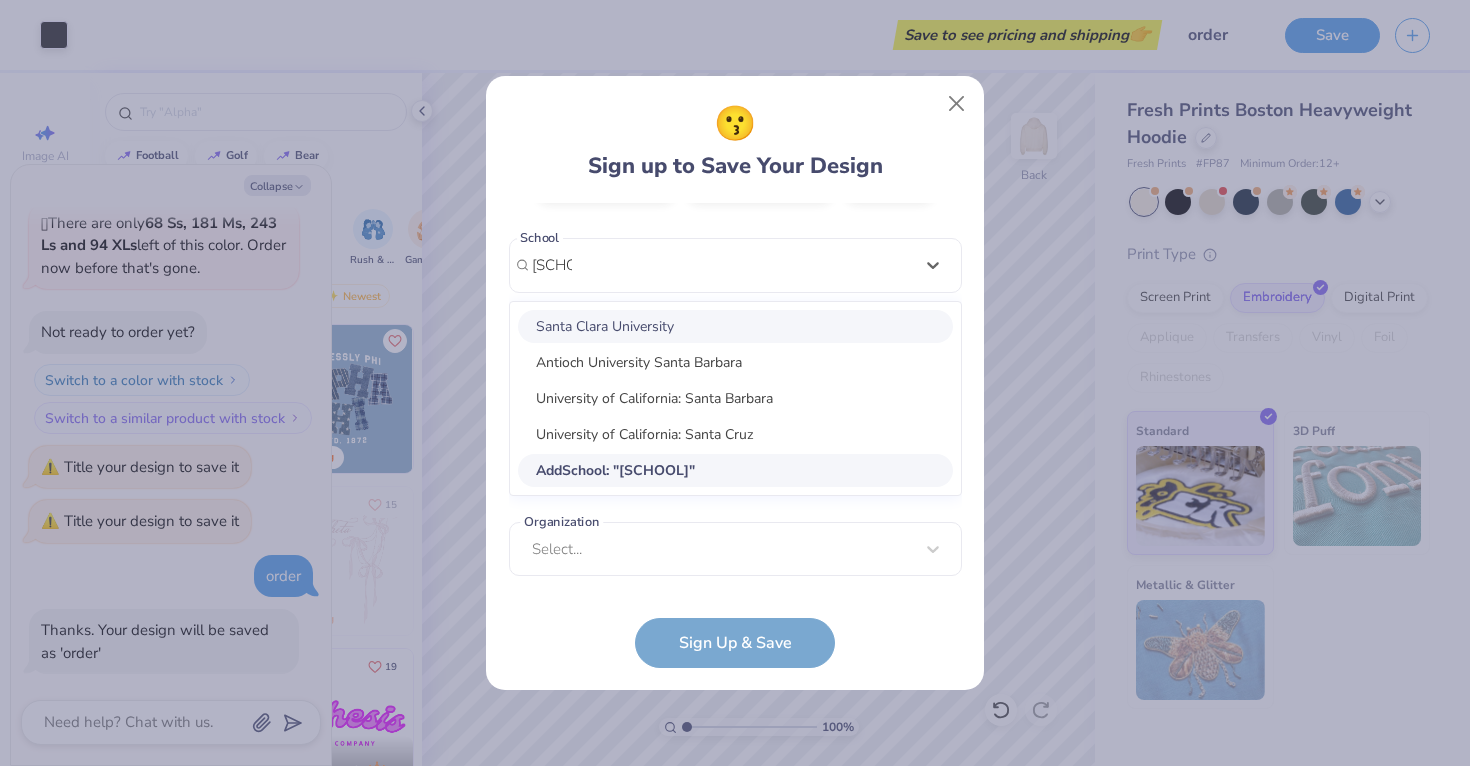 click on "Santa Clara University" at bounding box center (735, 326) 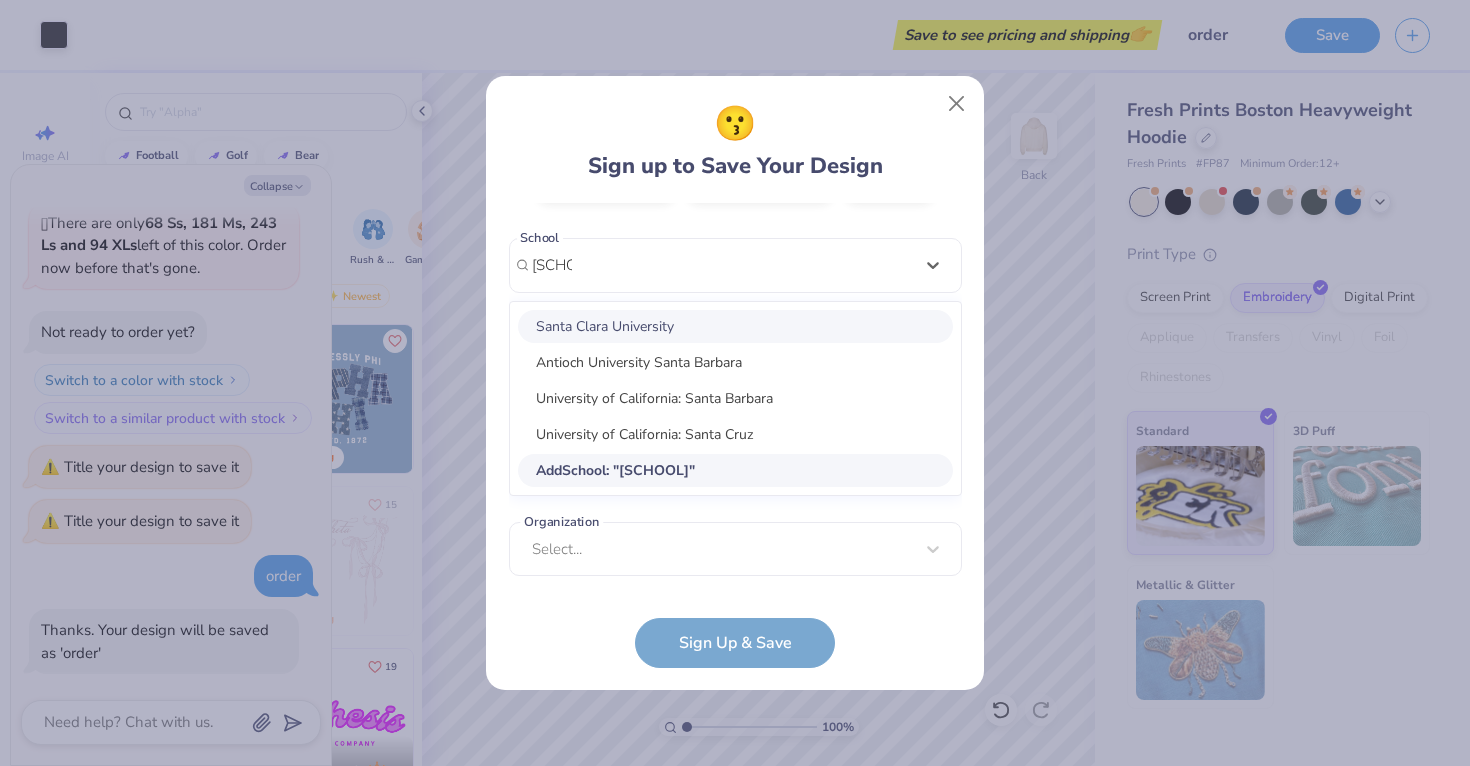 type on "santa" 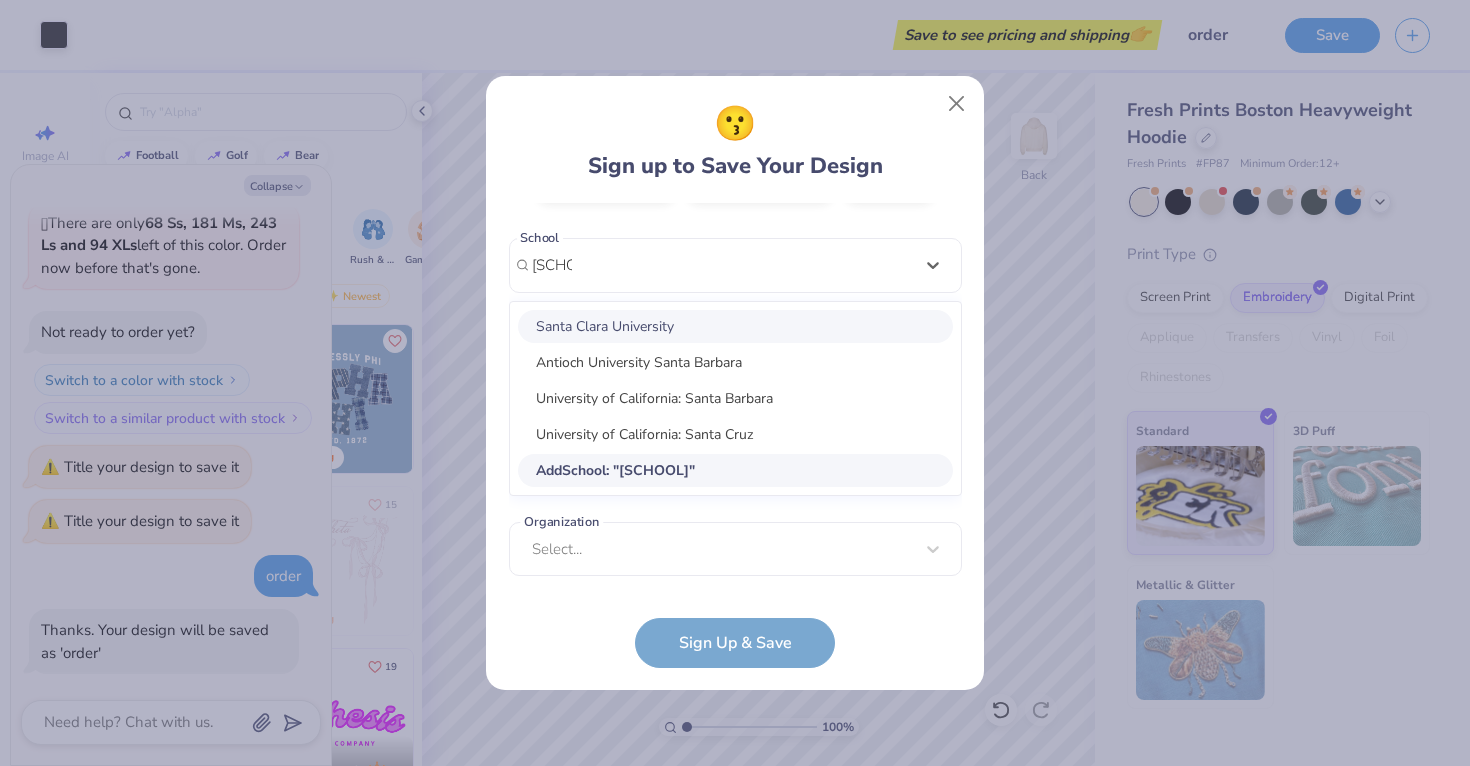 type 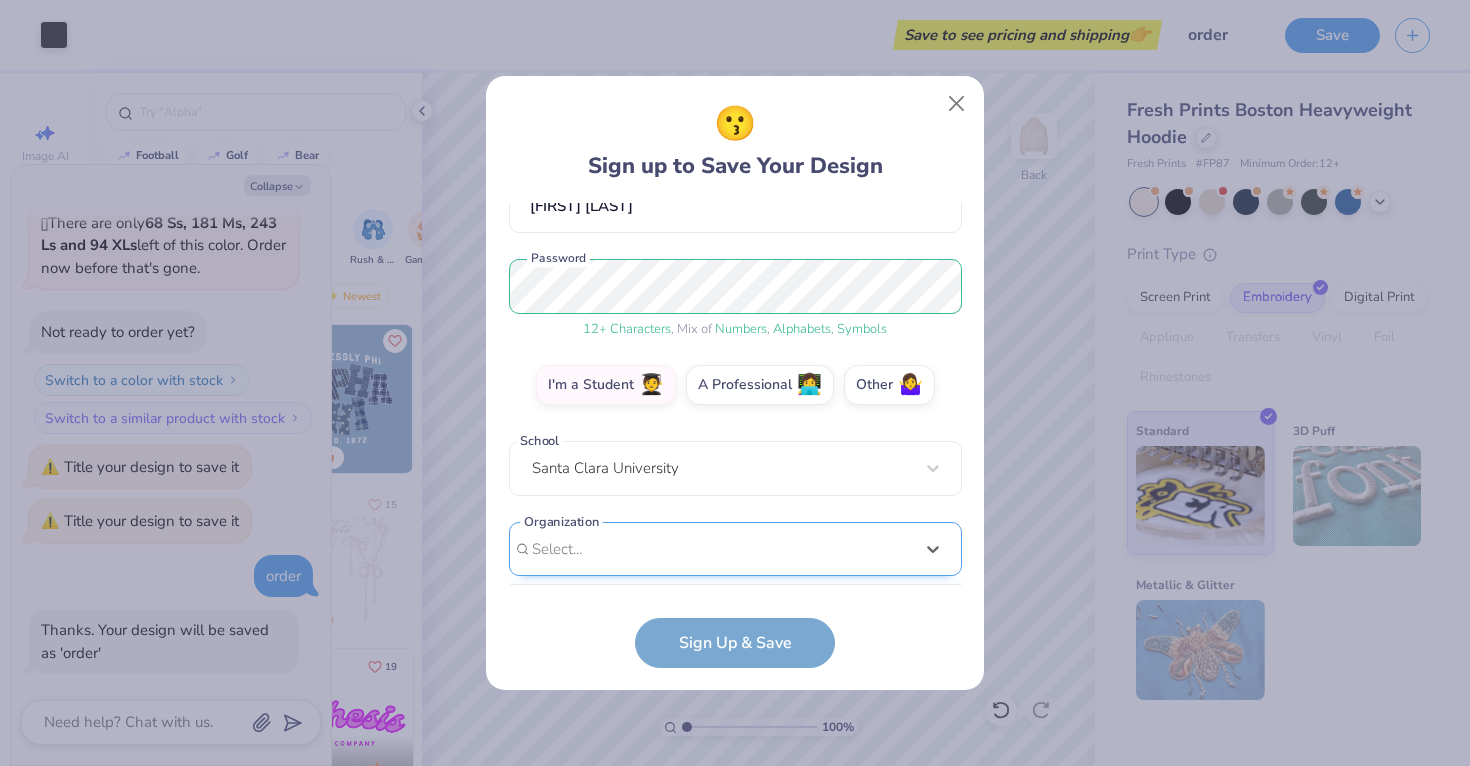 click on "option  focused, 8 of 15. 15 results available. Use Up and Down to choose options, press Enter to select the currently focused option, press Escape to exit the menu, press Tab to select the option and exit the menu. Select... 100 Collegiate Women 14 East Magazine 180 Degrees Consulting 202 Society 2025 class council 2025 Class Office 2026 Class Council 22 West Media 27 Heartbeats 314 Action 3D4E 4 Paws for Ability 4-H 45 Kings 49er Racing Club" at bounding box center [735, 704] 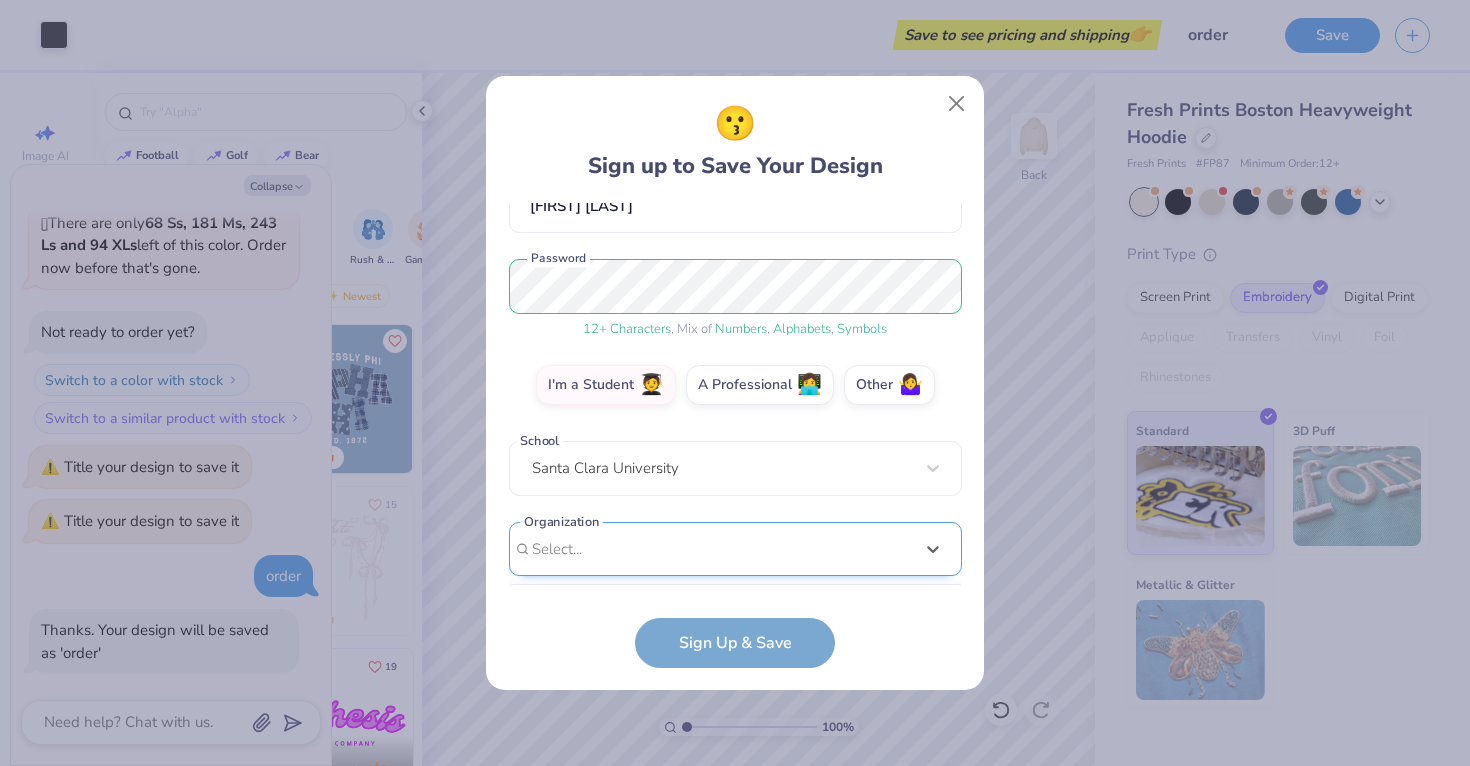 scroll, scrollTop: 505, scrollLeft: 0, axis: vertical 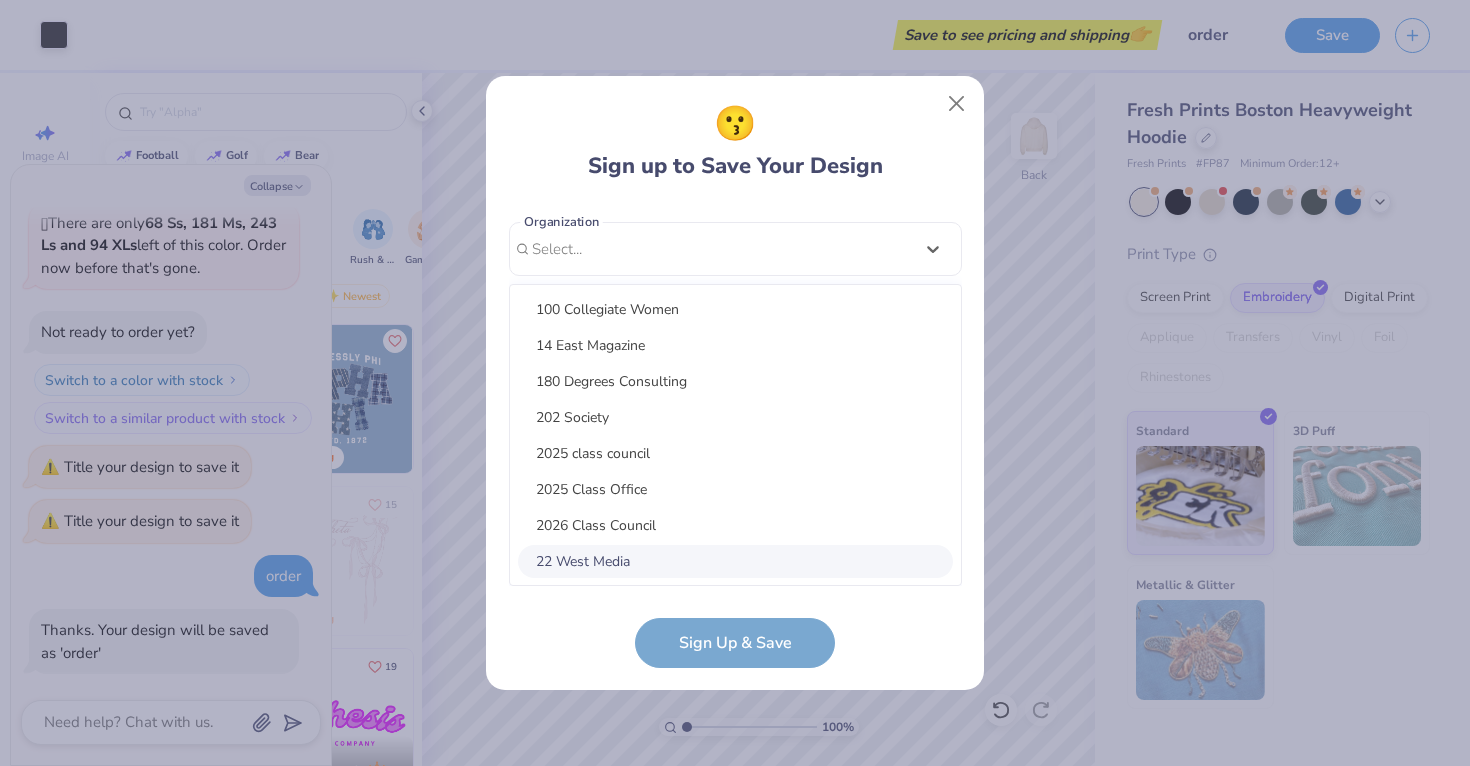 click on "sraghavan3@scu.edu Email (925) 320-1717 Phone Shloka Raghavan Full Name 12 + Characters , Mix of   Numbers ,   Alphabets ,   Symbols Password I'm a Student 🧑‍🎓 A Professional 👩‍💻 Other 🤷‍♀️ School Santa Clara University Organization option  focused, 8 of 30. 30 results available. Use Up and Down to choose options, press Enter to select the currently focused option, press Escape to exit the menu, press Tab to select the option and exit the menu. Select... 100 Collegiate Women 14 East Magazine 180 Degrees Consulting 202 Society 2025 class council 2025 Class Office 2026 Class Council 22 West Media 27 Heartbeats 314 Action 3D4E 4 Paws for Ability 4-H 45 Kings 49er Racing Club 49er Social & Ballroom Dance Club 4N01 Dance Team 4x4 Magazine 64 Squares 8 To The Bar 840 West A Better Chance Tutoring A Cappella A Completely Different Note A Moment of Magic A Place to Talk A.R.T Dance Team A2 Exploration Cult AAAE AAAS Organization cannot be null Sign Up & Save" at bounding box center (735, 435) 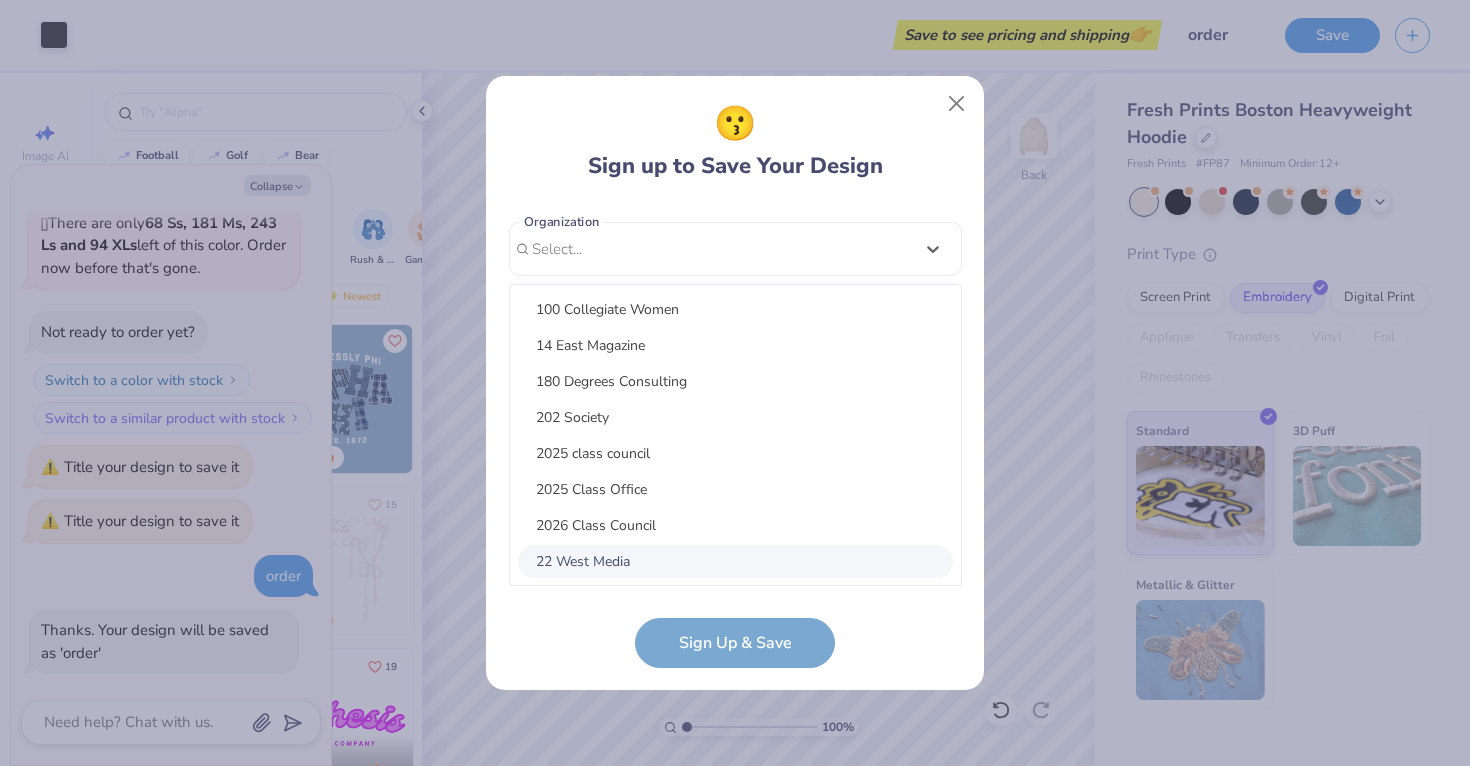 scroll, scrollTop: 205, scrollLeft: 0, axis: vertical 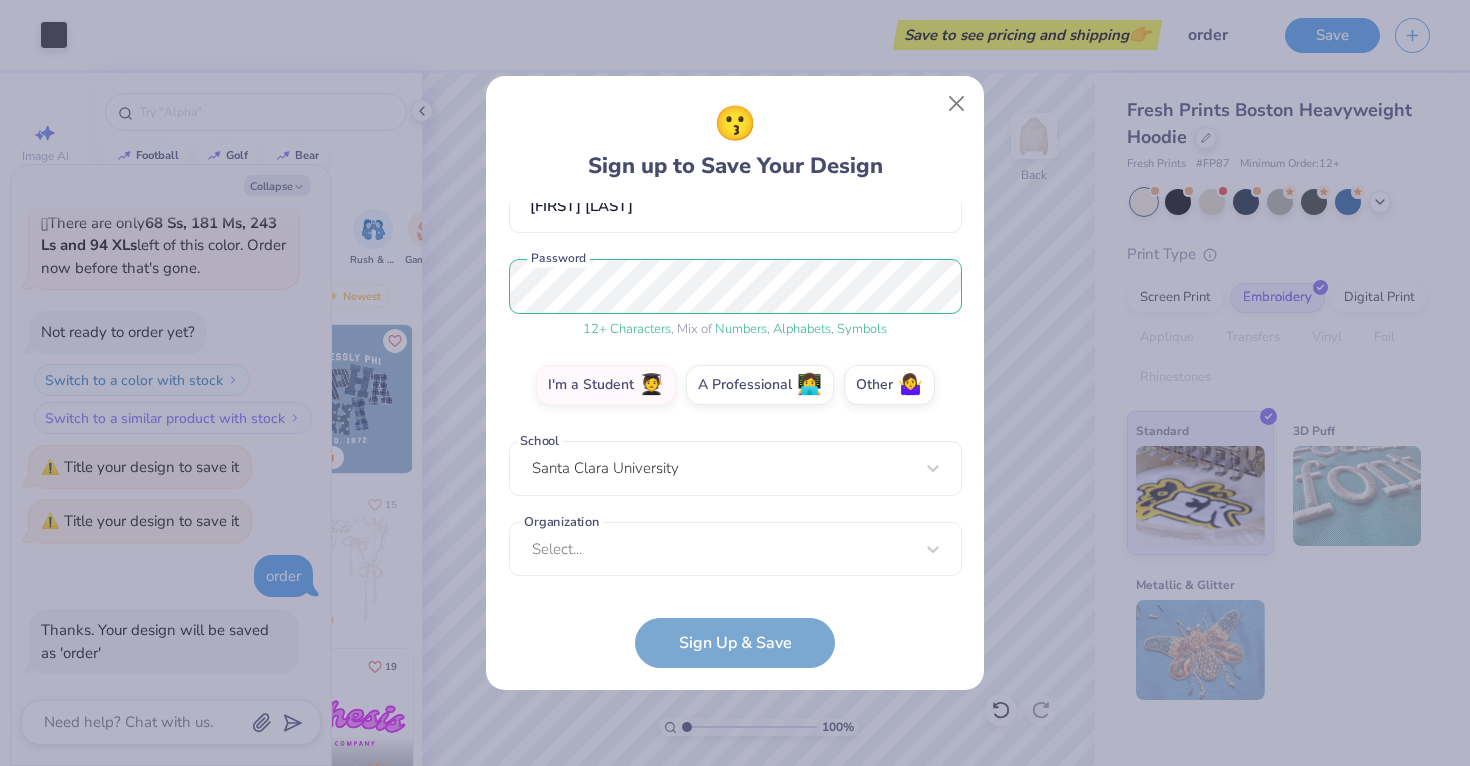 click on "sraghavan3@scu.edu Email (925) 320-1717 Phone Shloka Raghavan Full Name 12 + Characters , Mix of   Numbers ,   Alphabets ,   Symbols Password I'm a Student 🧑‍🎓 A Professional 👩‍💻 Other 🤷‍♀️ School Santa Clara University Organization Select... Organization cannot be null Sign Up & Save" at bounding box center [735, 435] 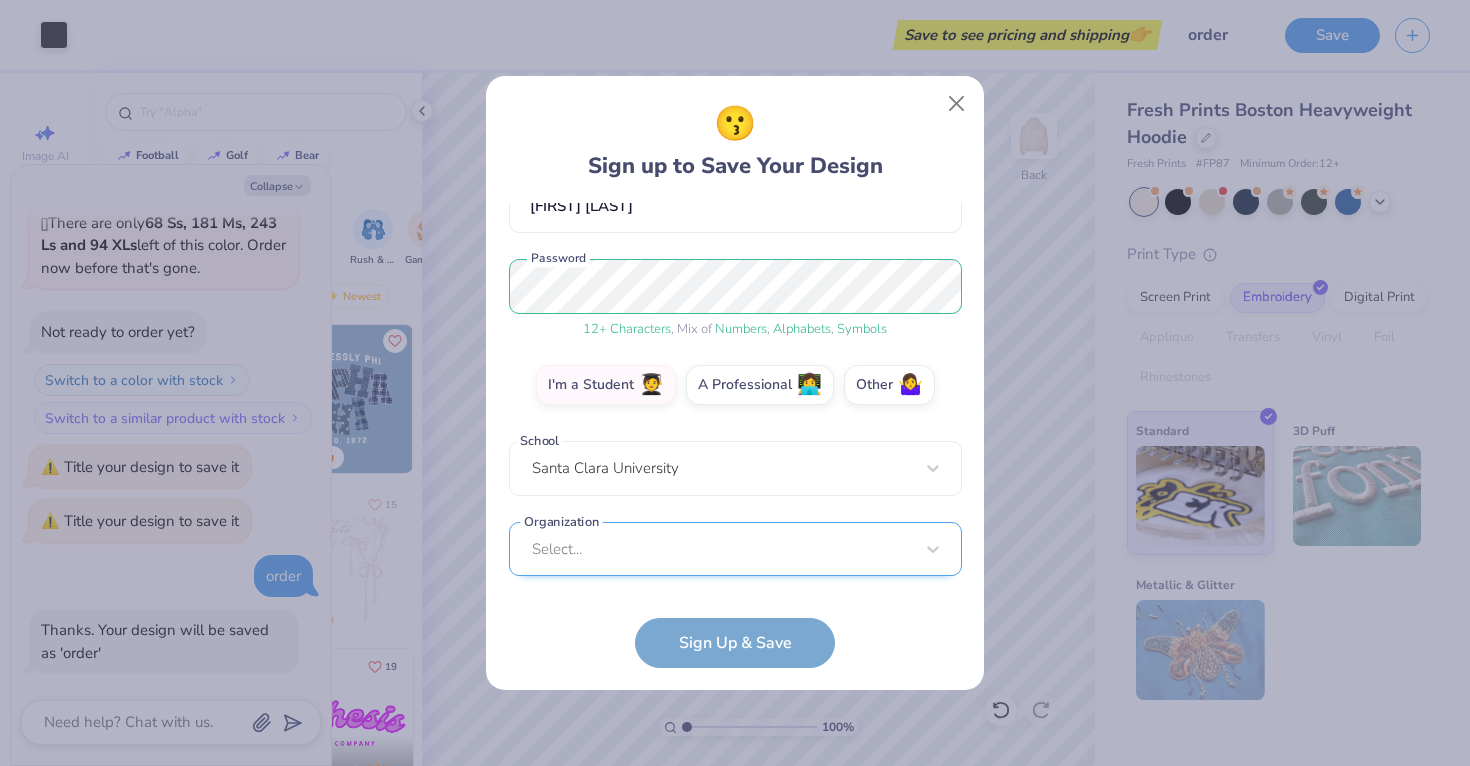 click on "Select..." at bounding box center (735, 549) 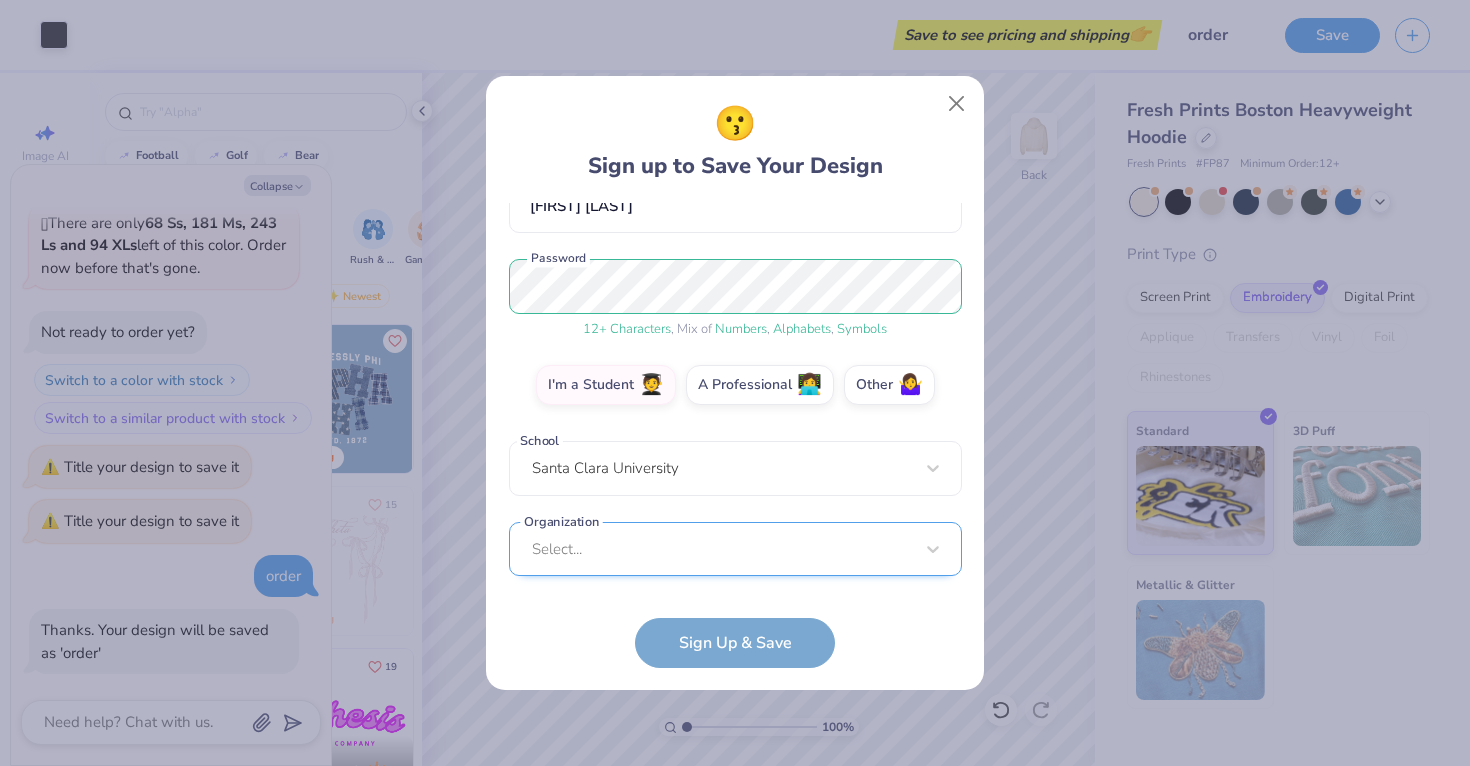 scroll, scrollTop: 505, scrollLeft: 0, axis: vertical 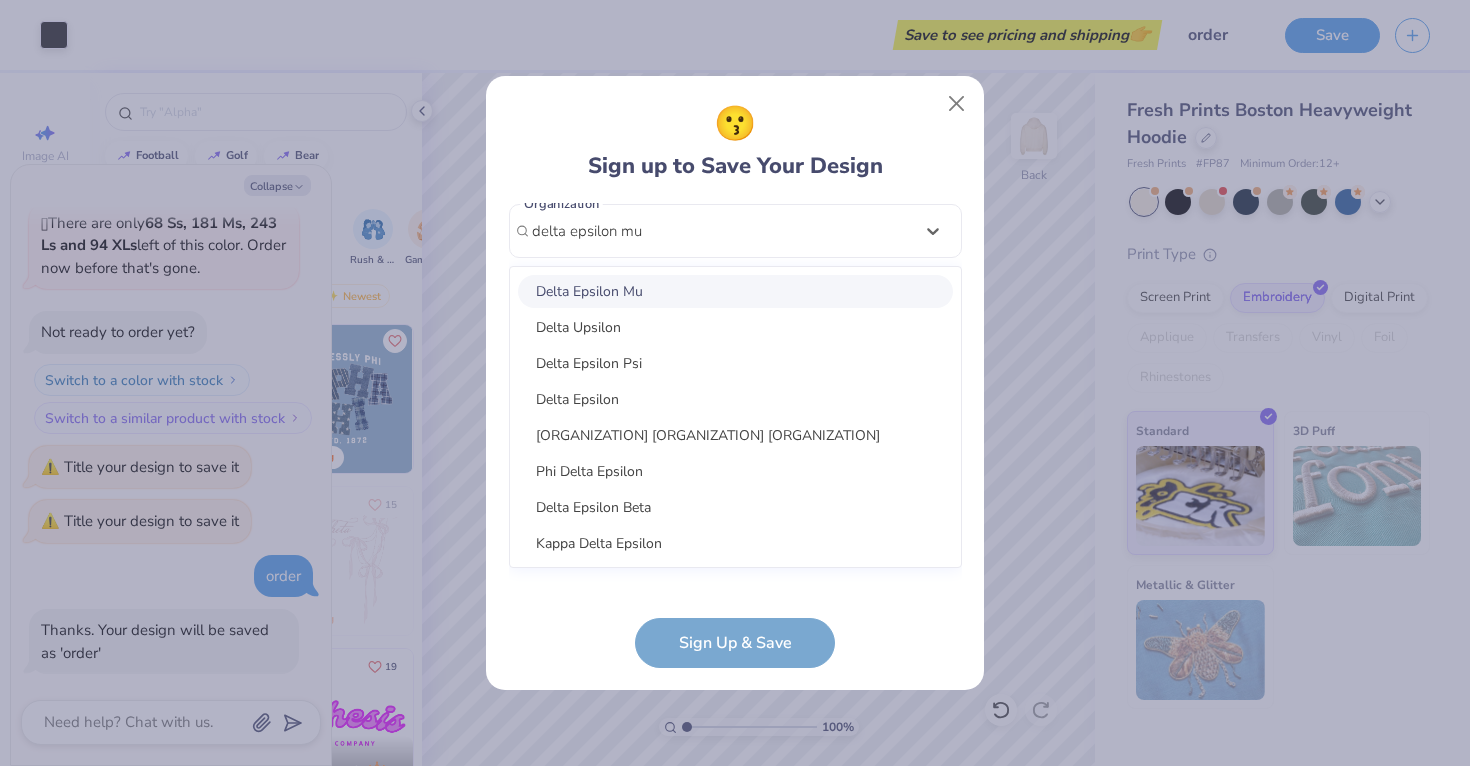click on "Delta Epsilon Mu" at bounding box center [735, 291] 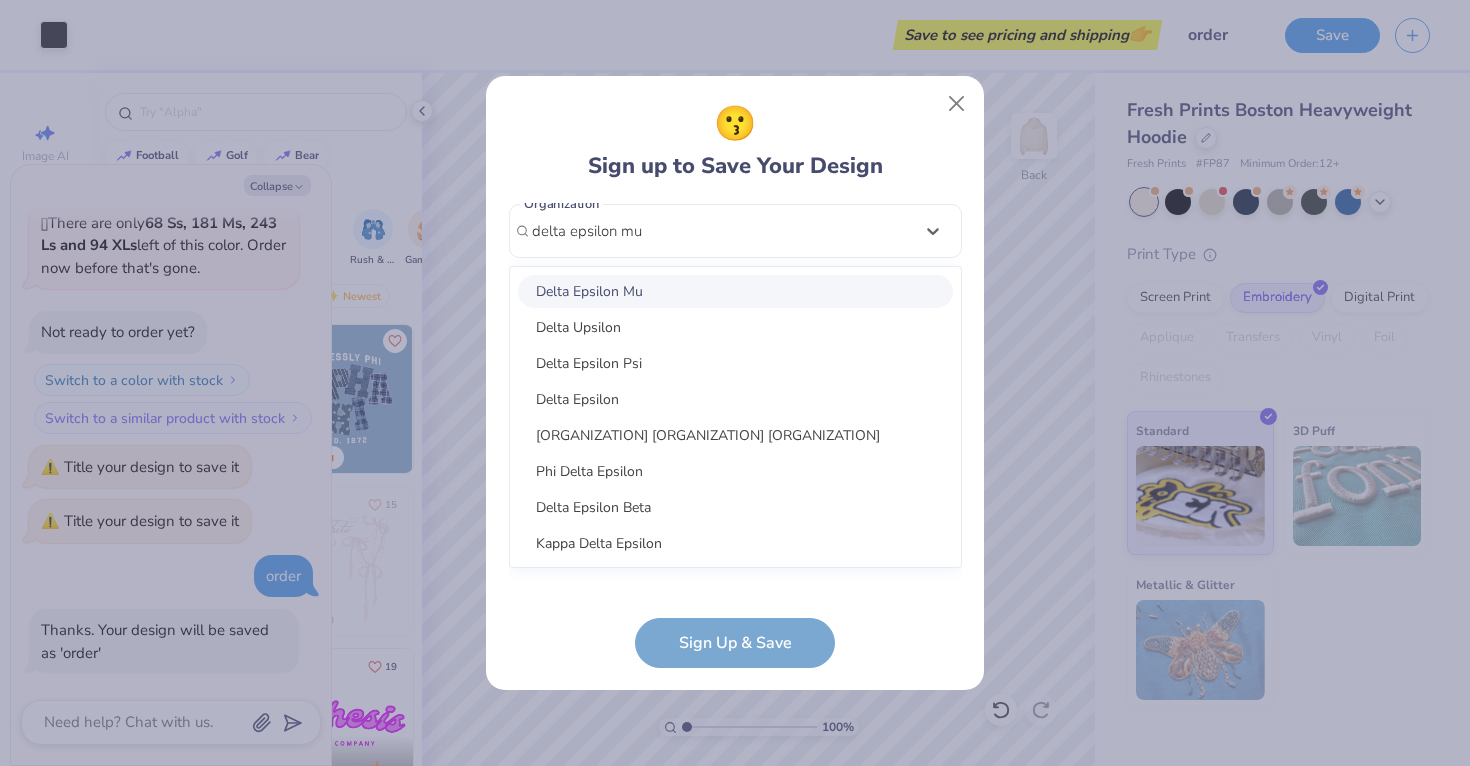 type on "delta epsilon mu" 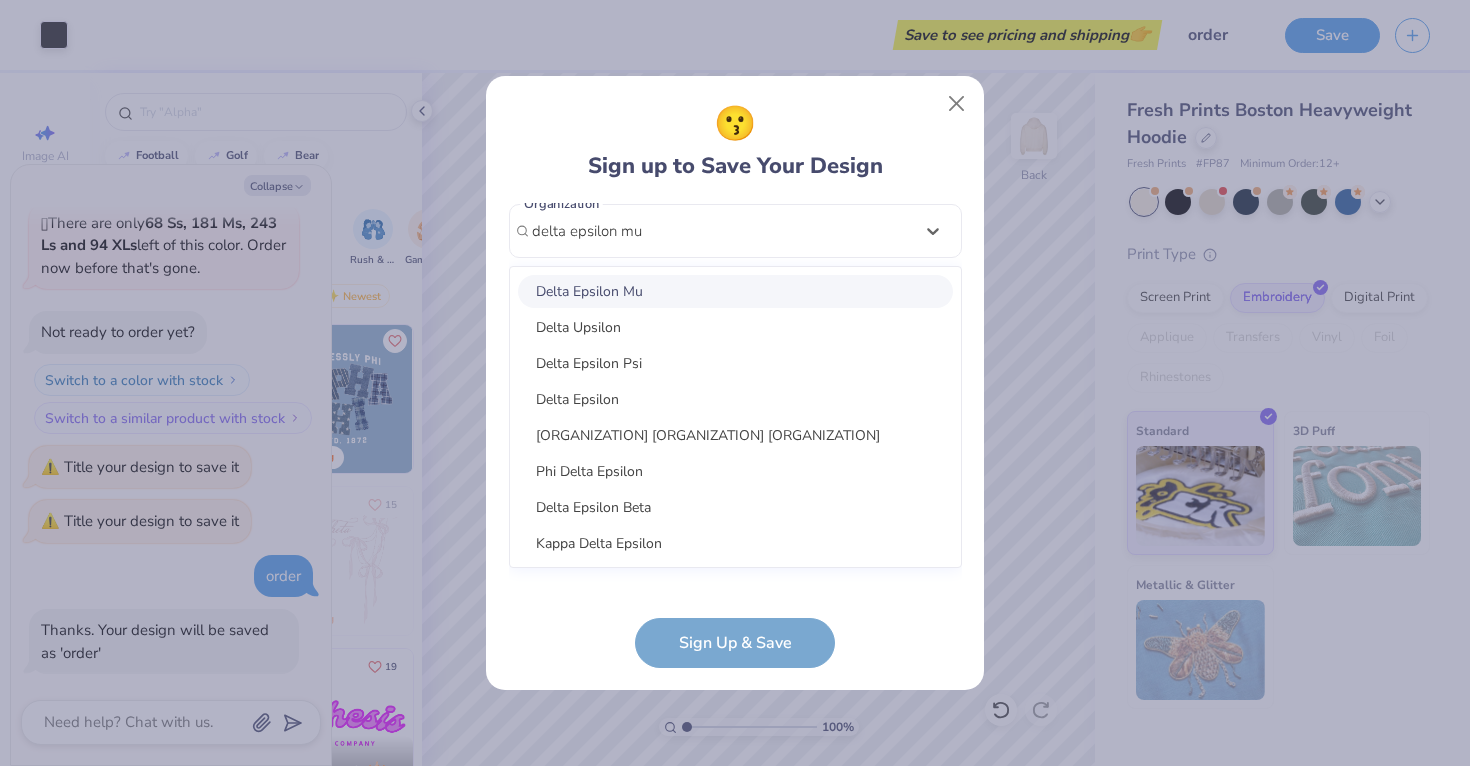 type 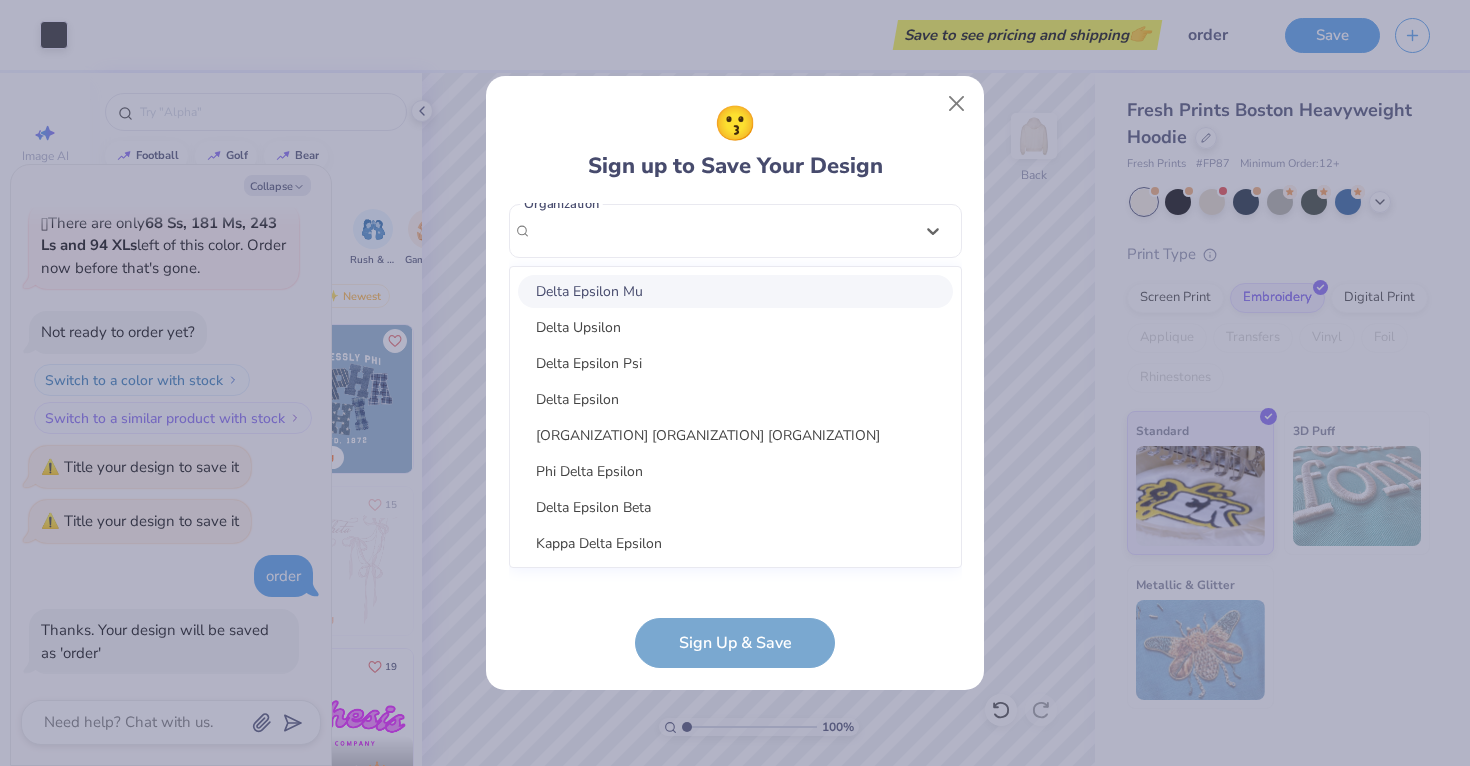 scroll, scrollTop: 287, scrollLeft: 0, axis: vertical 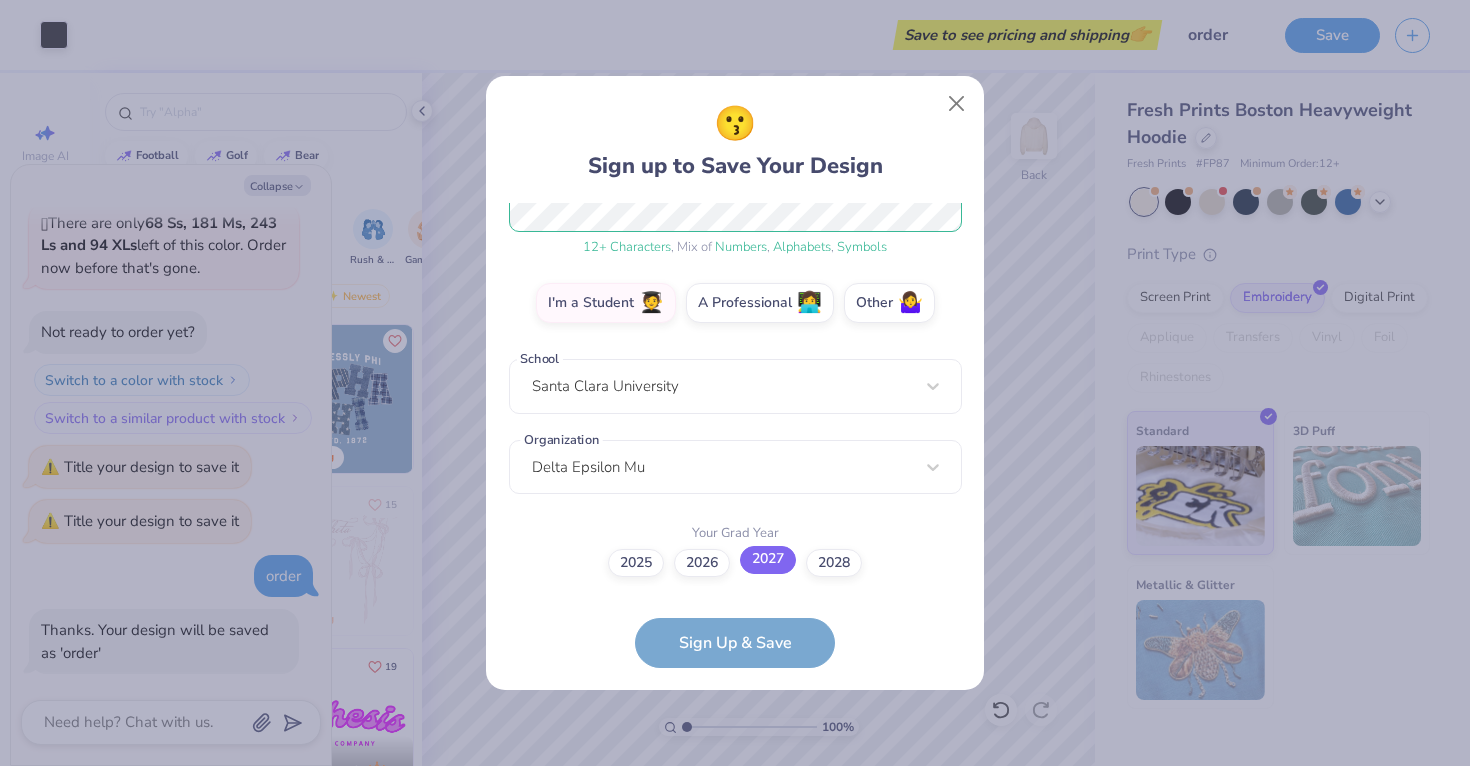 click on "2027" at bounding box center (768, 560) 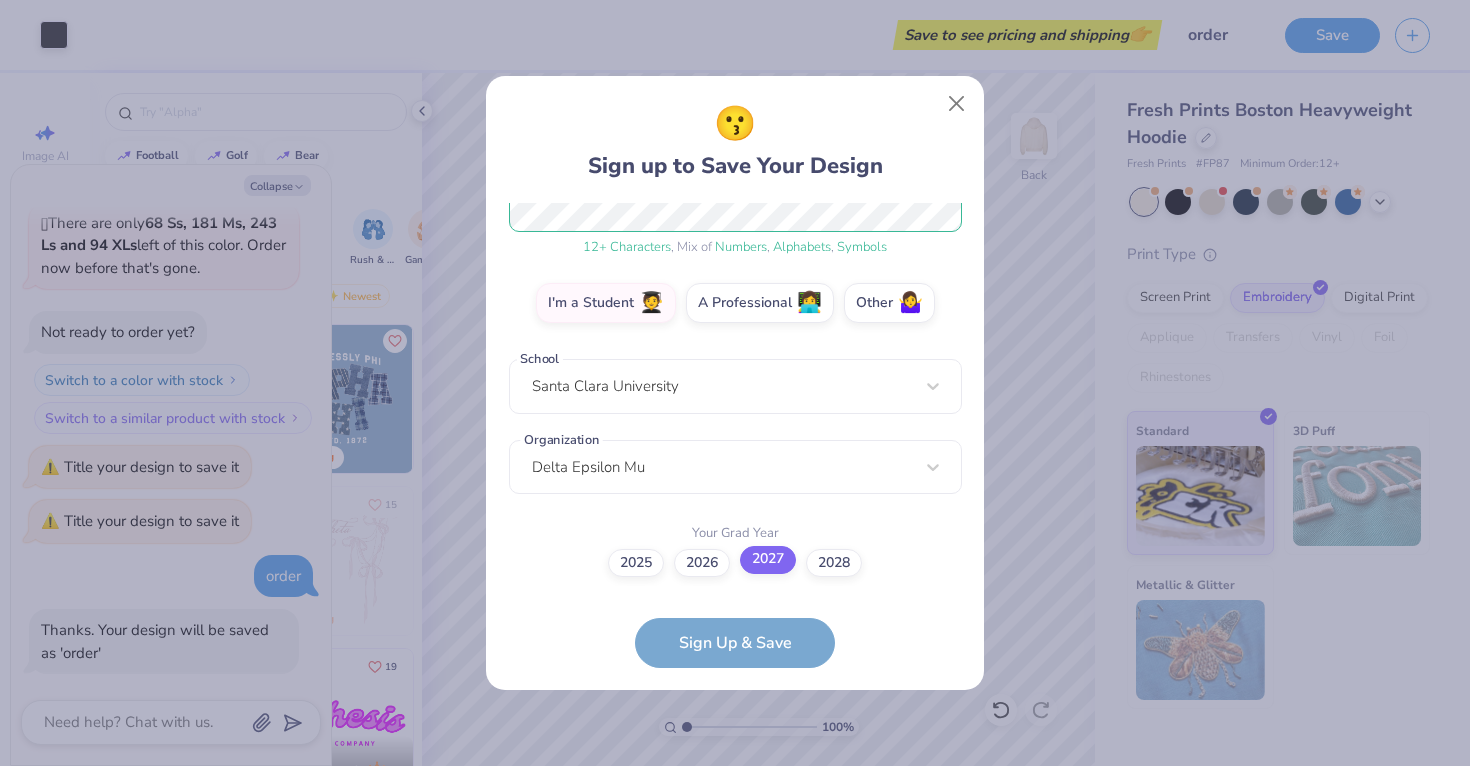 click on "2027" at bounding box center [735, 849] 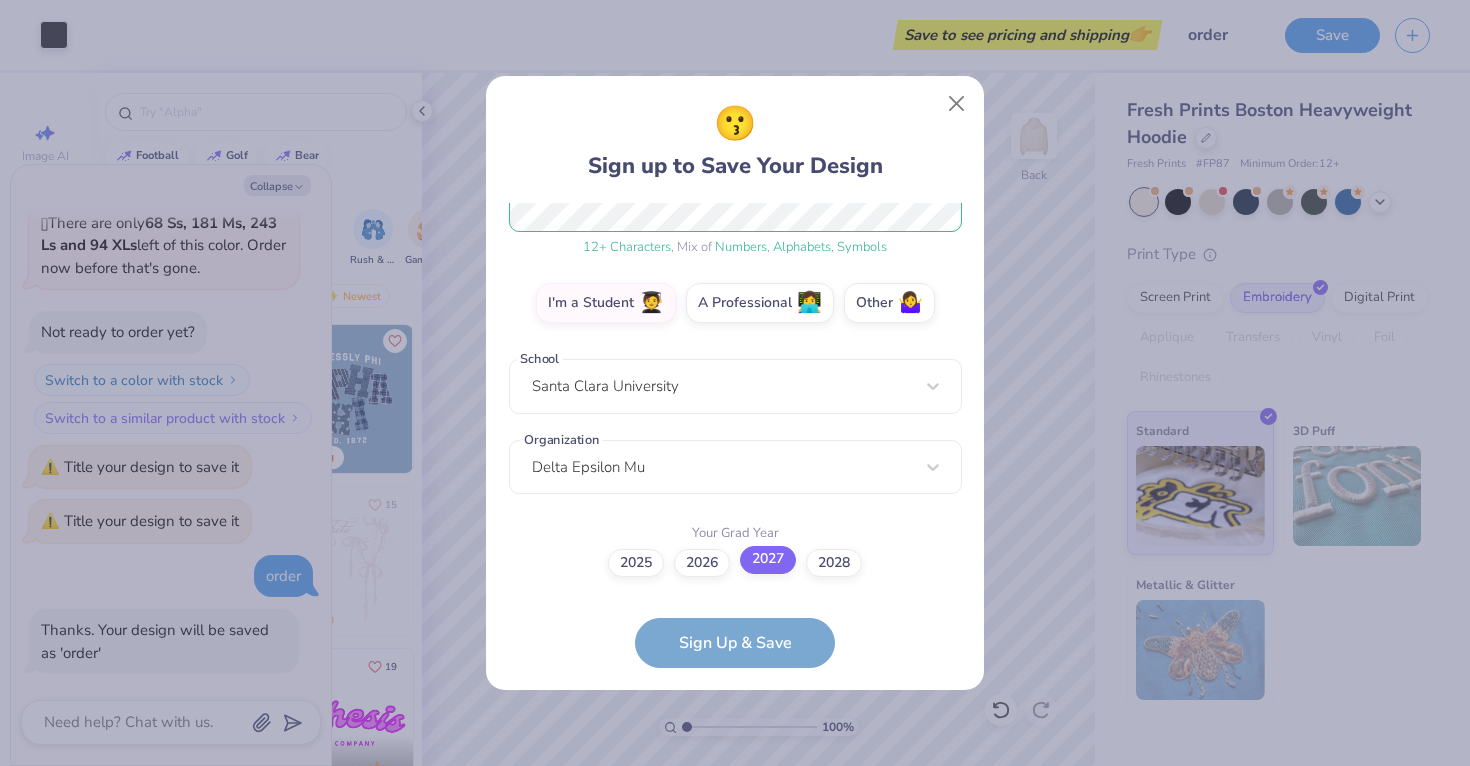 scroll, scrollTop: 0, scrollLeft: 0, axis: both 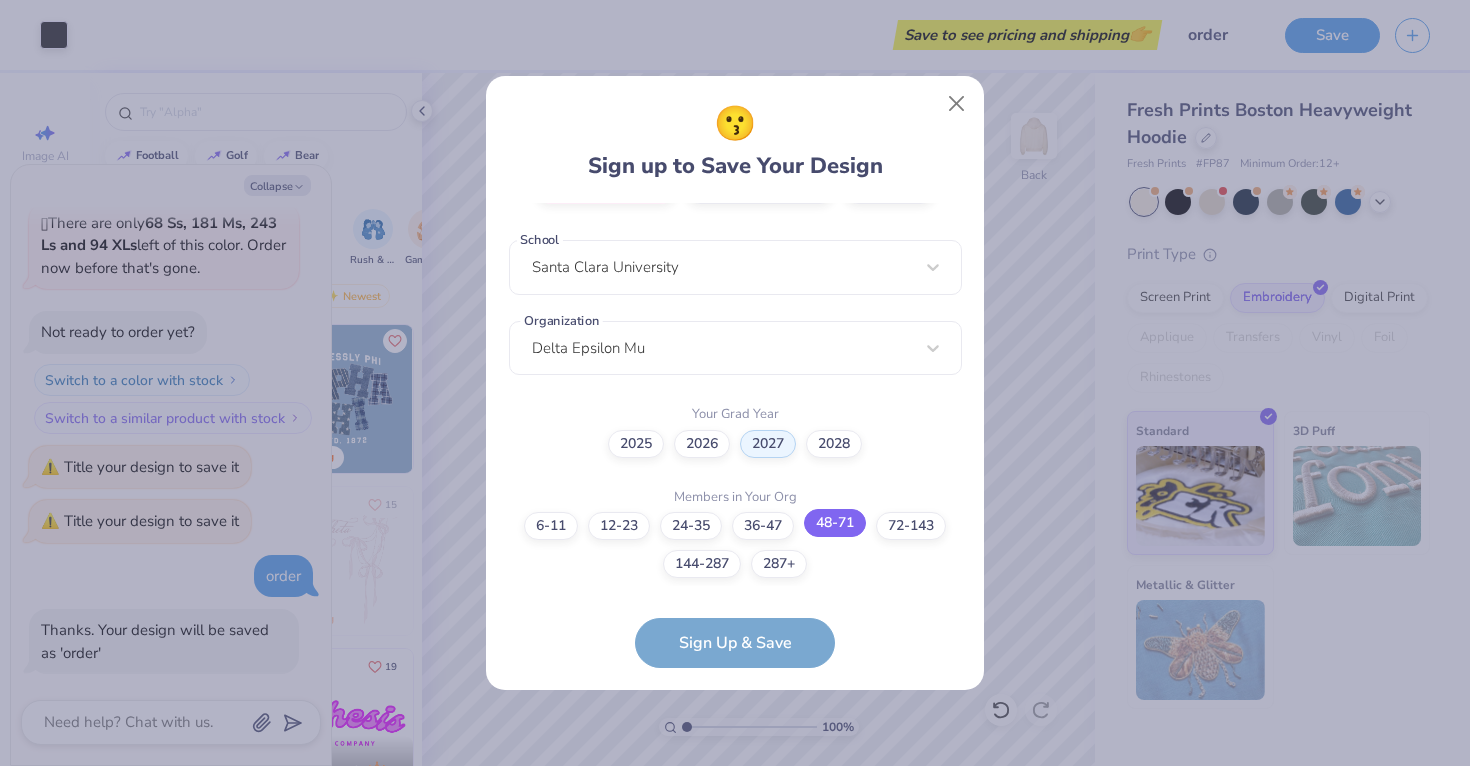 click on "48-71" at bounding box center [835, 523] 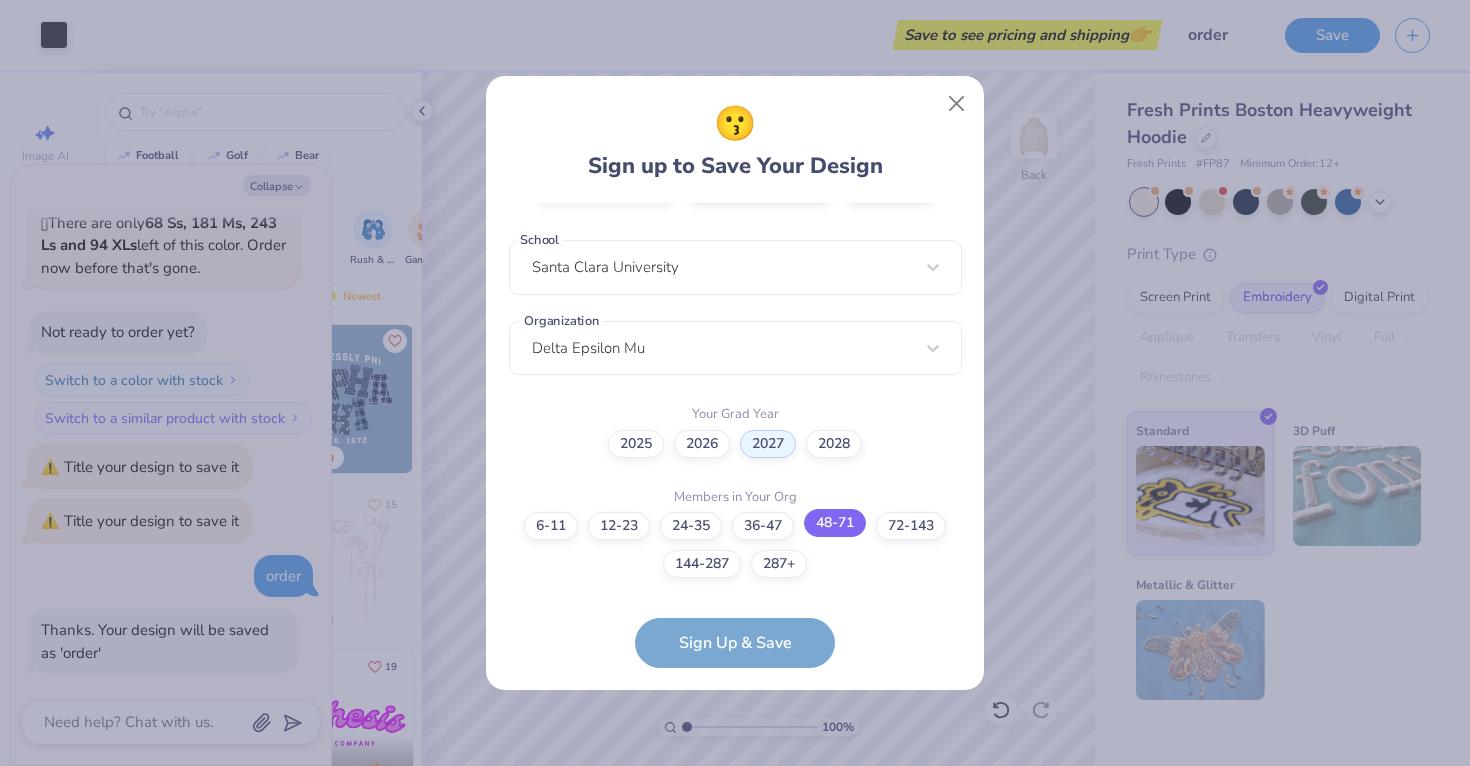 click on "48-71" at bounding box center (735, 951) 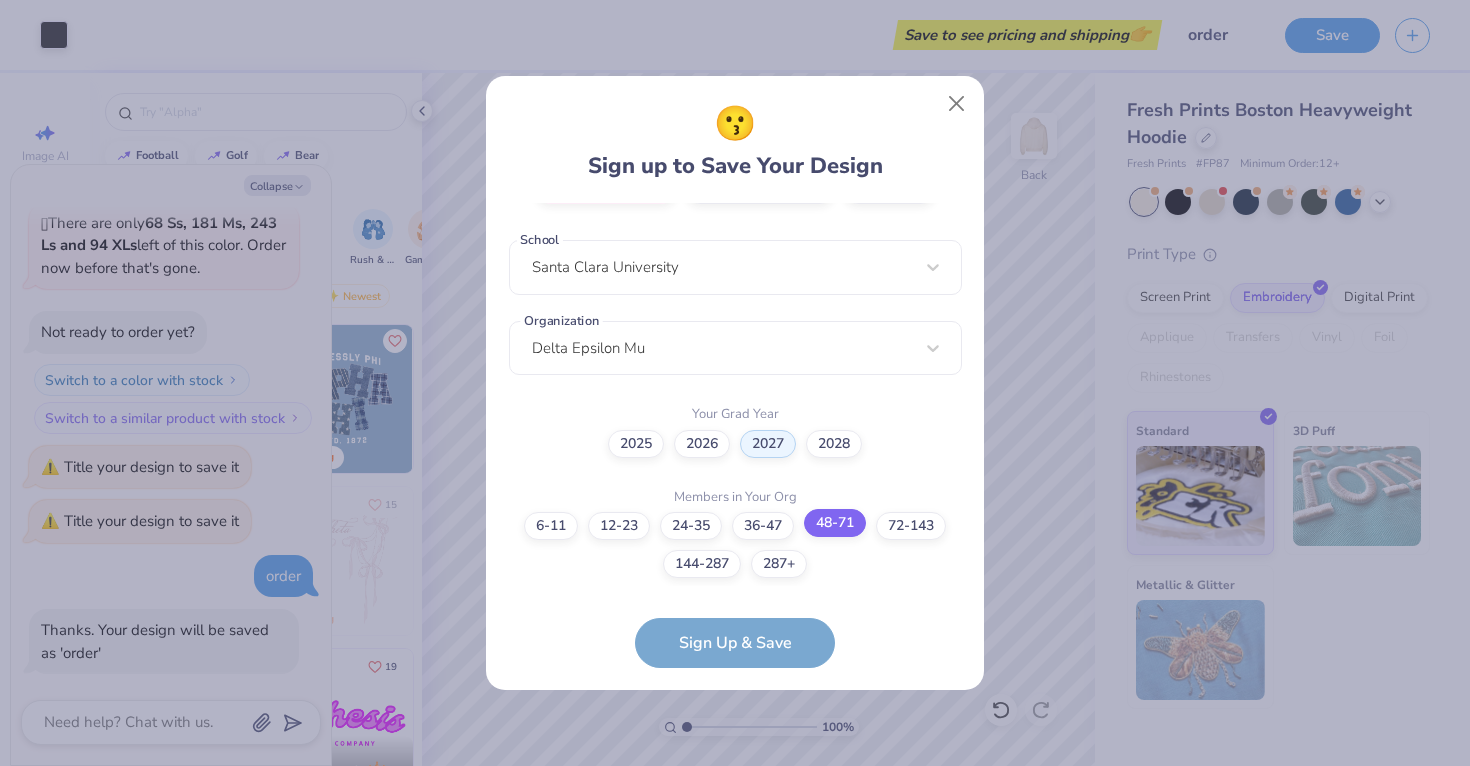 scroll, scrollTop: 265, scrollLeft: 0, axis: vertical 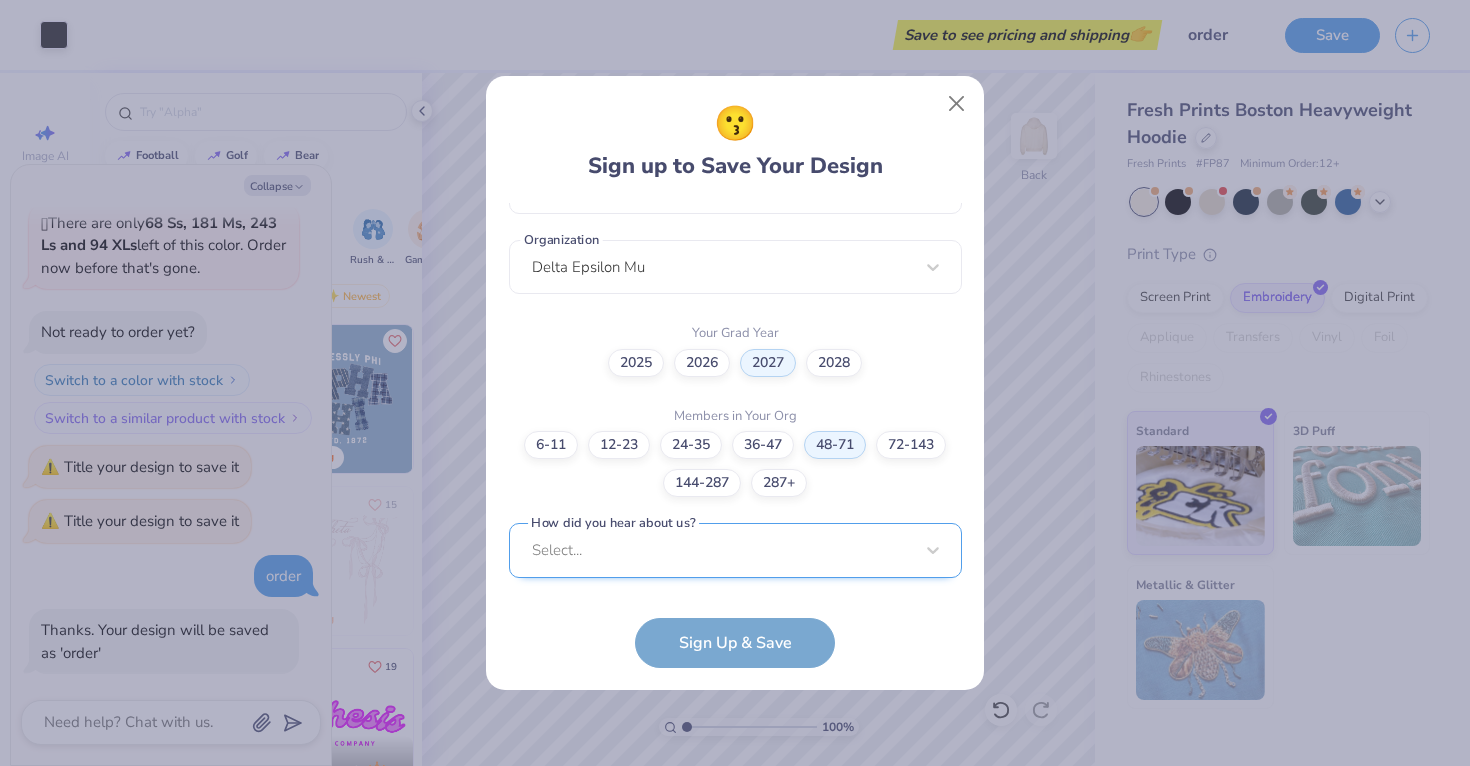 click on "Select..." at bounding box center (735, 550) 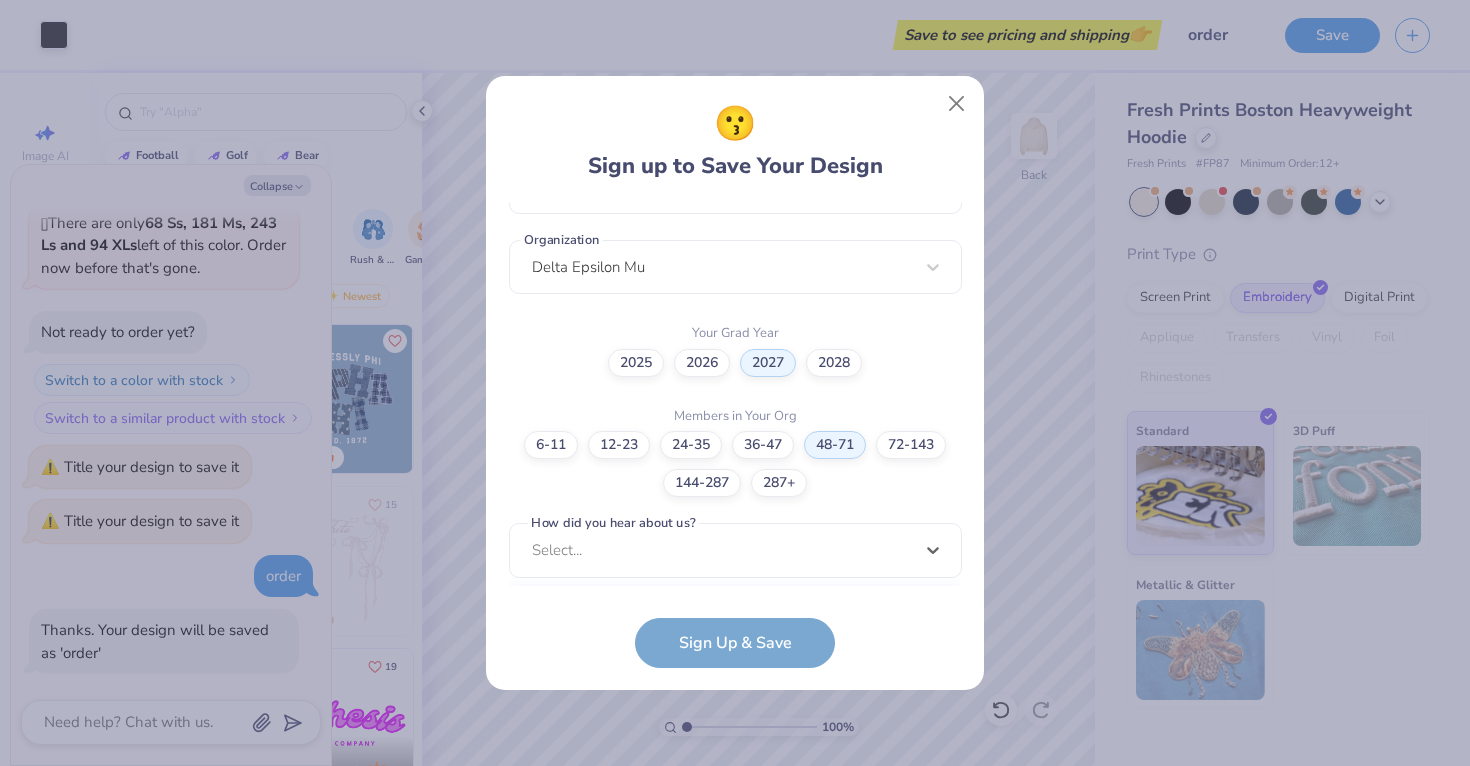 click on "sraghavan3@scu.edu Email (925) 320-1717 Phone Shloka Raghavan Full Name 12 + Characters , Mix of   Numbers ,   Alphabets ,   Symbols Password I'm a Student 🧑‍🎓 A Professional 👩‍💻 Other 🤷‍♀️ School Santa Clara University Organization Delta Epsilon Mu Your Grad Year 2025 2026 2027 2028 Members in Your Org 6-11 12-23 24-35 36-47 48-71 72-143 144-287 287+ How did you hear about us? option LinkedIn focused, 9 of 15. 15 results available. Use Up and Down to choose options, press Enter to select the currently focused option, press Escape to exit the menu, press Tab to select the option and exit the menu. Select... Pinterest Google Search I've ordered before Received a text message A Campus Manager Received an Email Saw an Ad Word of Mouth LinkedIn Tik Tok Instagram Blog/Article Reddit An AI Chatbot Other How did you hear about us? cannot be null Sign Up & Save" at bounding box center [735, 435] 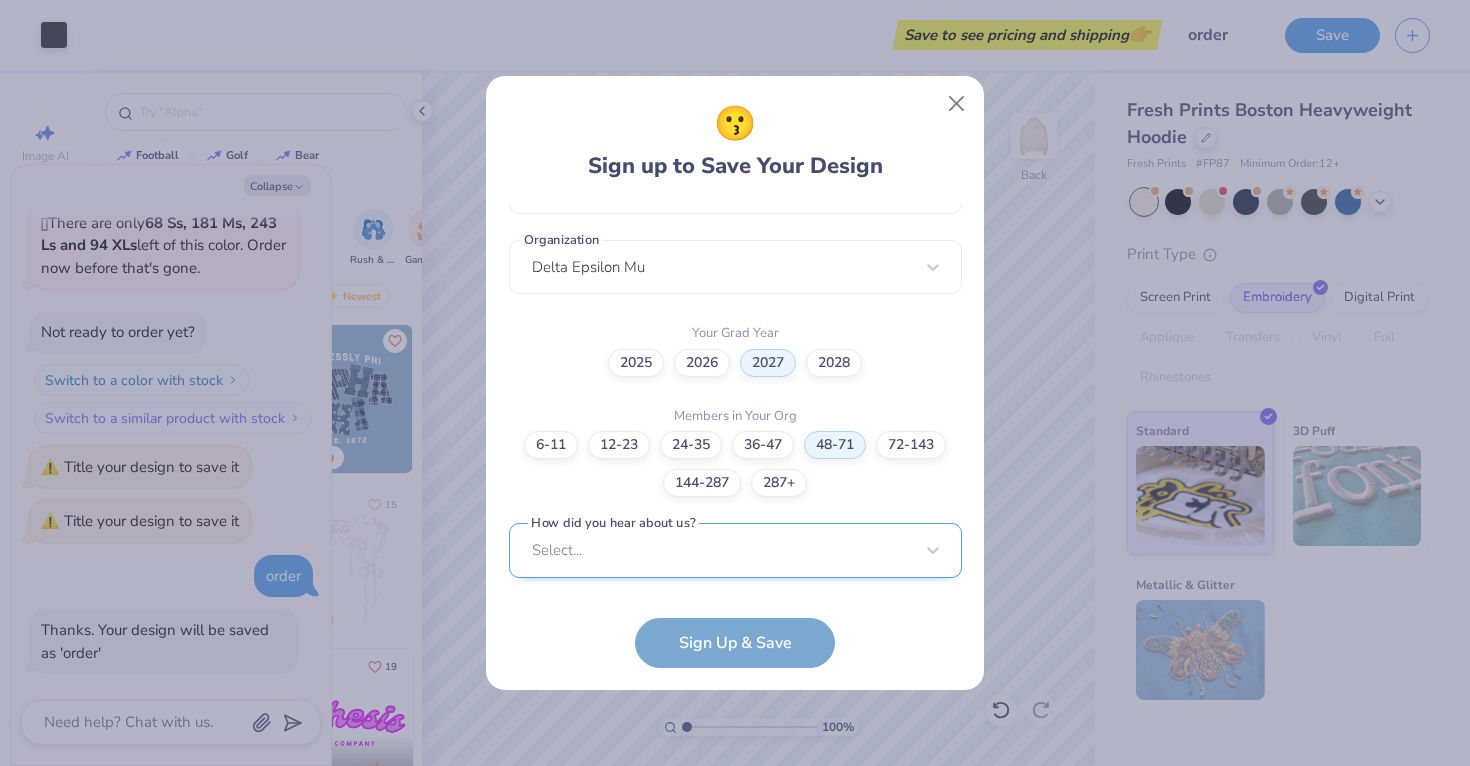 click on "Select..." at bounding box center [735, 550] 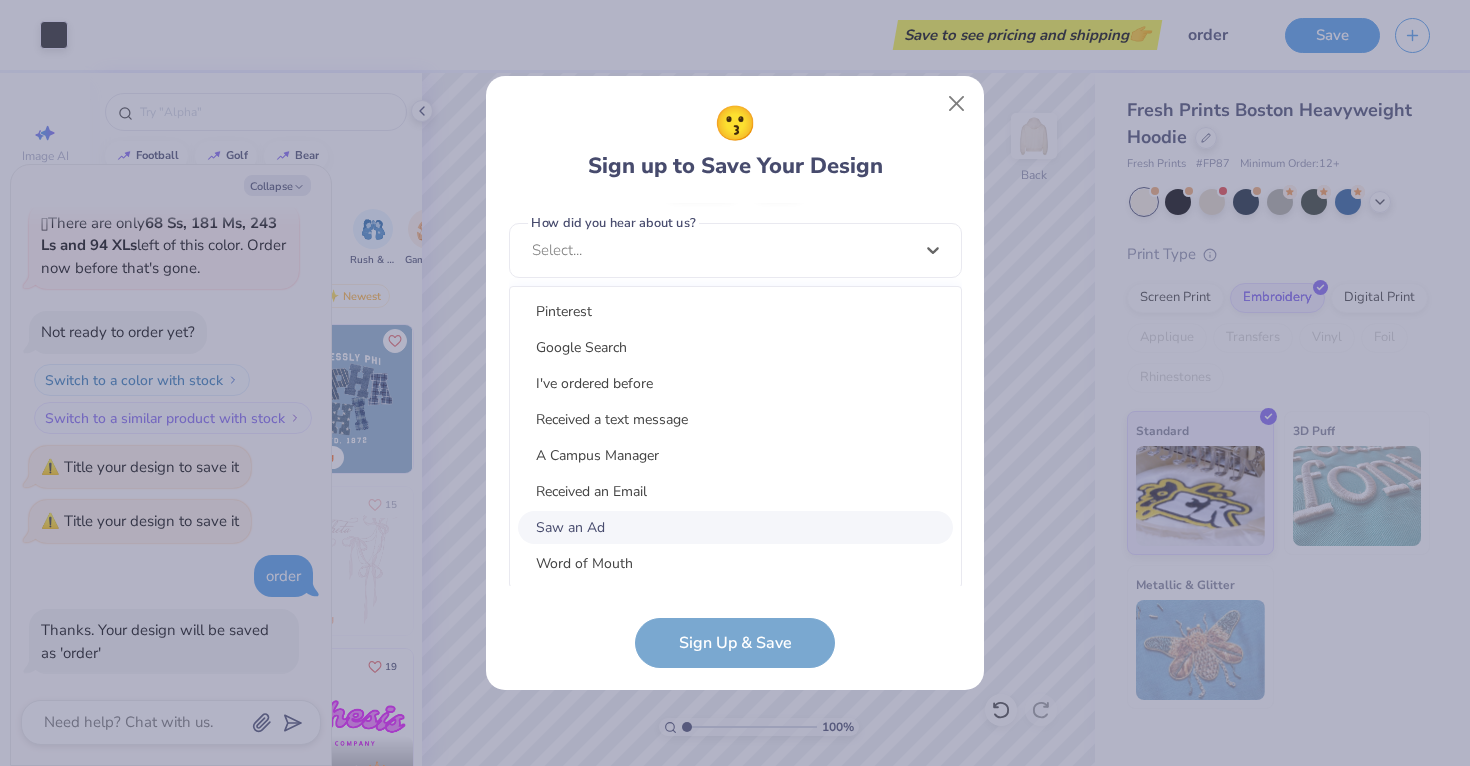 click on "Saw an Ad" at bounding box center [735, 527] 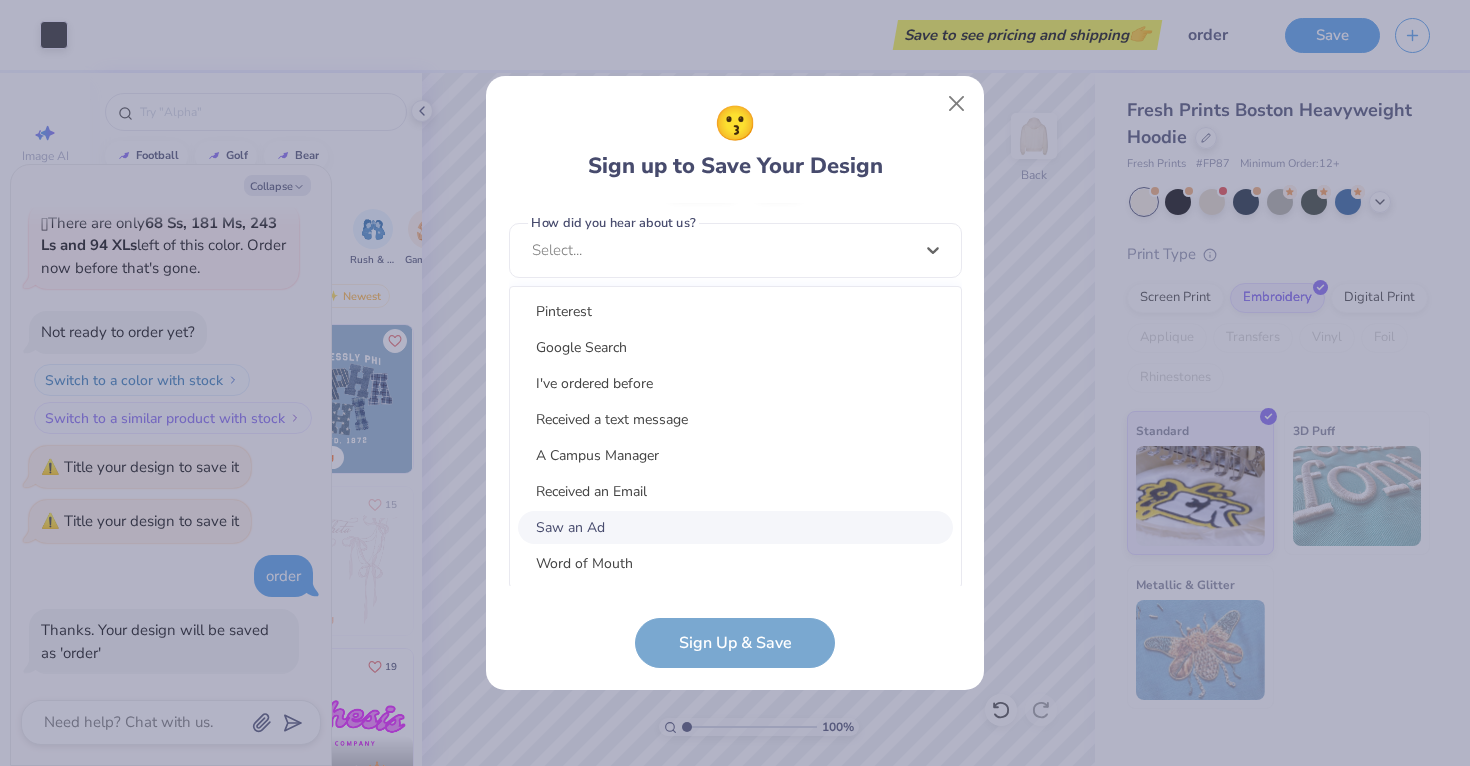 scroll, scrollTop: 487, scrollLeft: 0, axis: vertical 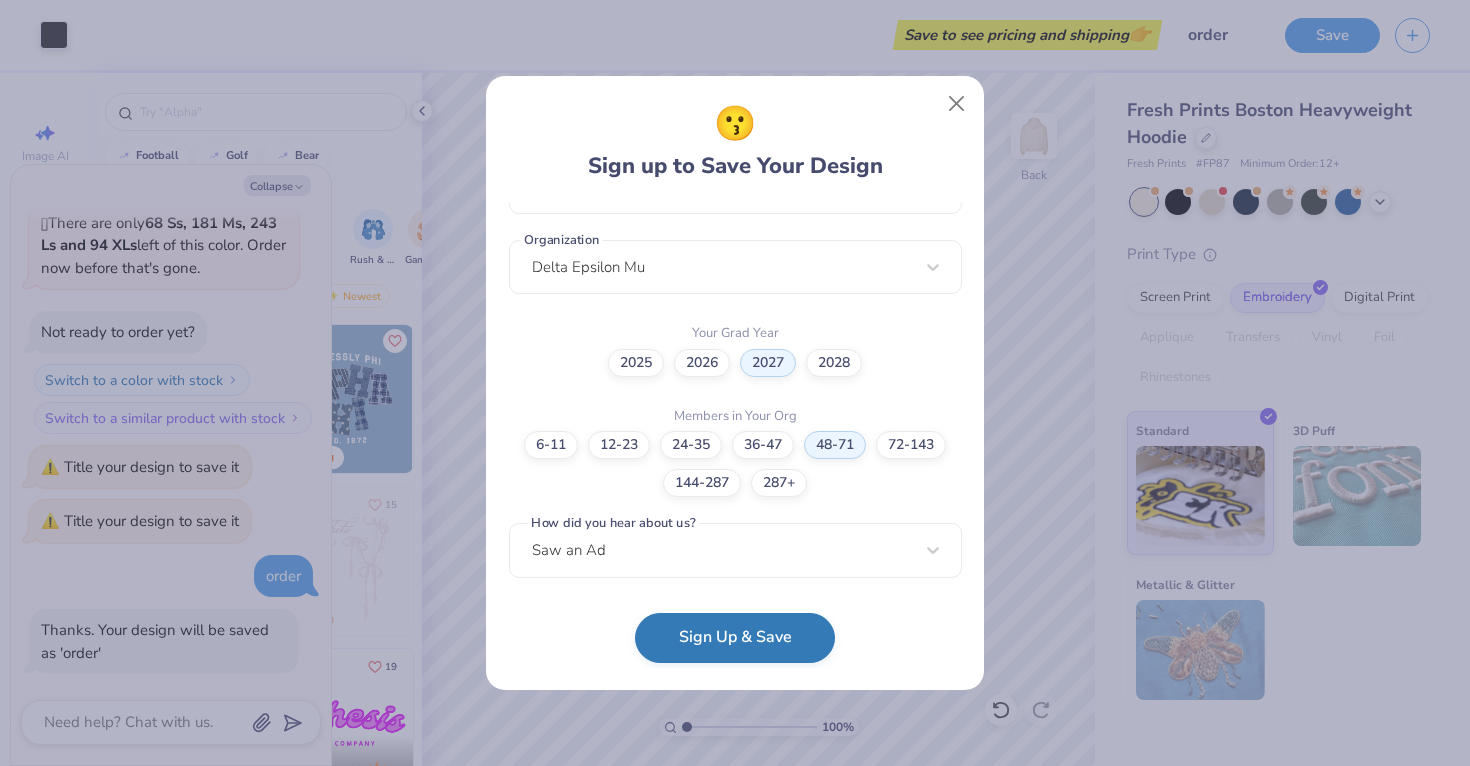 click on "Sign Up & Save" at bounding box center (735, 638) 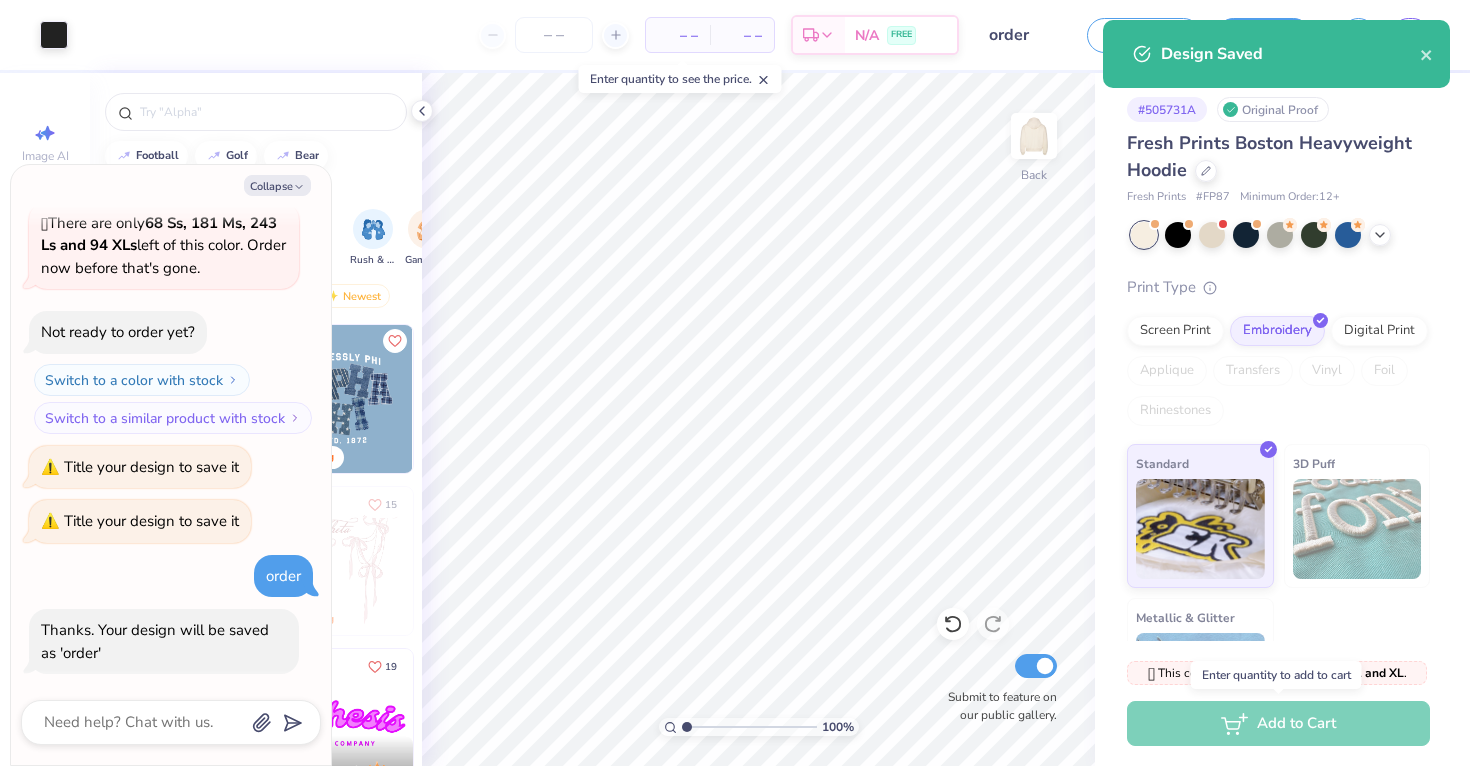 click on "Add to Cart" at bounding box center [1278, 723] 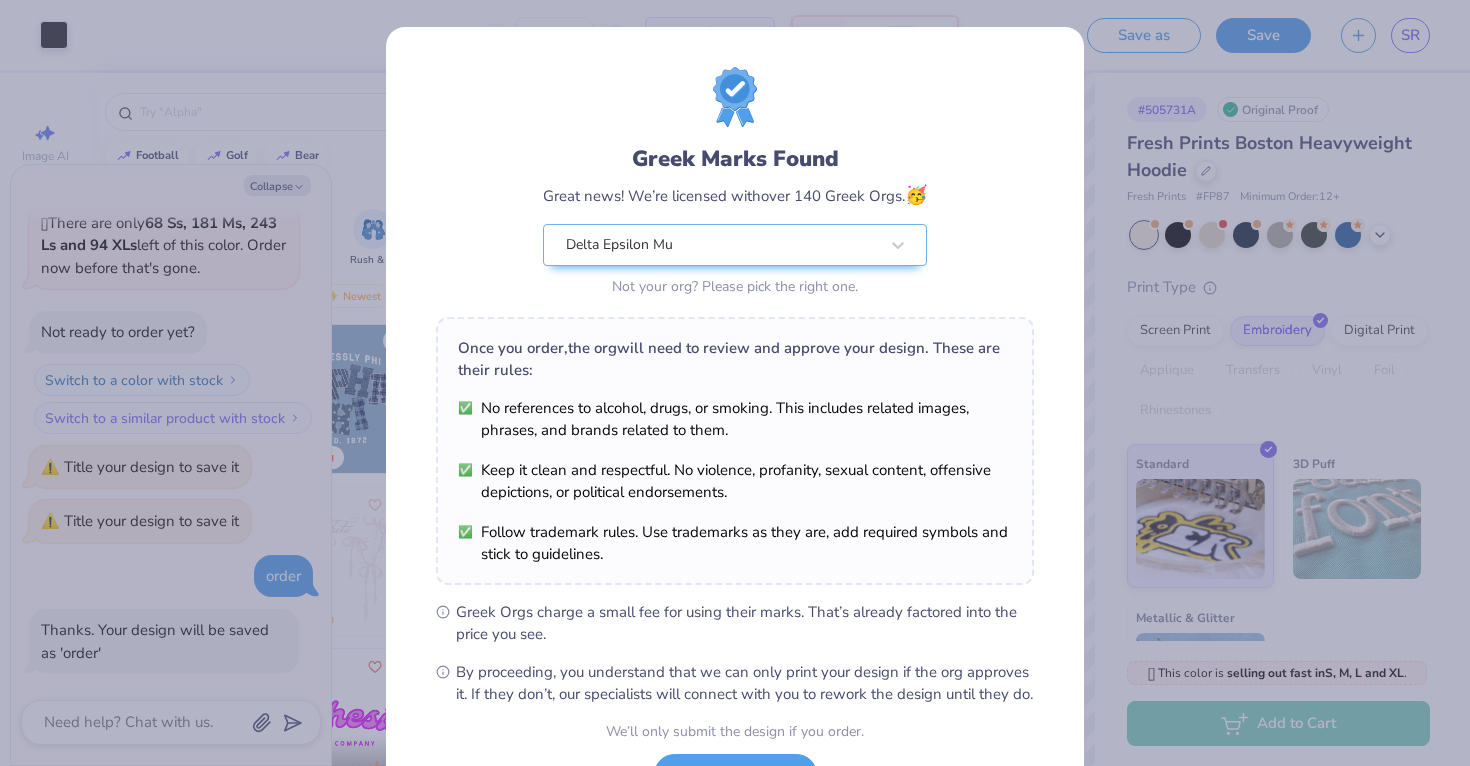 scroll, scrollTop: 170, scrollLeft: 0, axis: vertical 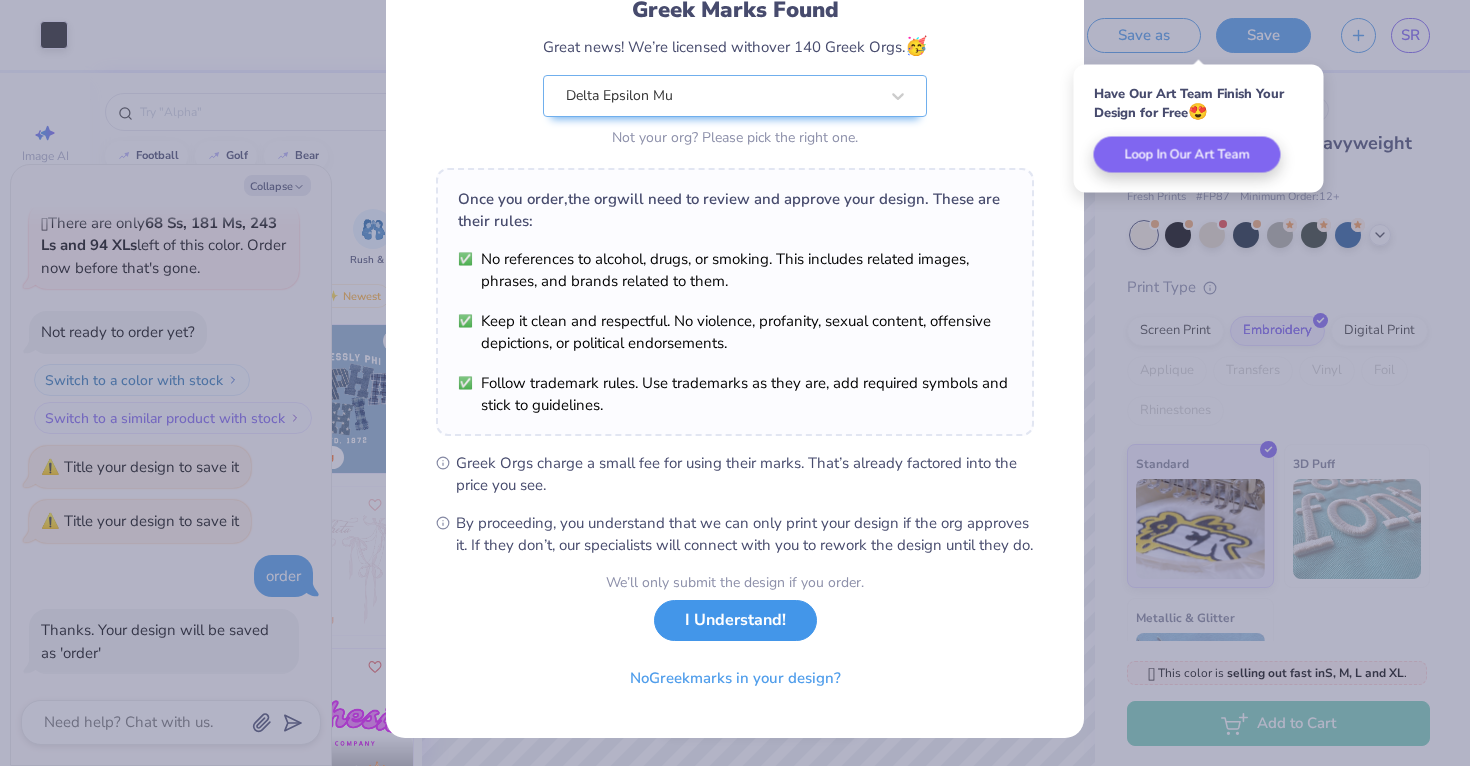click on "I Understand!" at bounding box center (735, 620) 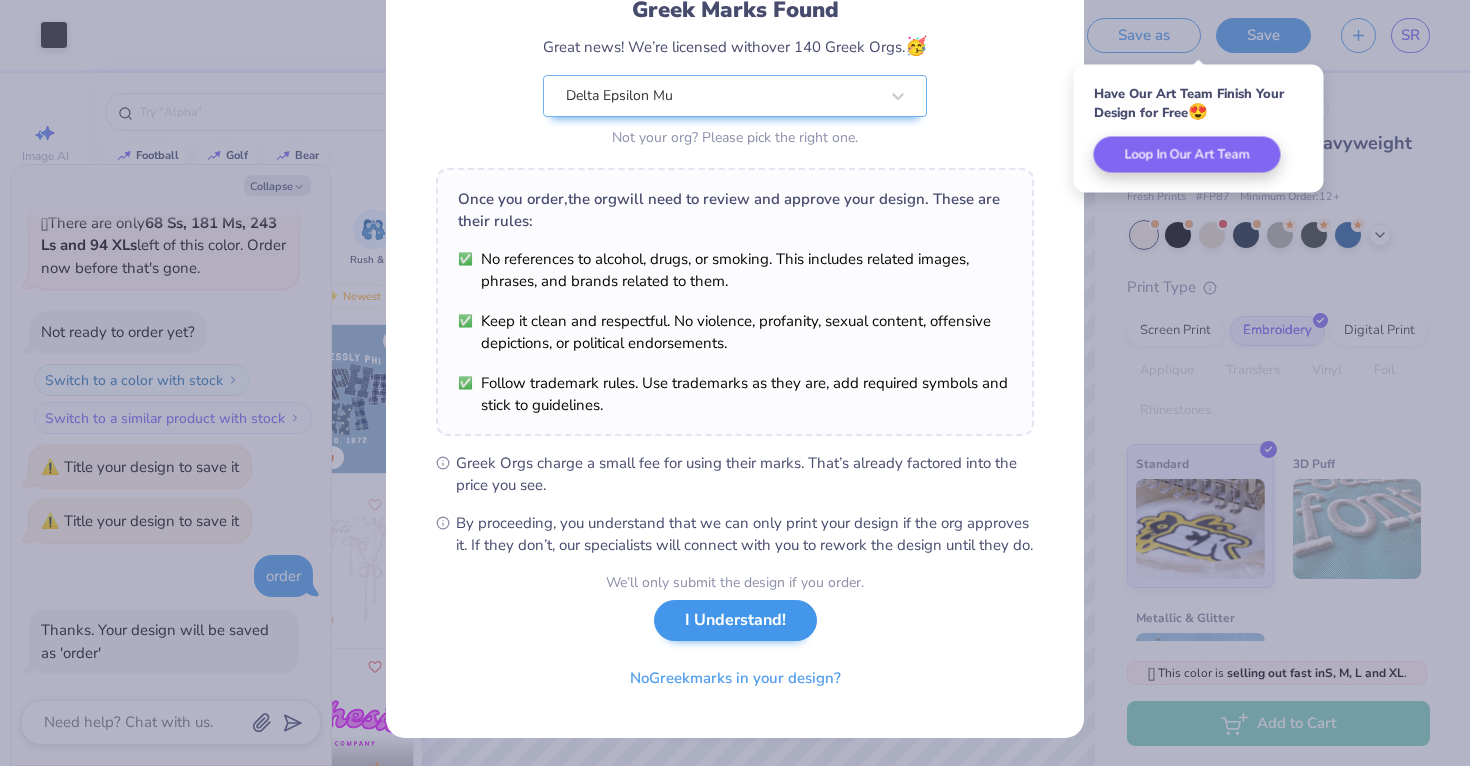 scroll, scrollTop: 0, scrollLeft: 0, axis: both 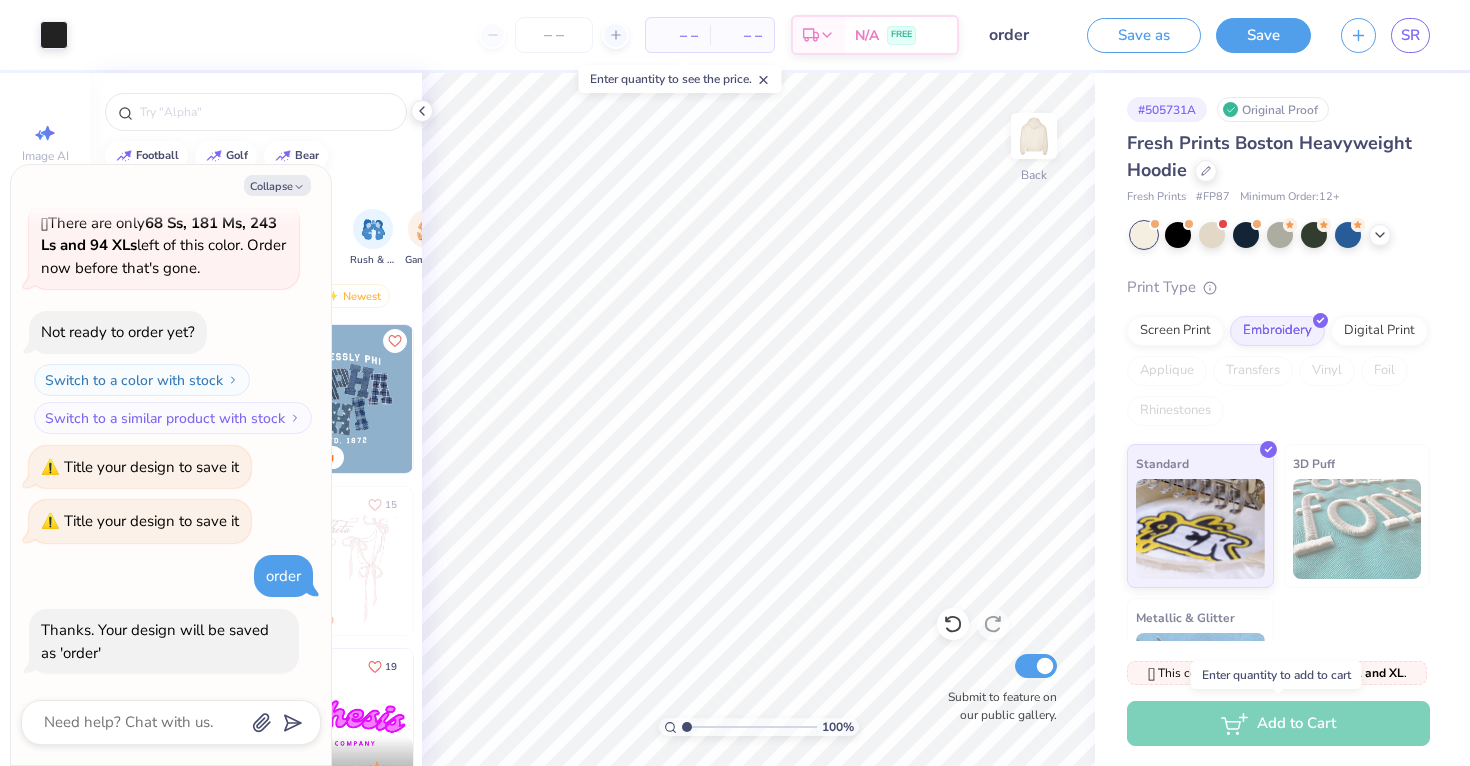 click on "Add to Cart" at bounding box center [1278, 723] 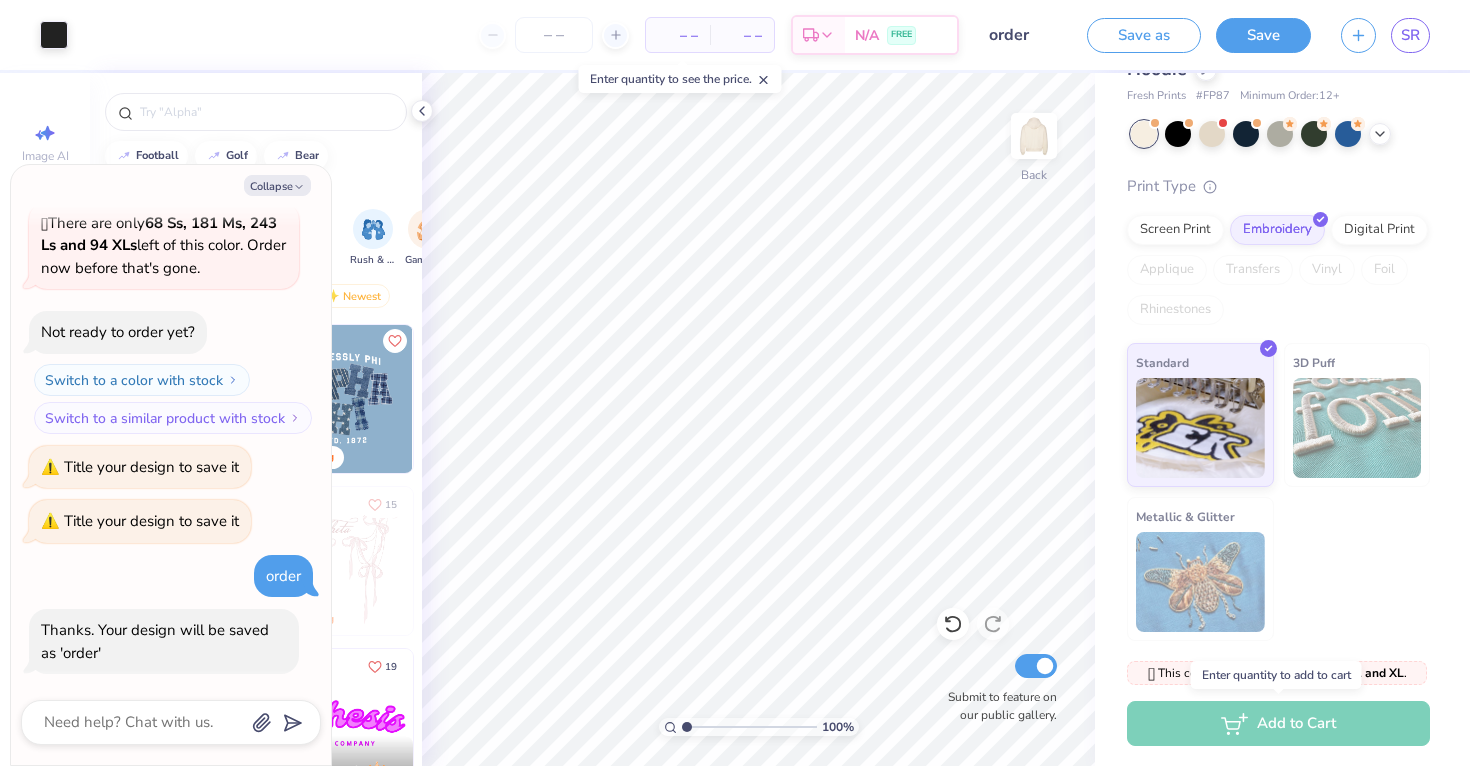 scroll, scrollTop: 0, scrollLeft: 0, axis: both 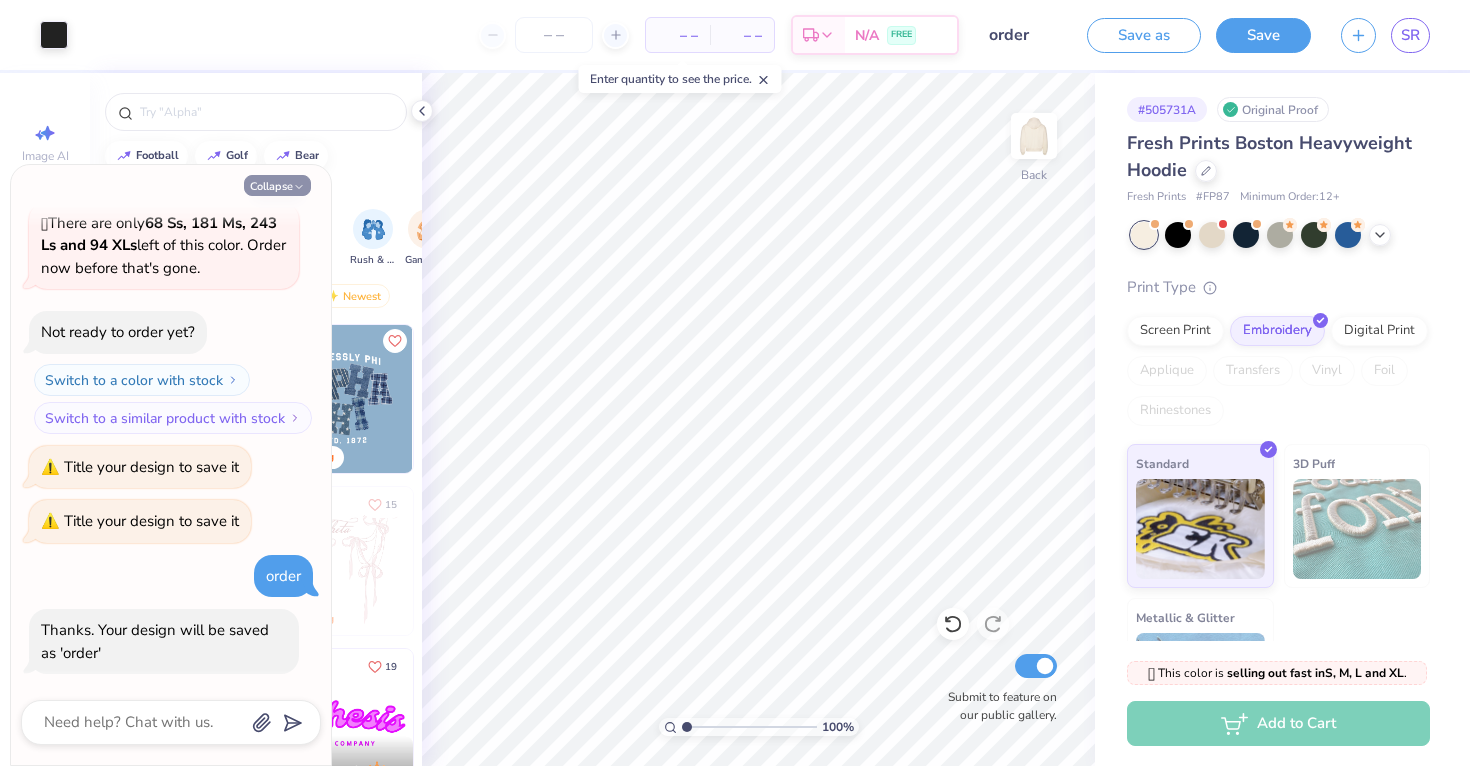 click on "Collapse" at bounding box center [277, 185] 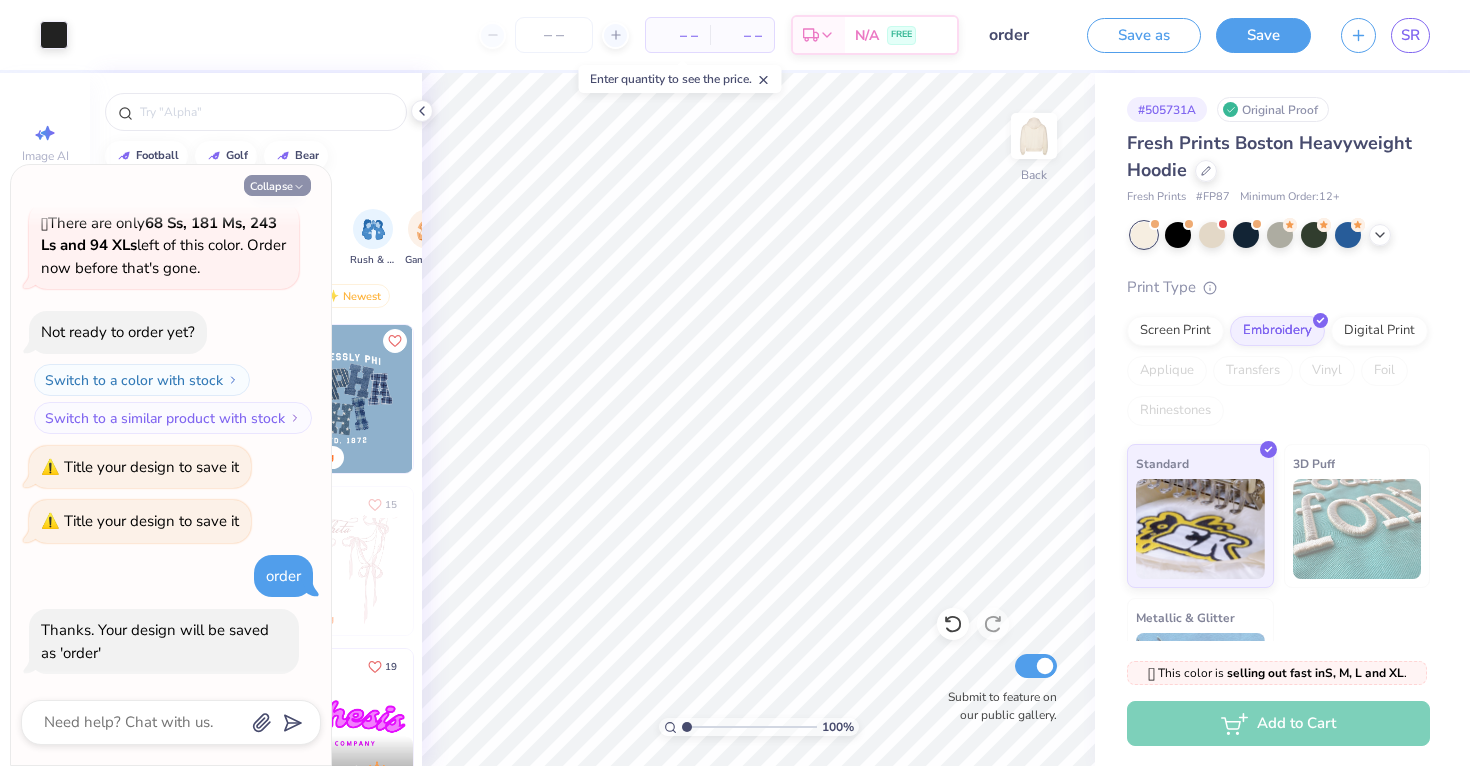 type on "x" 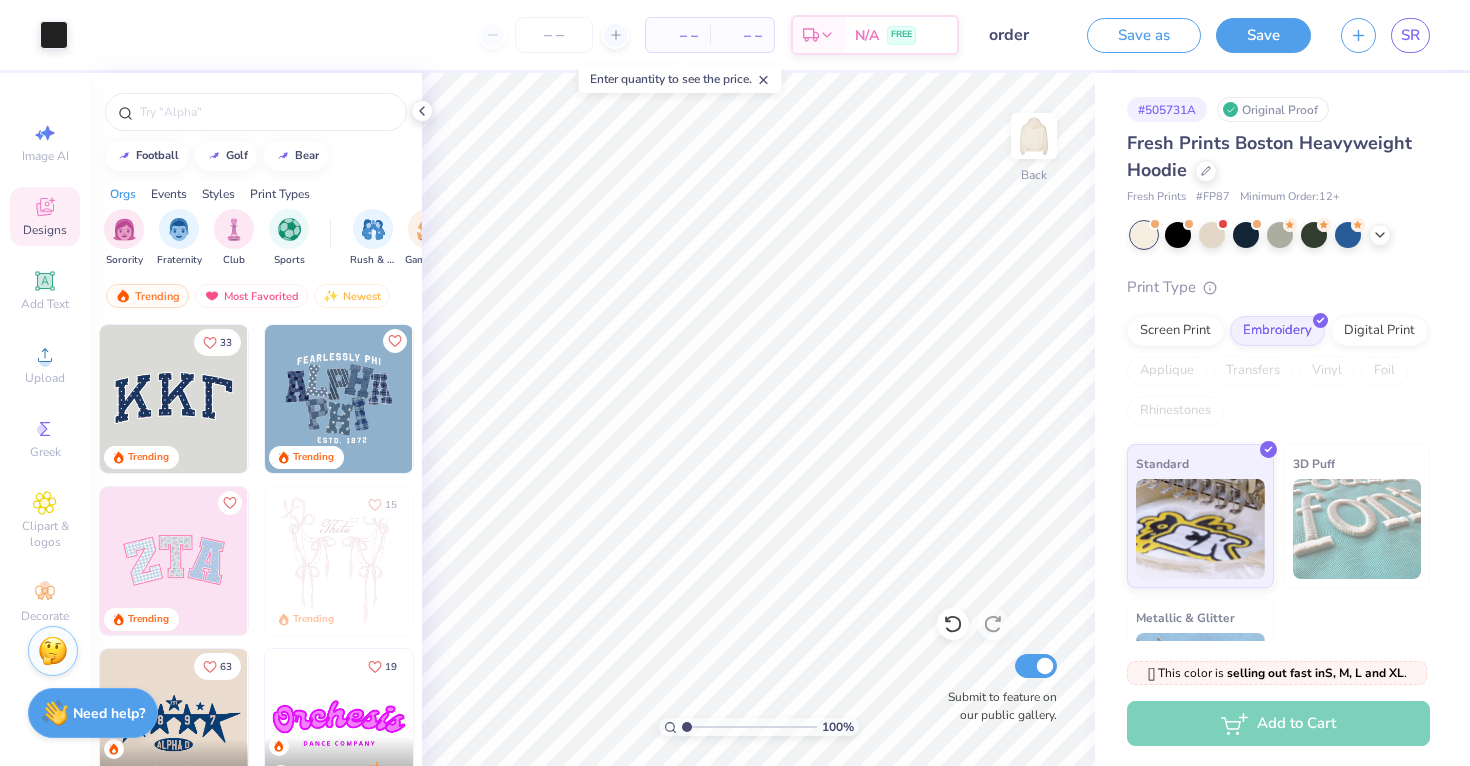click on "– –" at bounding box center (678, 35) 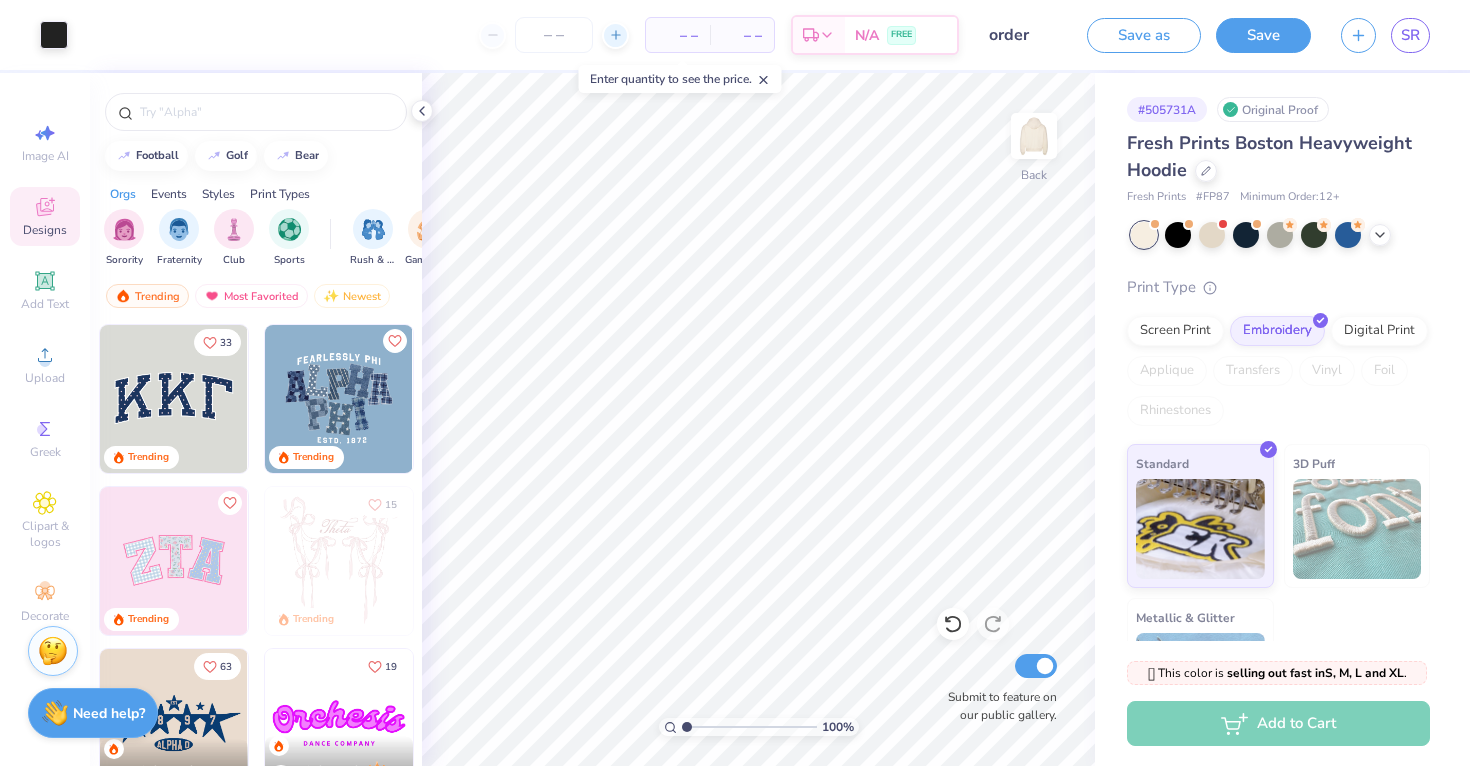 click 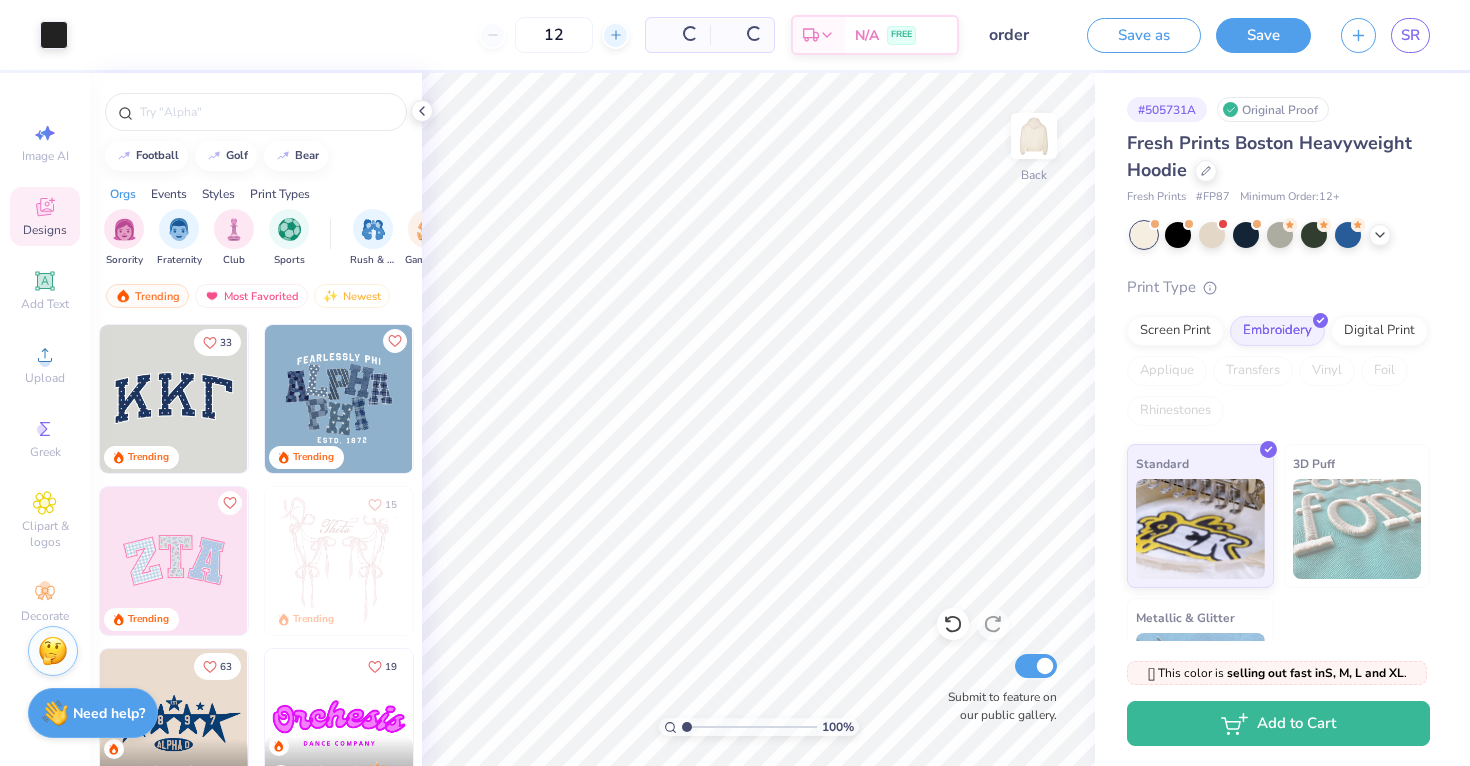 click 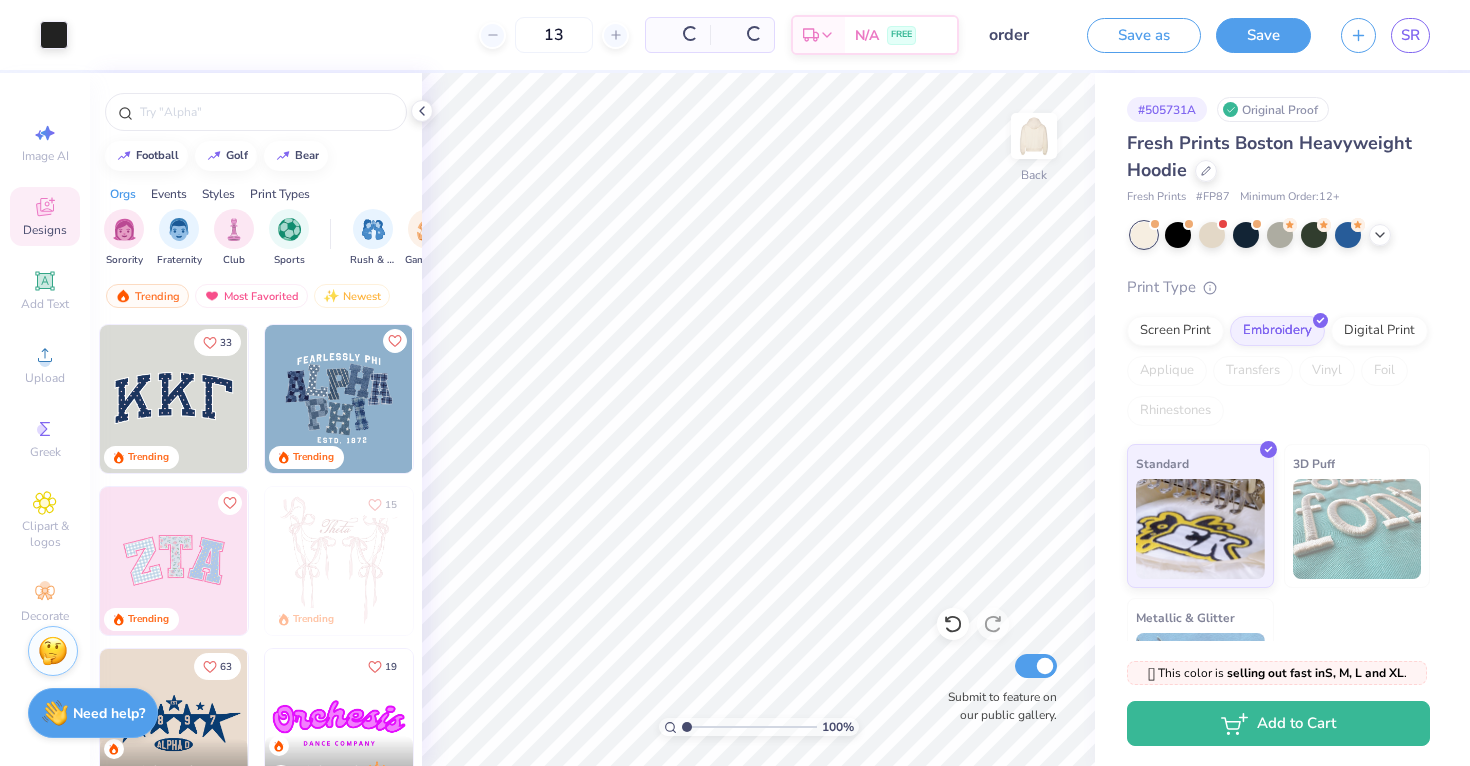 click at bounding box center (678, 35) 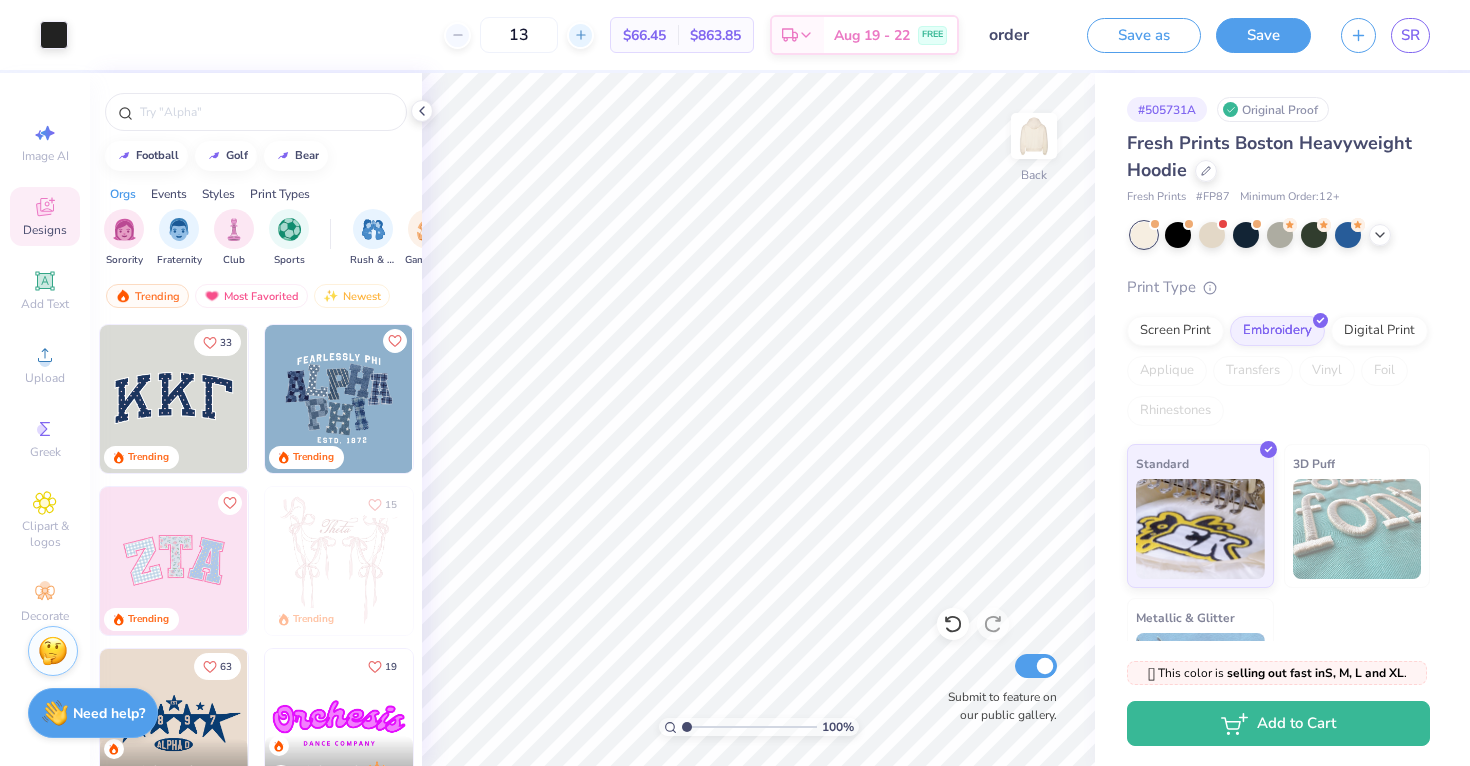 click at bounding box center (580, 35) 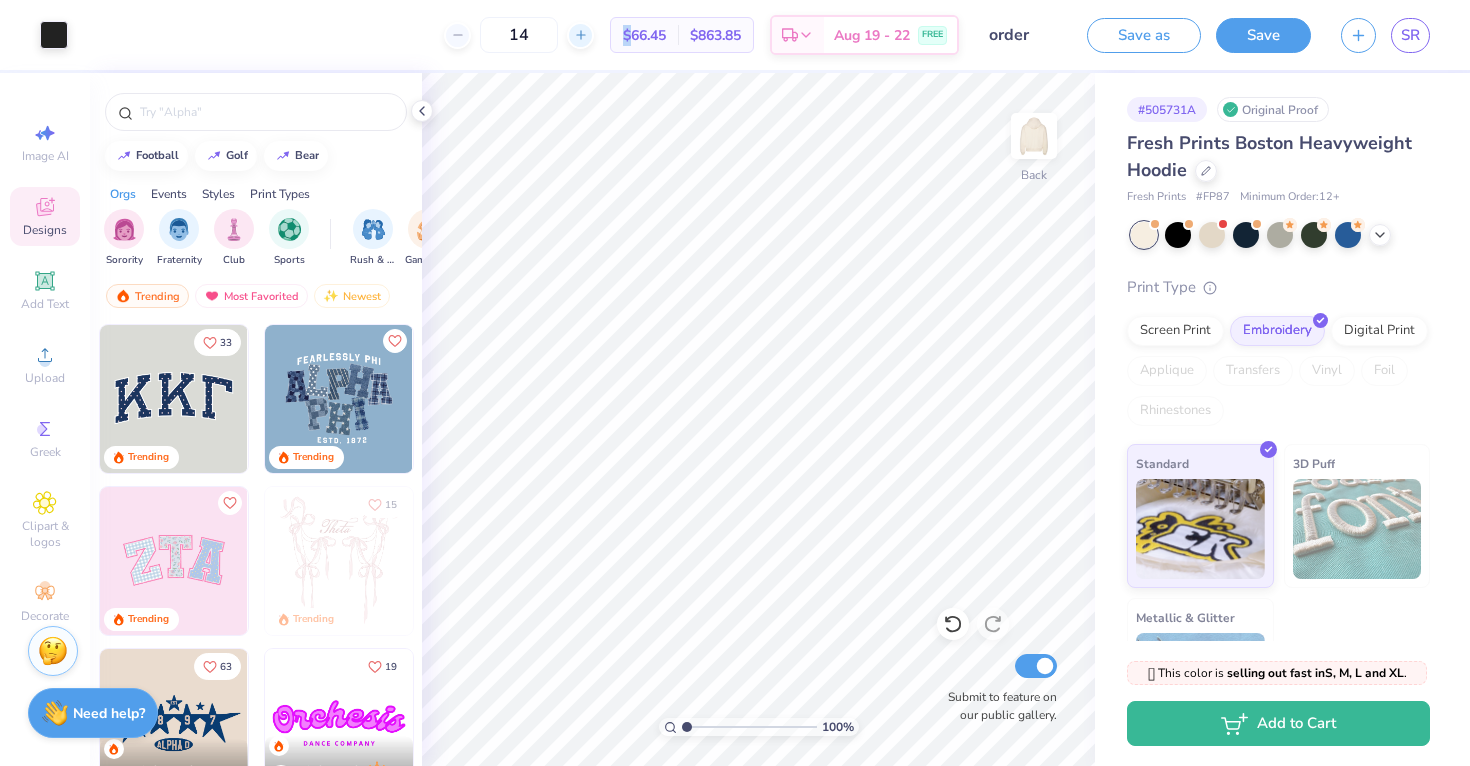 click at bounding box center [580, 35] 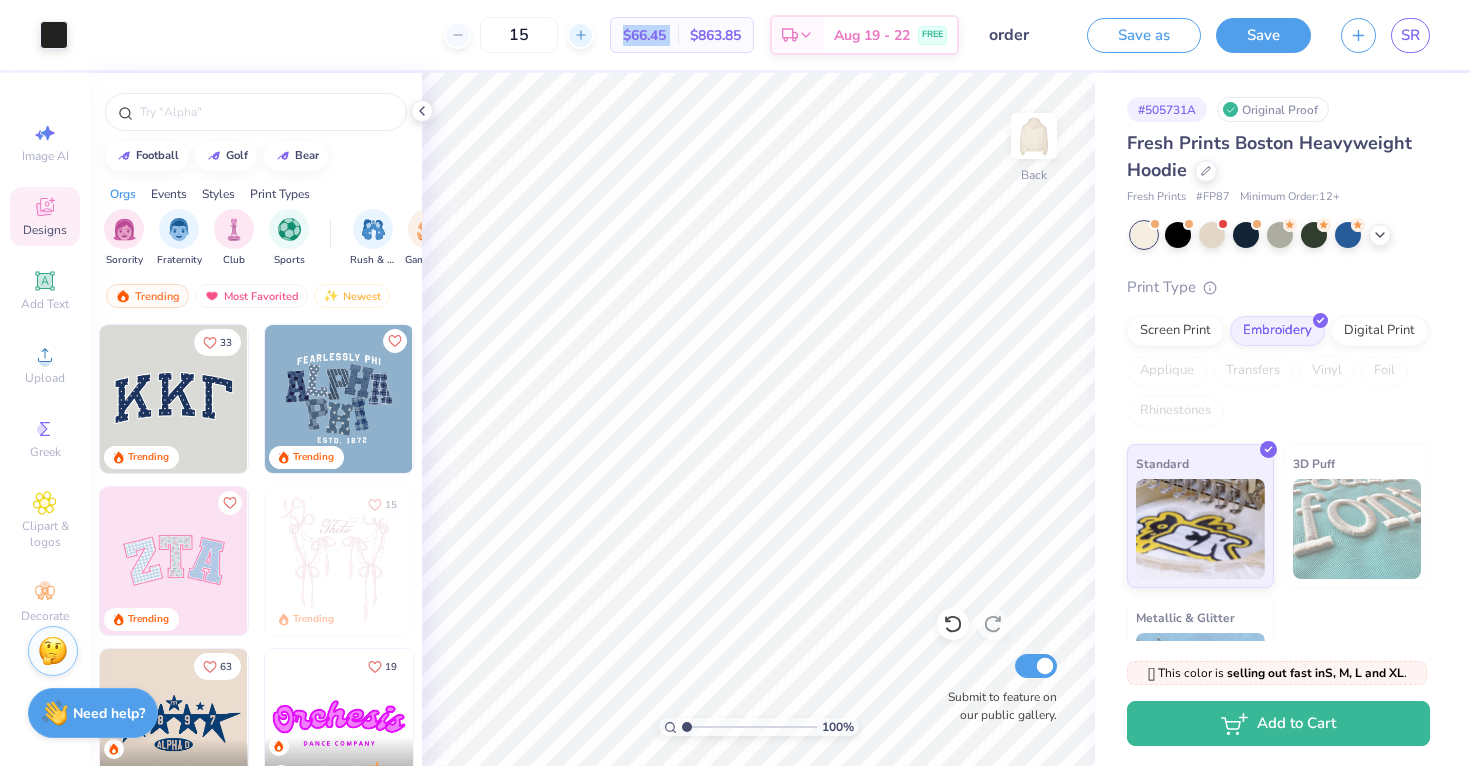 click at bounding box center (580, 35) 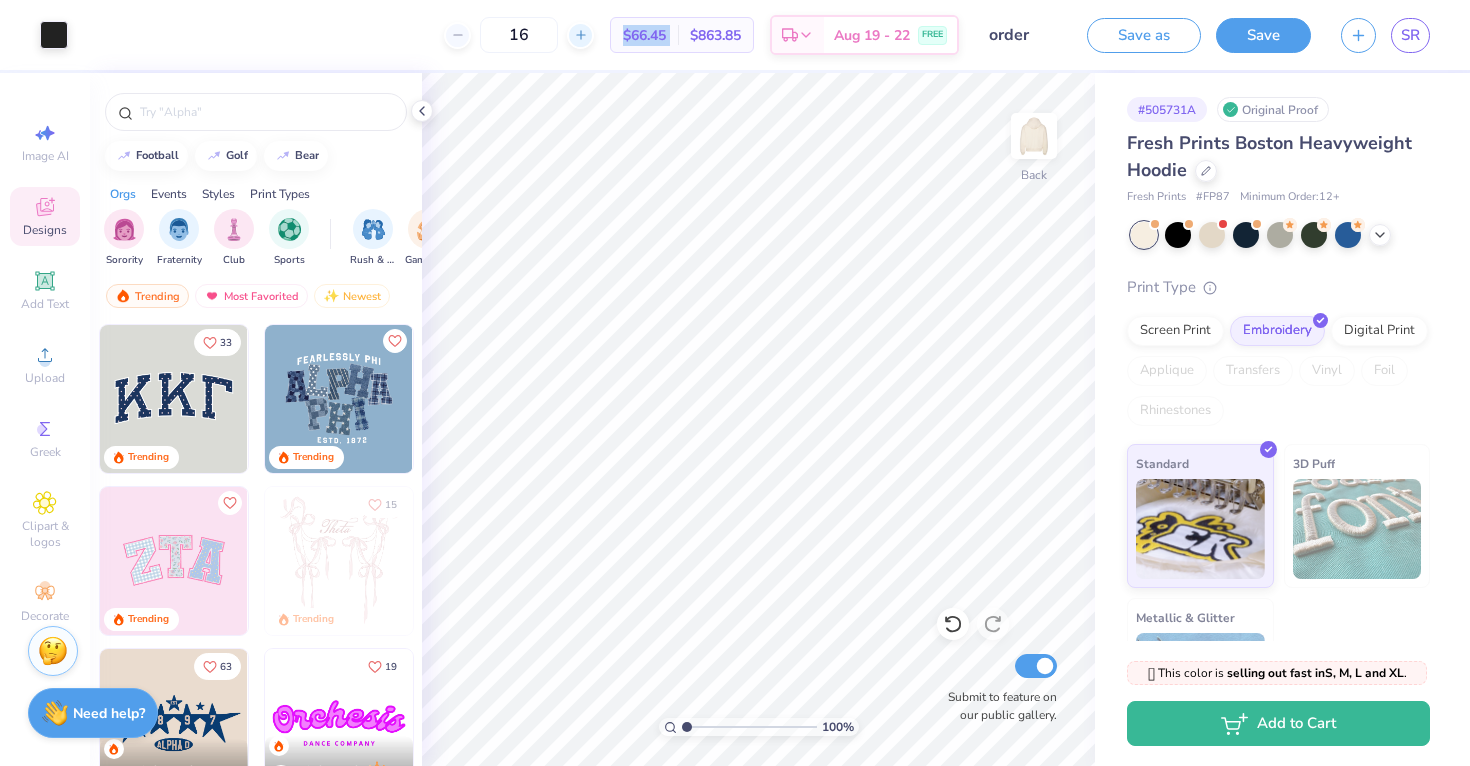 click at bounding box center (580, 35) 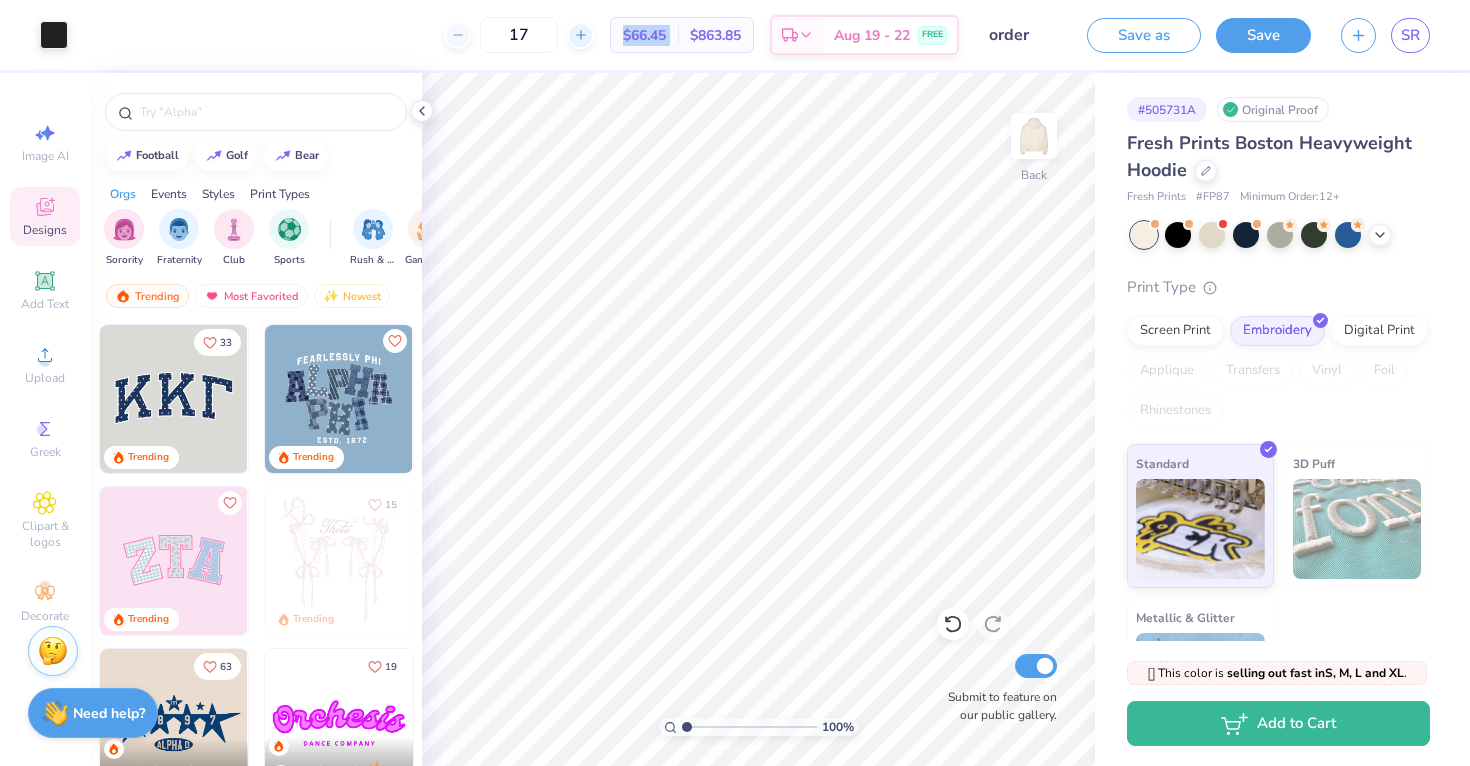click at bounding box center (580, 35) 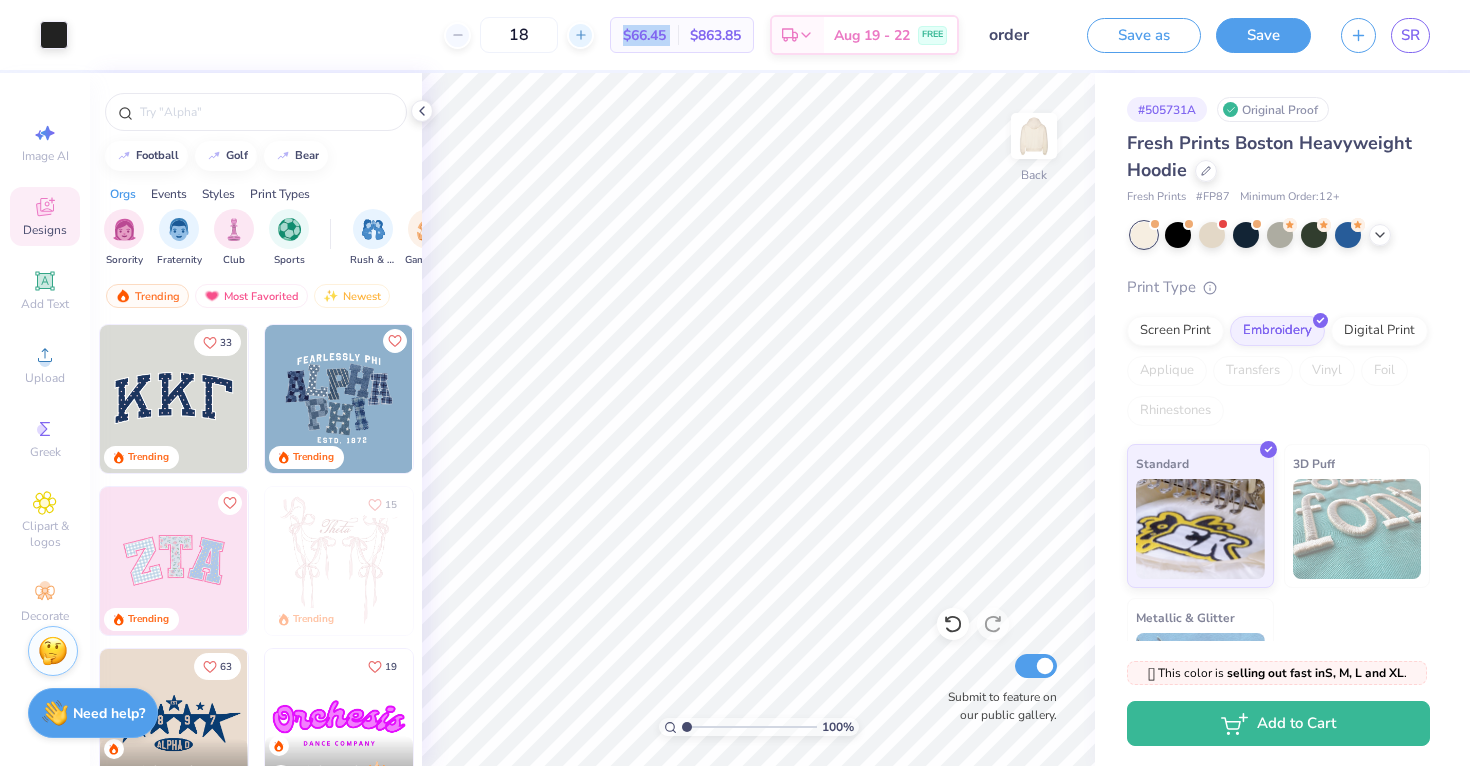 click at bounding box center (580, 35) 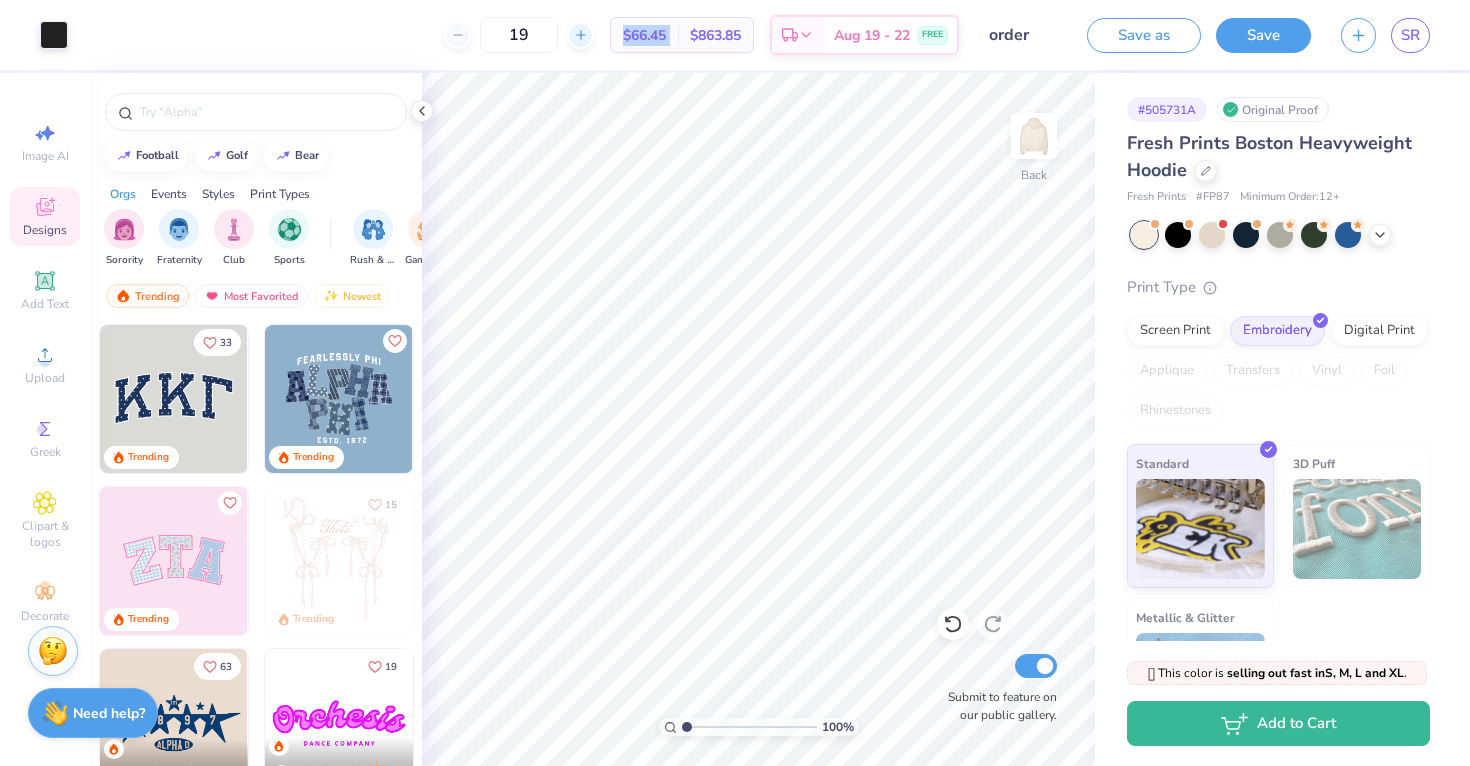 click at bounding box center [580, 35] 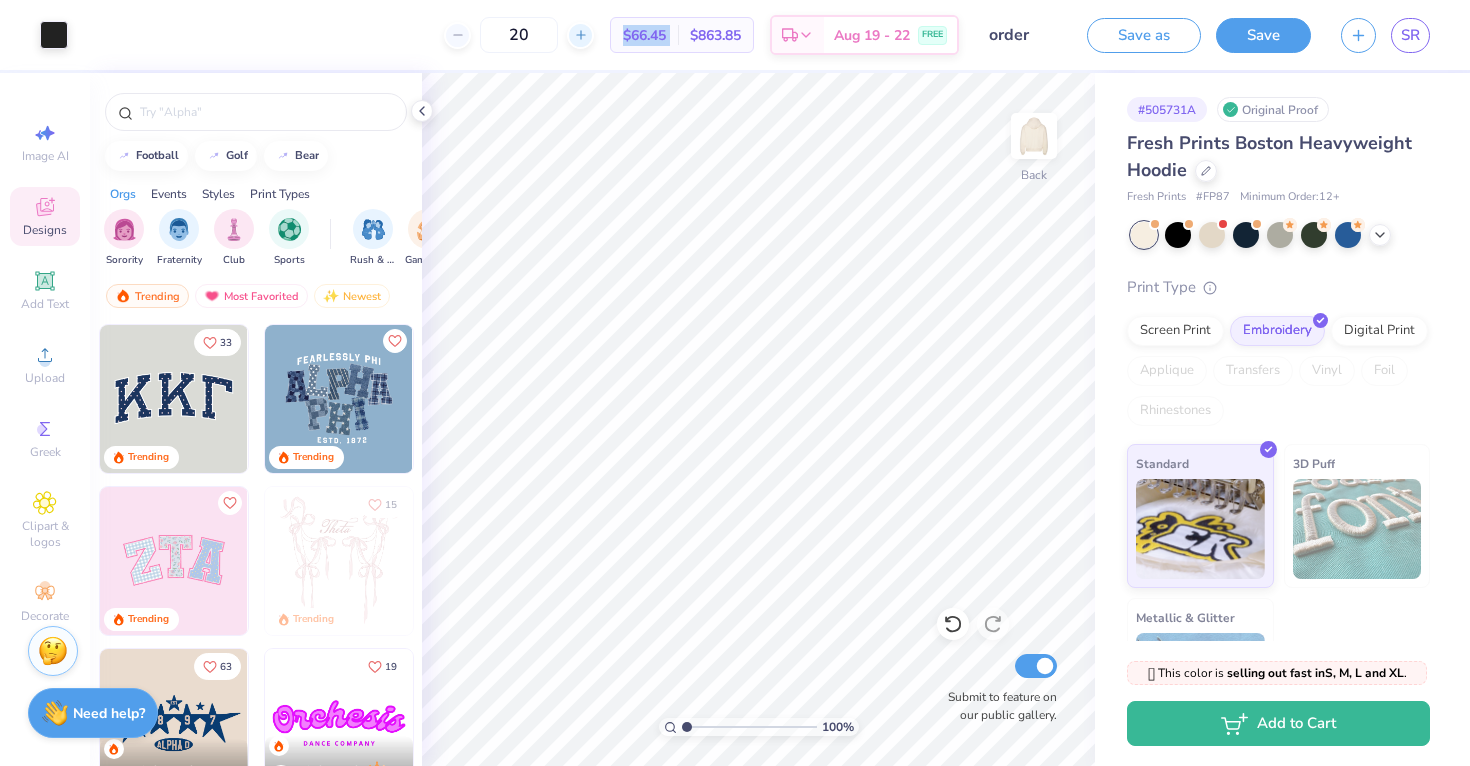 click at bounding box center (580, 35) 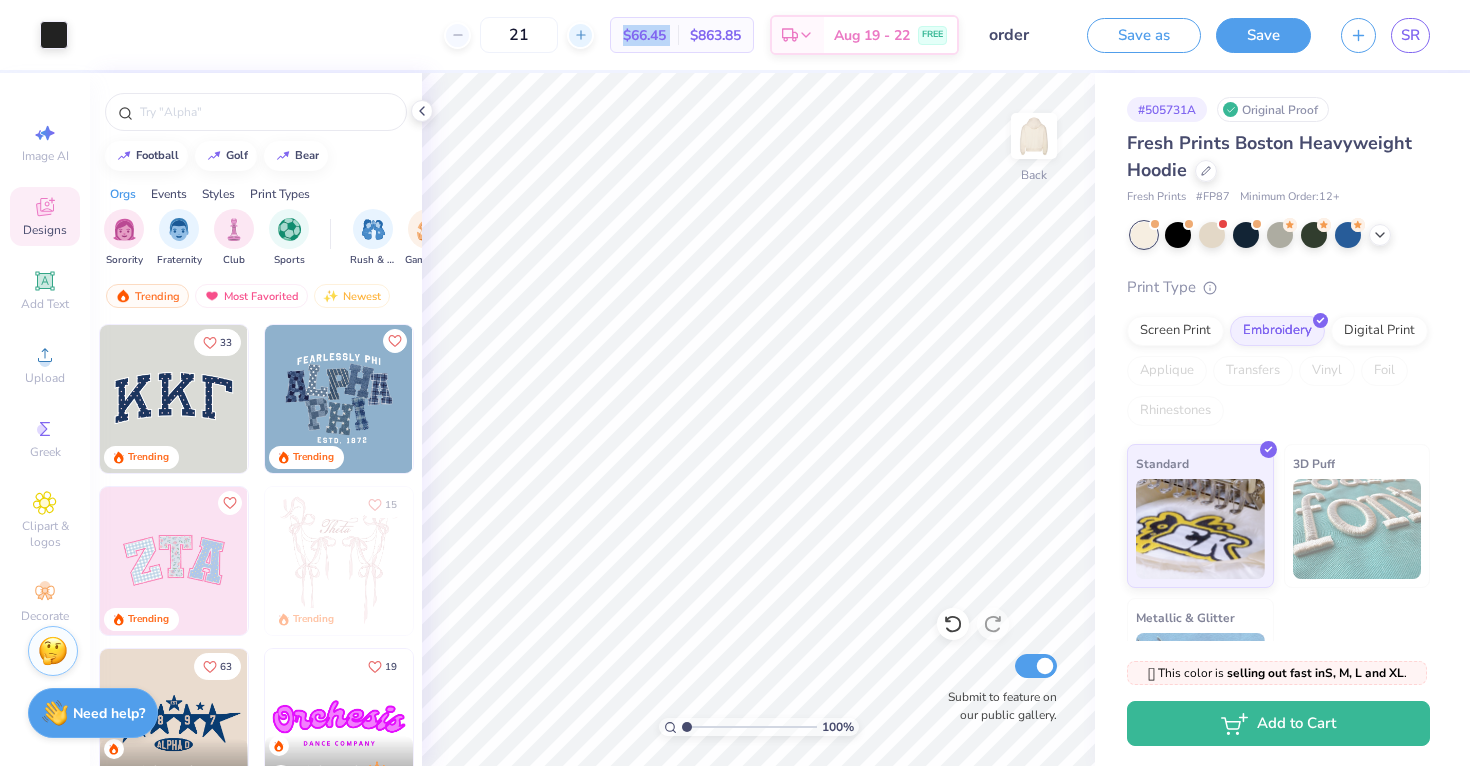click at bounding box center [580, 35] 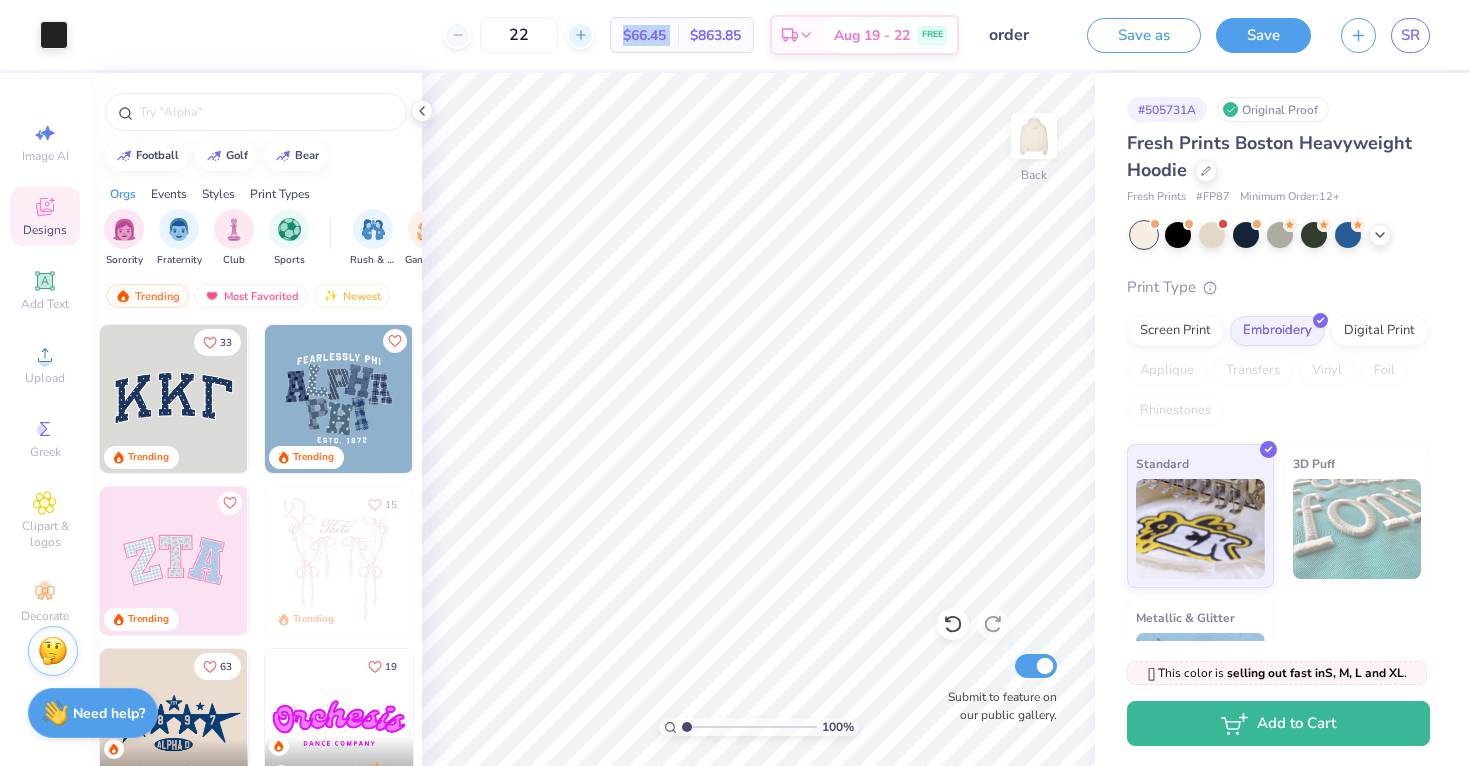 click at bounding box center (580, 35) 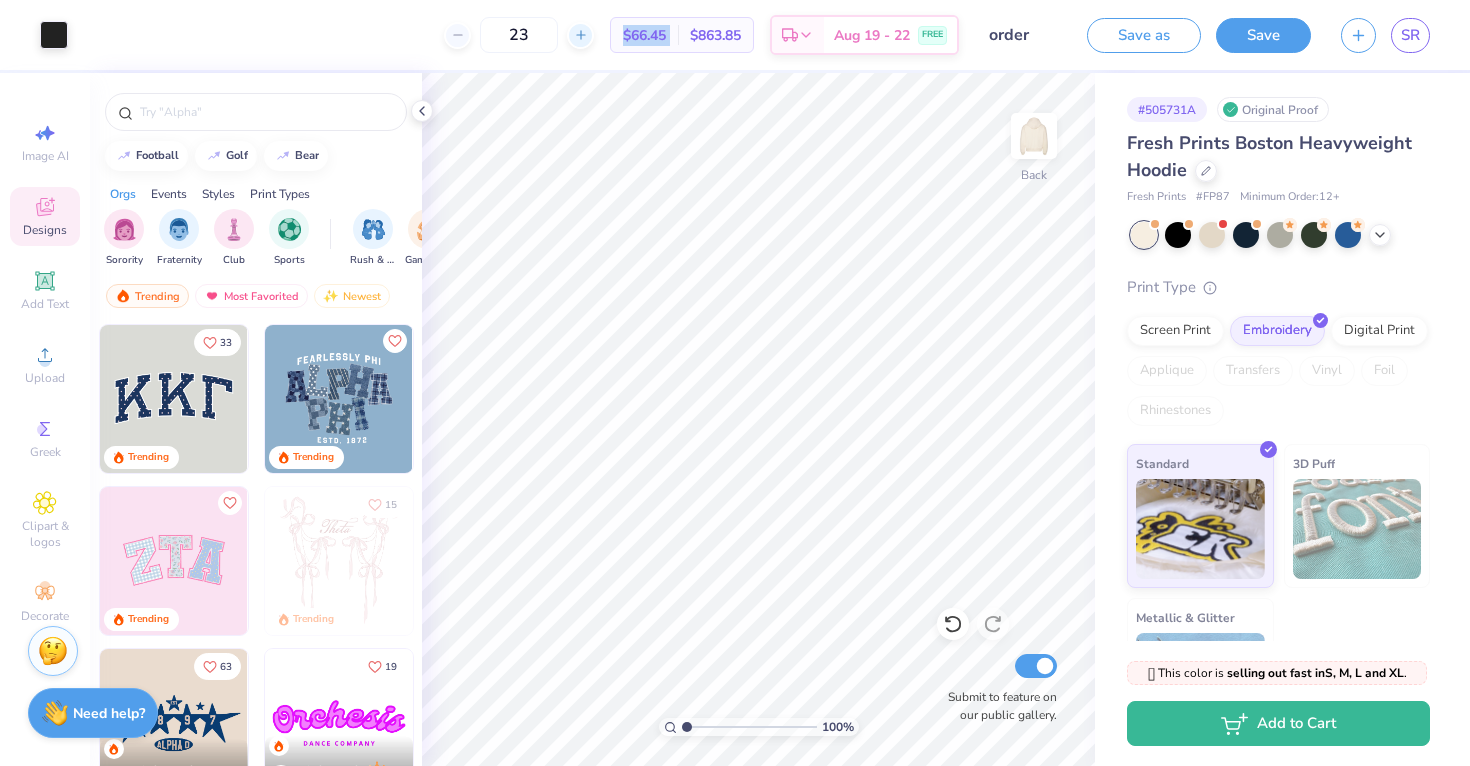 click at bounding box center (580, 35) 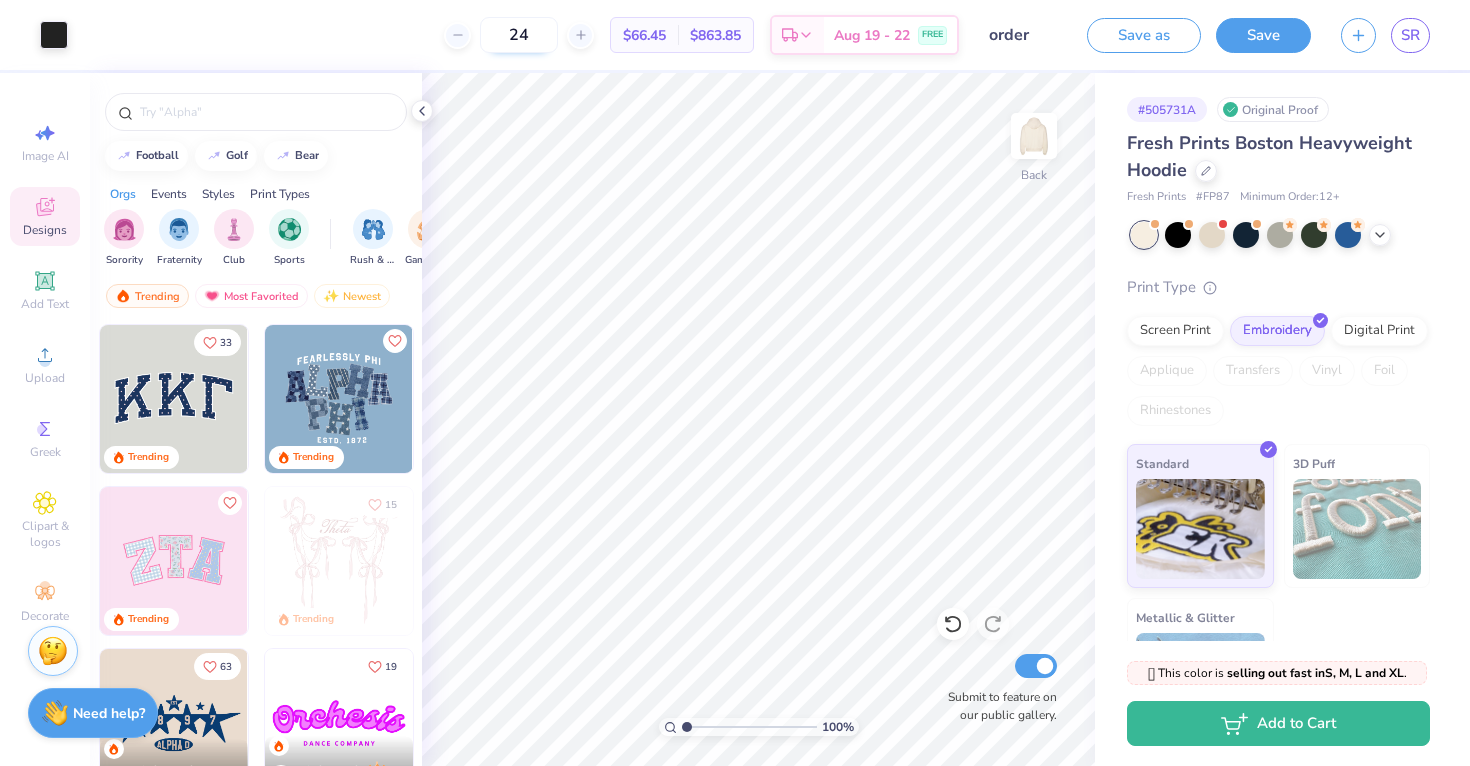 click on "24" at bounding box center [519, 35] 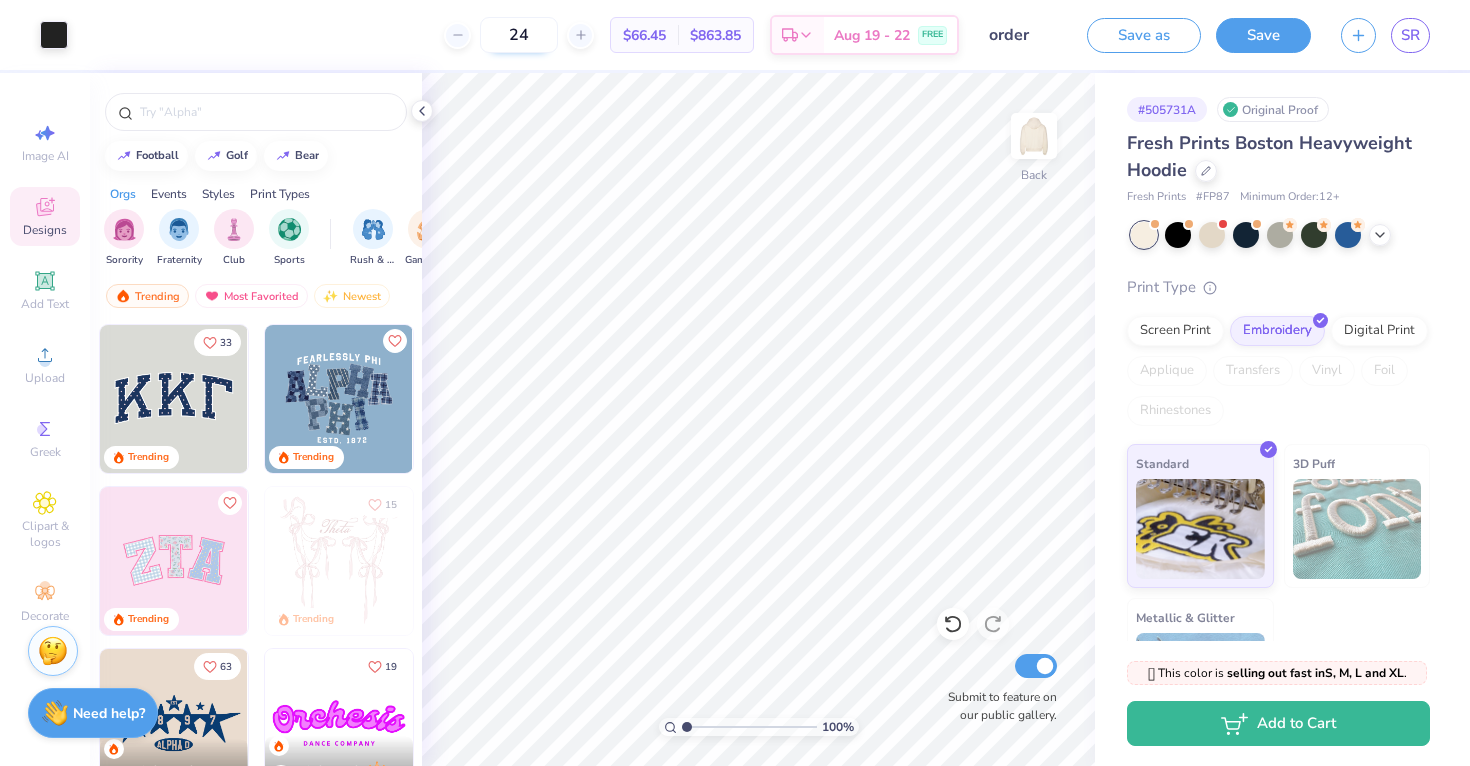 click on "24" at bounding box center [519, 35] 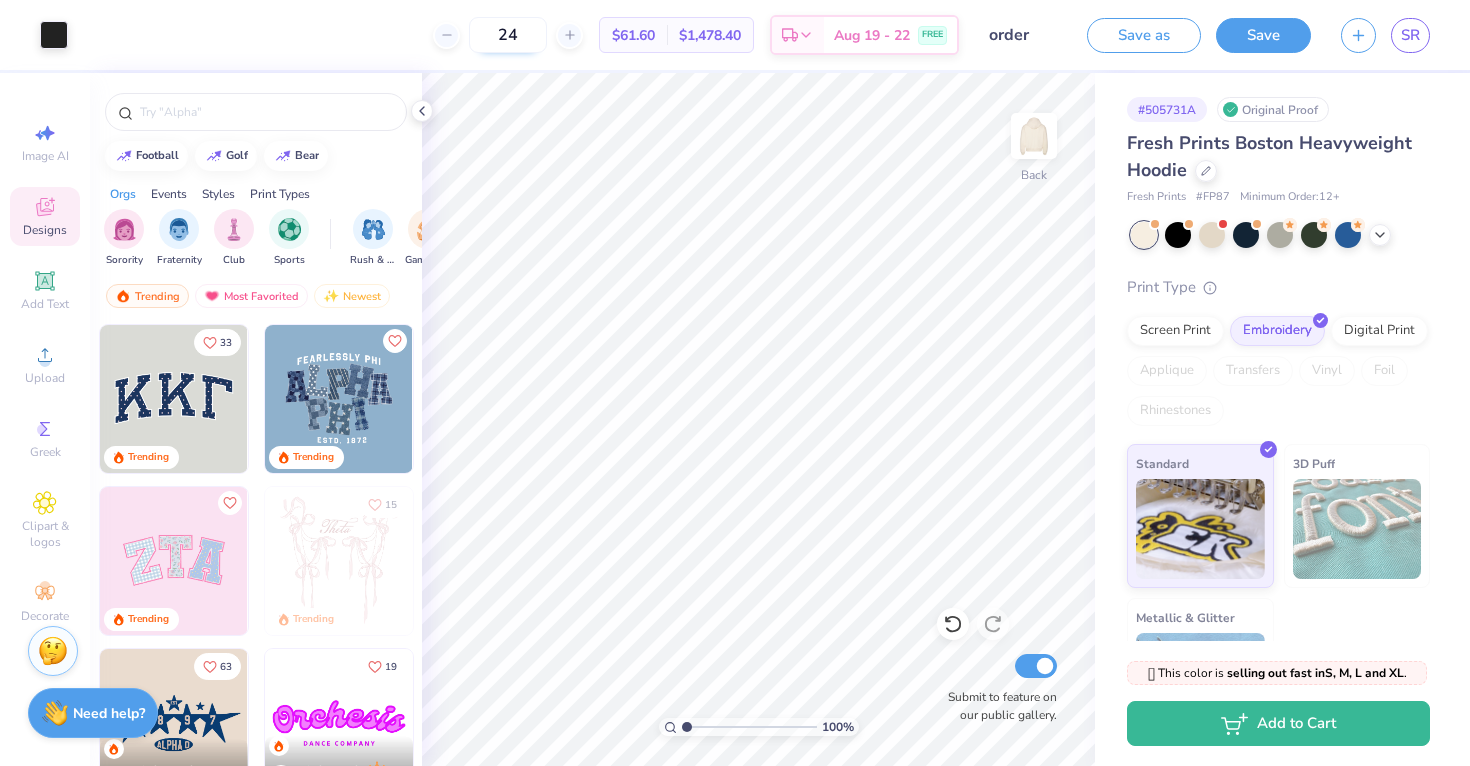 type on "2" 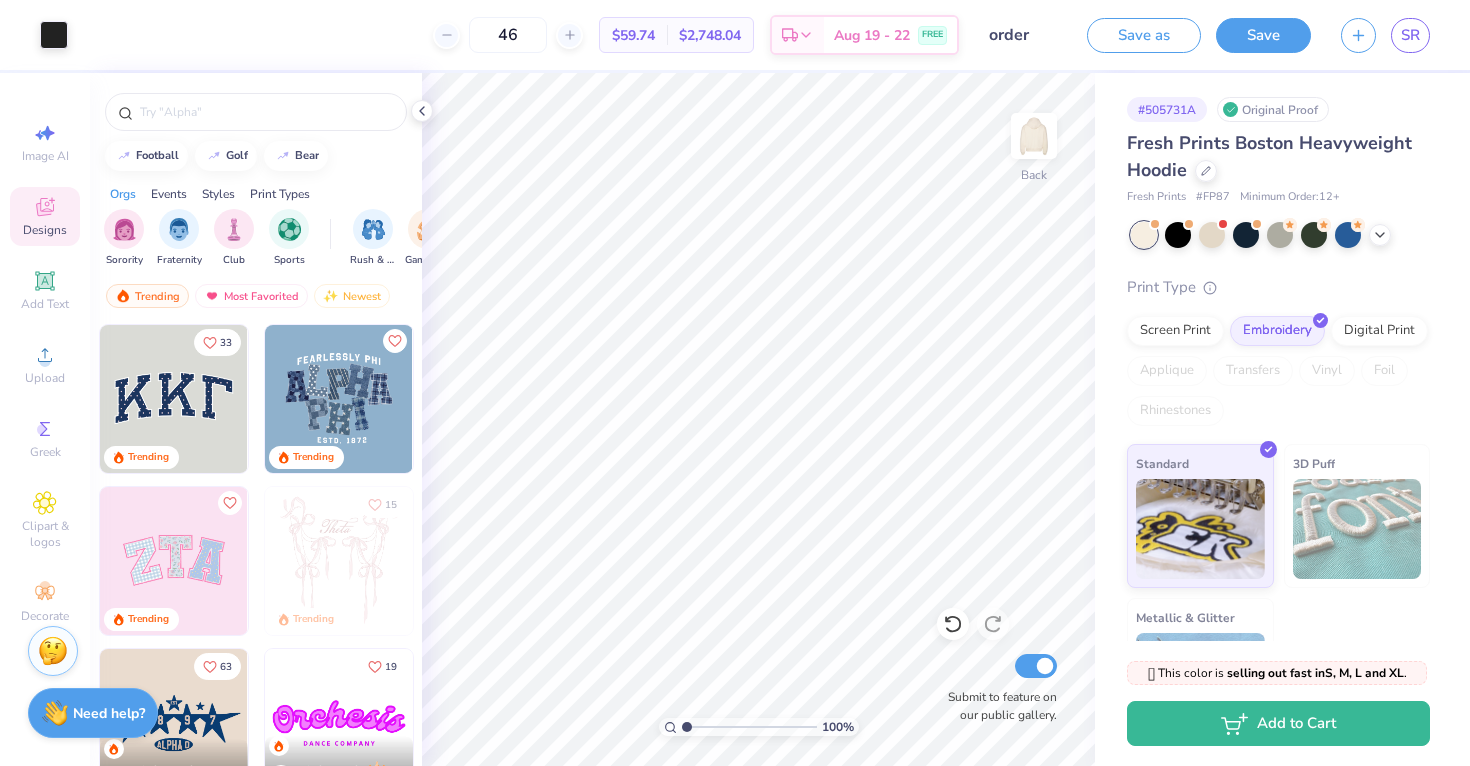 type on "46" 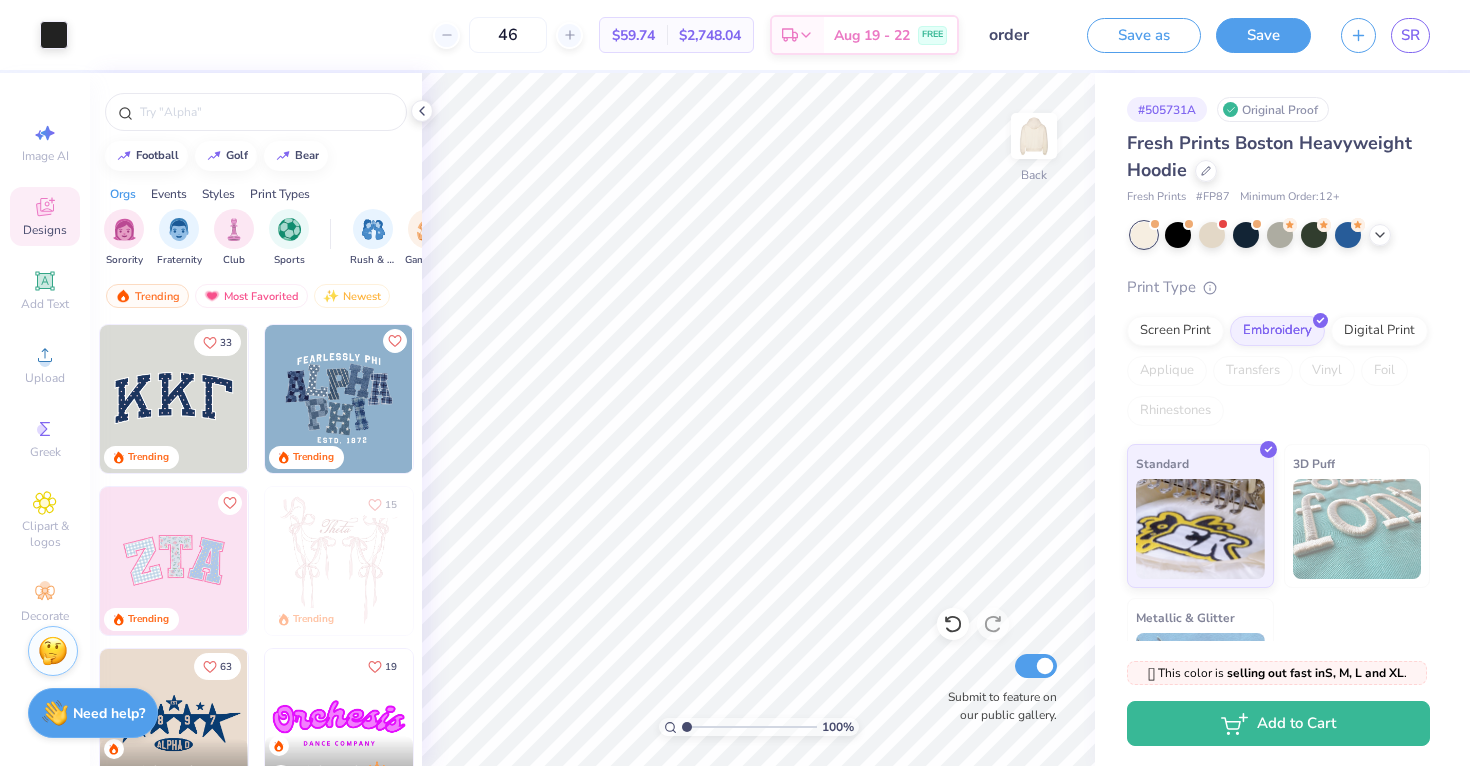 click on "46 $59.74 Per Item $2,748.04 Total Est.  Delivery Aug 19 - 22 FREE" at bounding box center (521, 35) 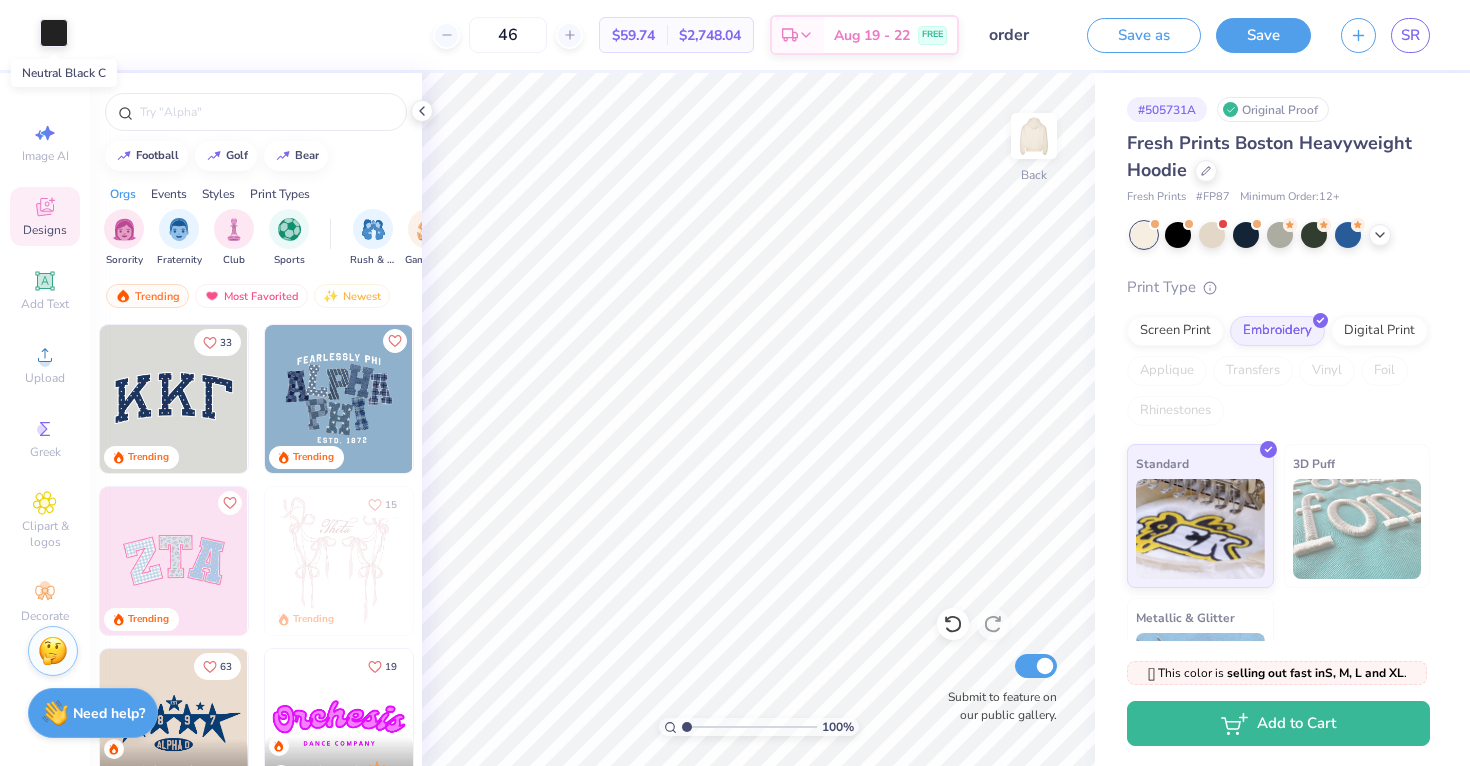 click at bounding box center [54, 33] 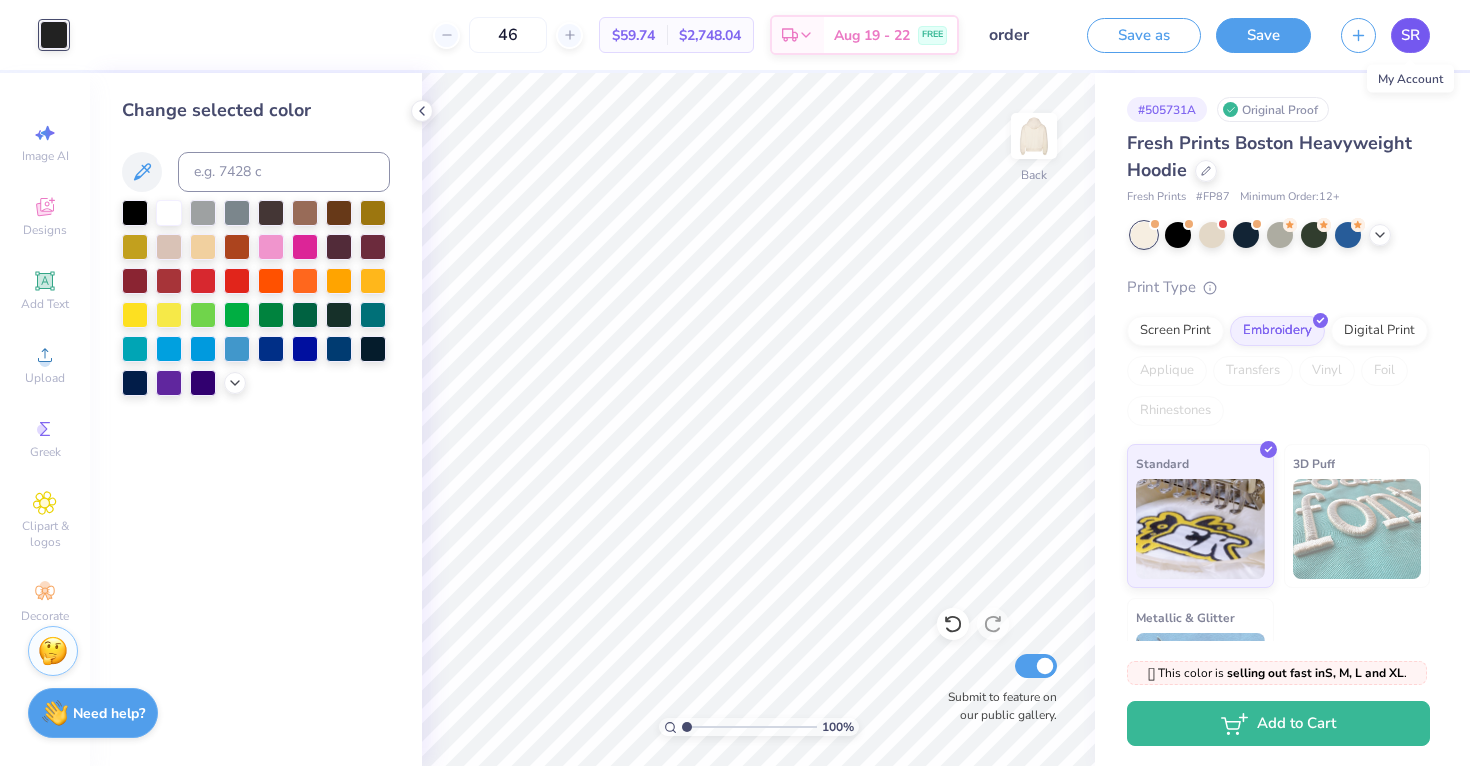 click on "SR" at bounding box center [1410, 35] 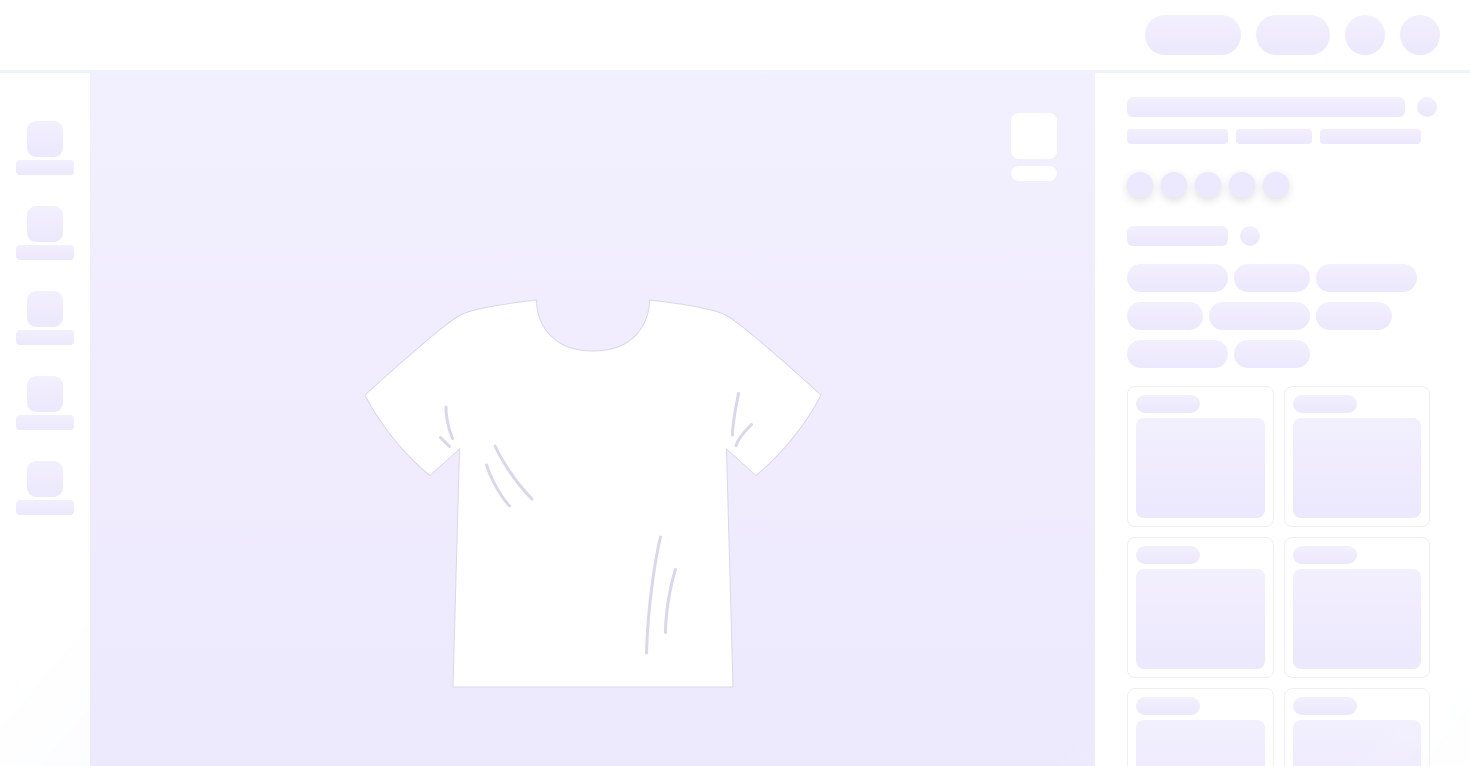 scroll, scrollTop: 0, scrollLeft: 0, axis: both 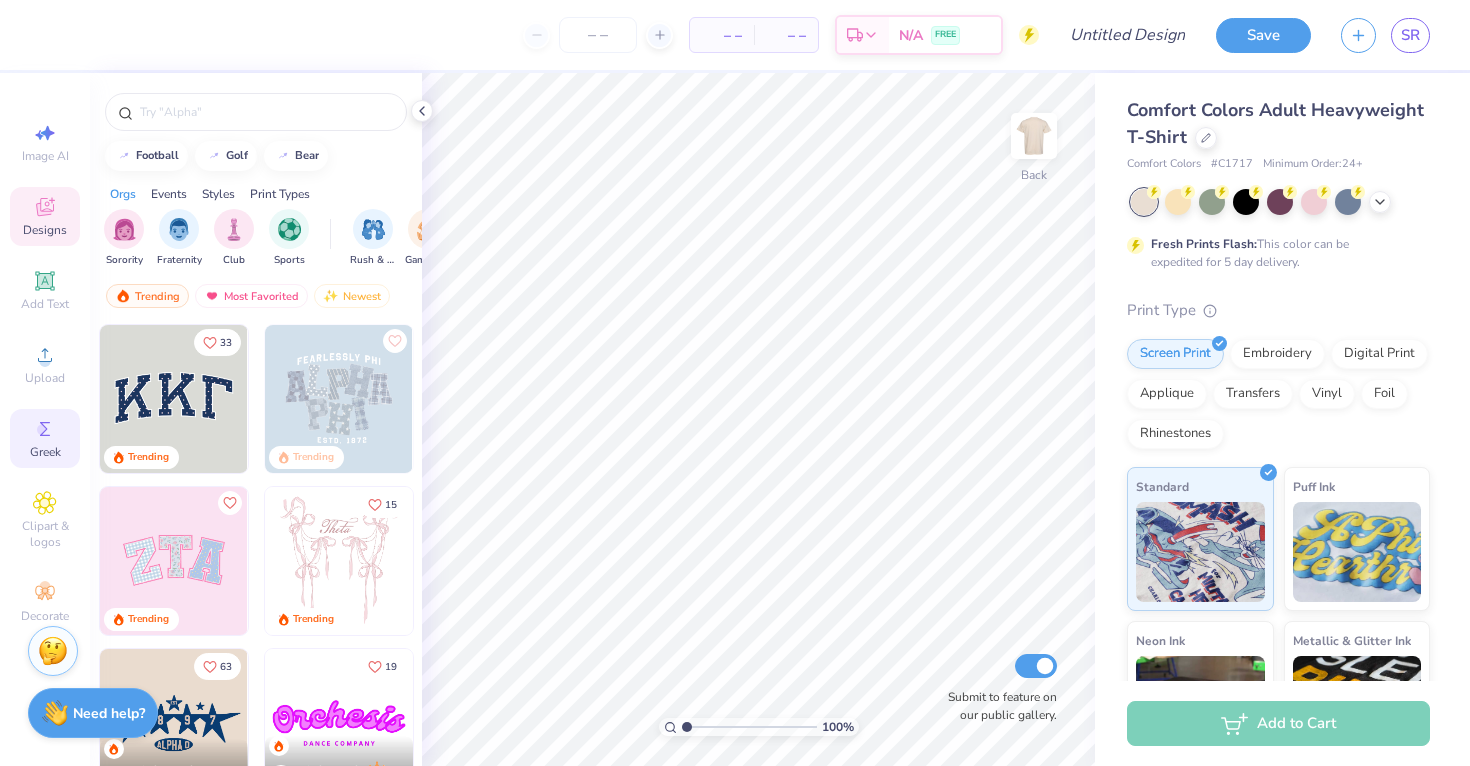 click 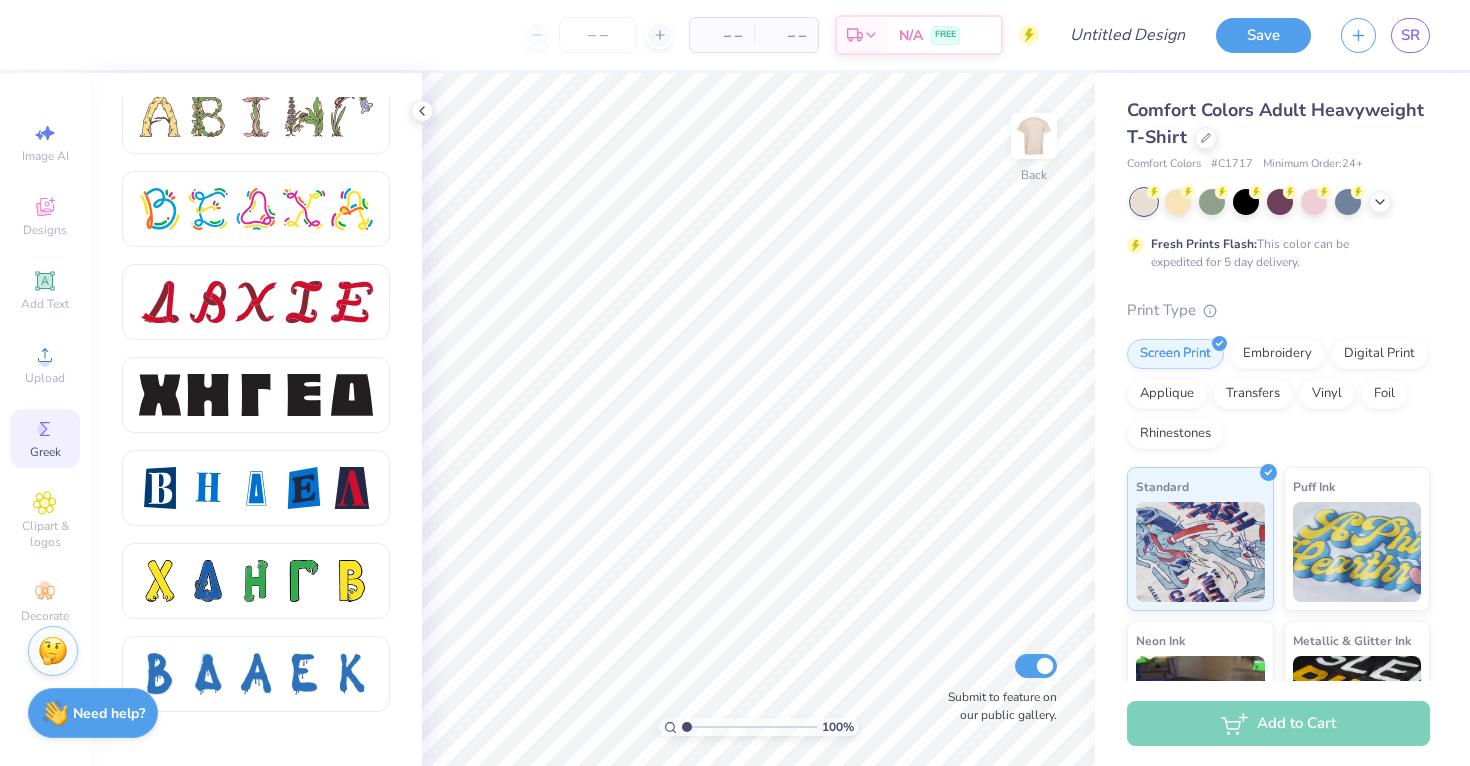scroll, scrollTop: 2517, scrollLeft: 0, axis: vertical 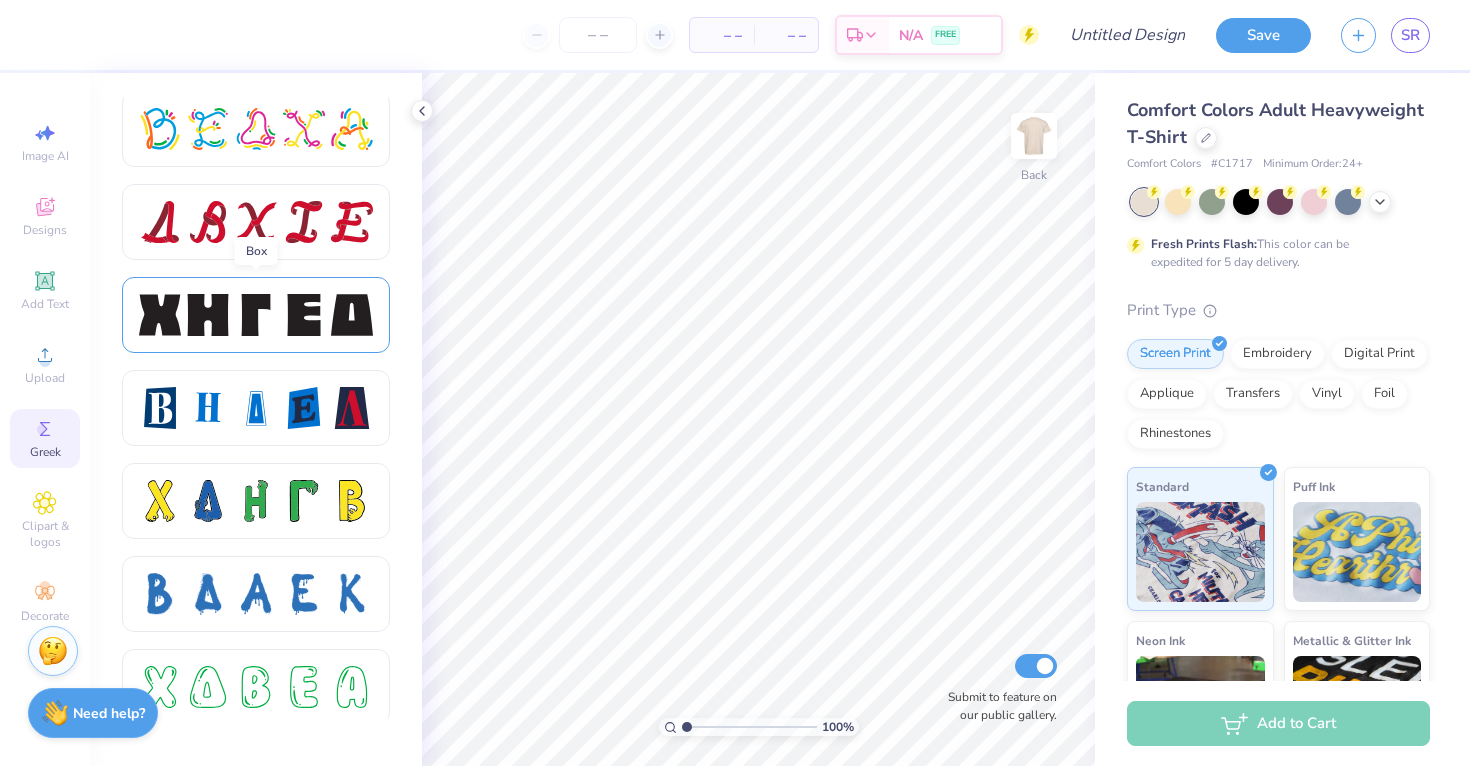 click at bounding box center [256, 315] 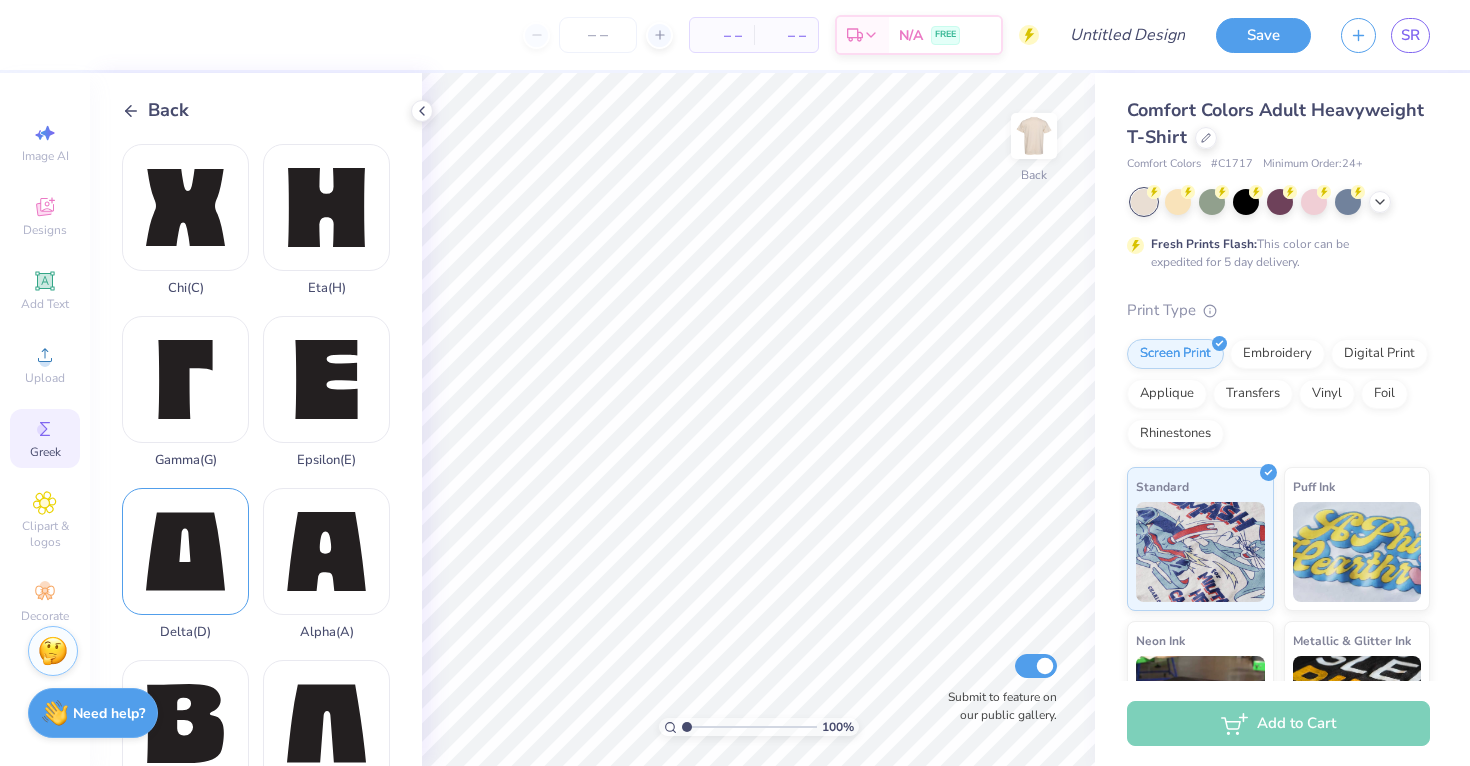 click on "Delta  ( D )" at bounding box center (185, 564) 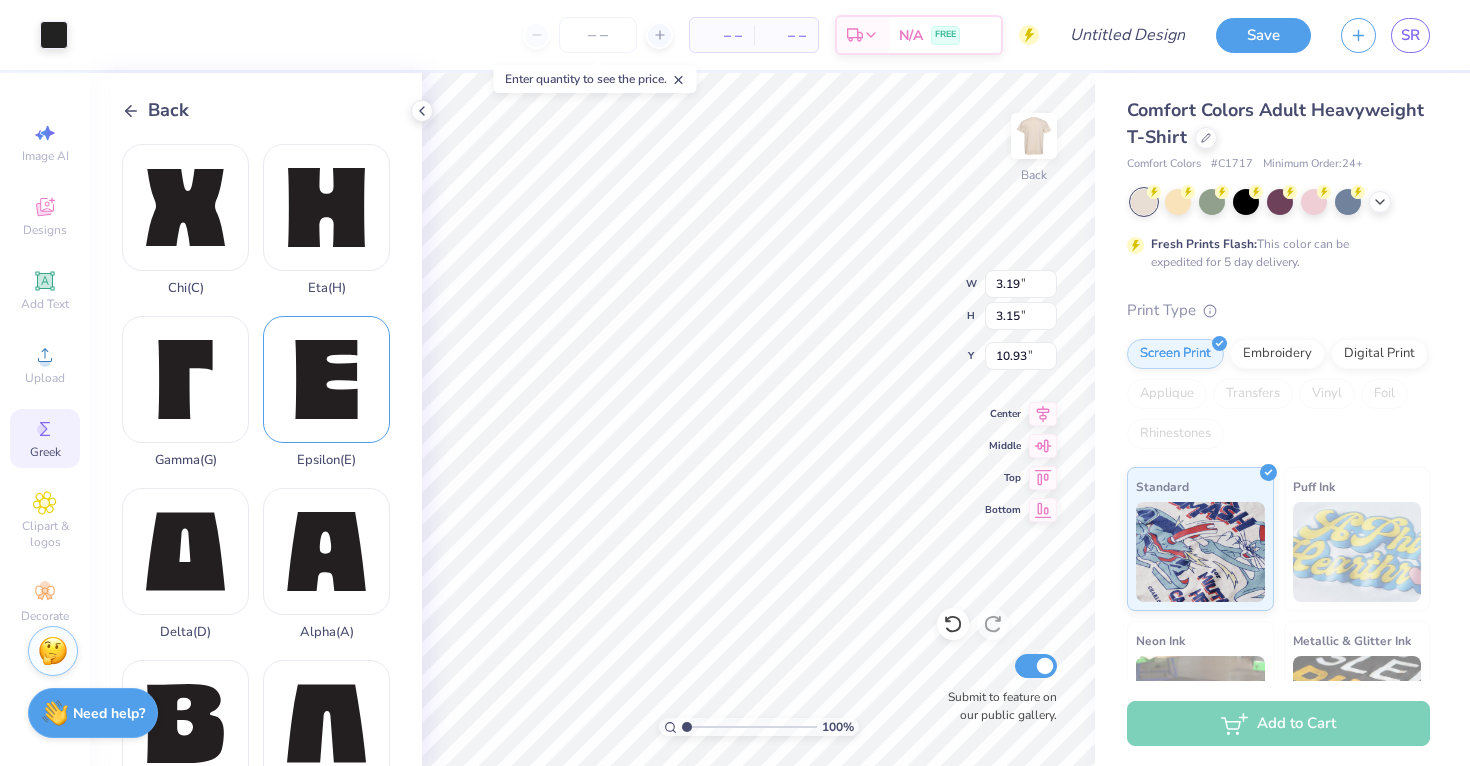 click on "Epsilon  ( E )" at bounding box center [326, 392] 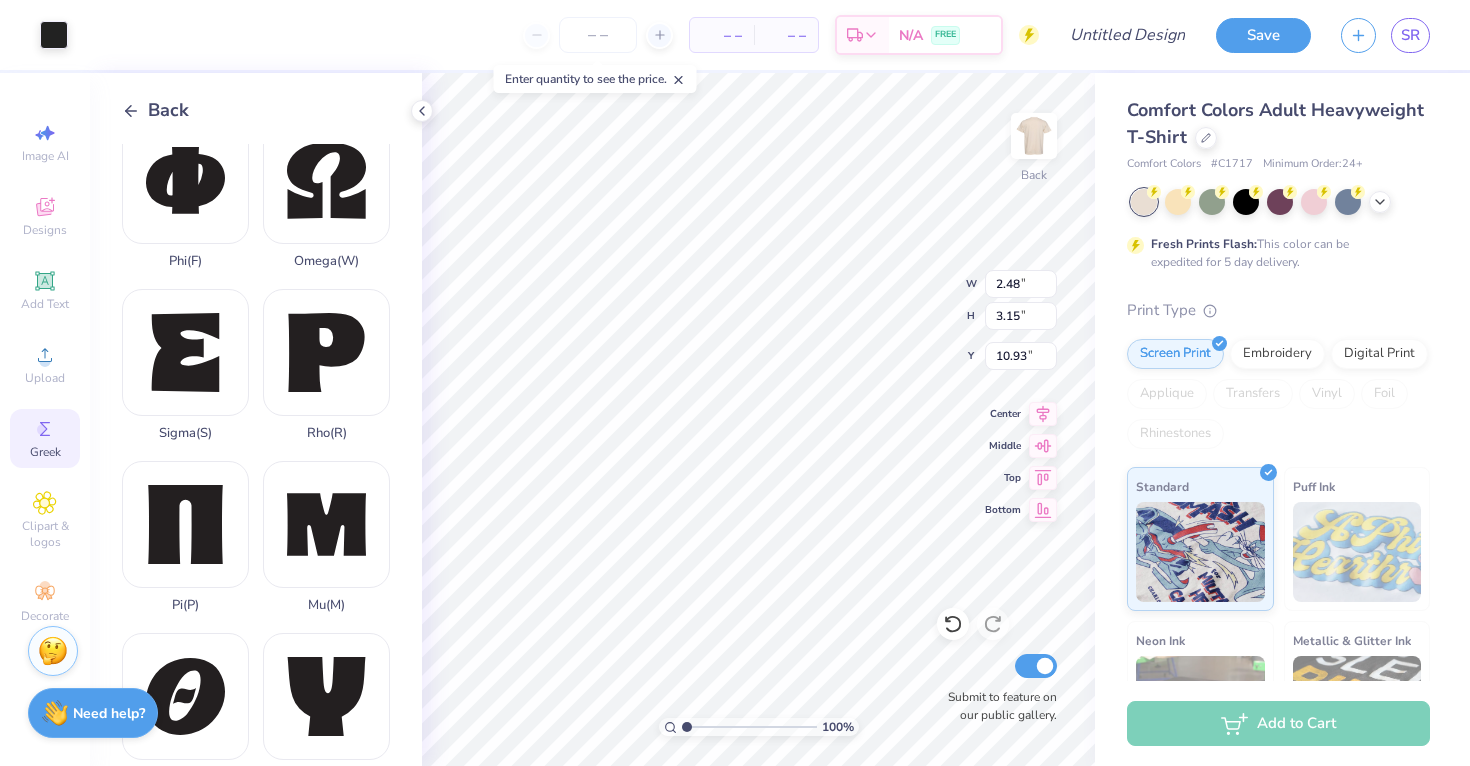 scroll, scrollTop: 1233, scrollLeft: 0, axis: vertical 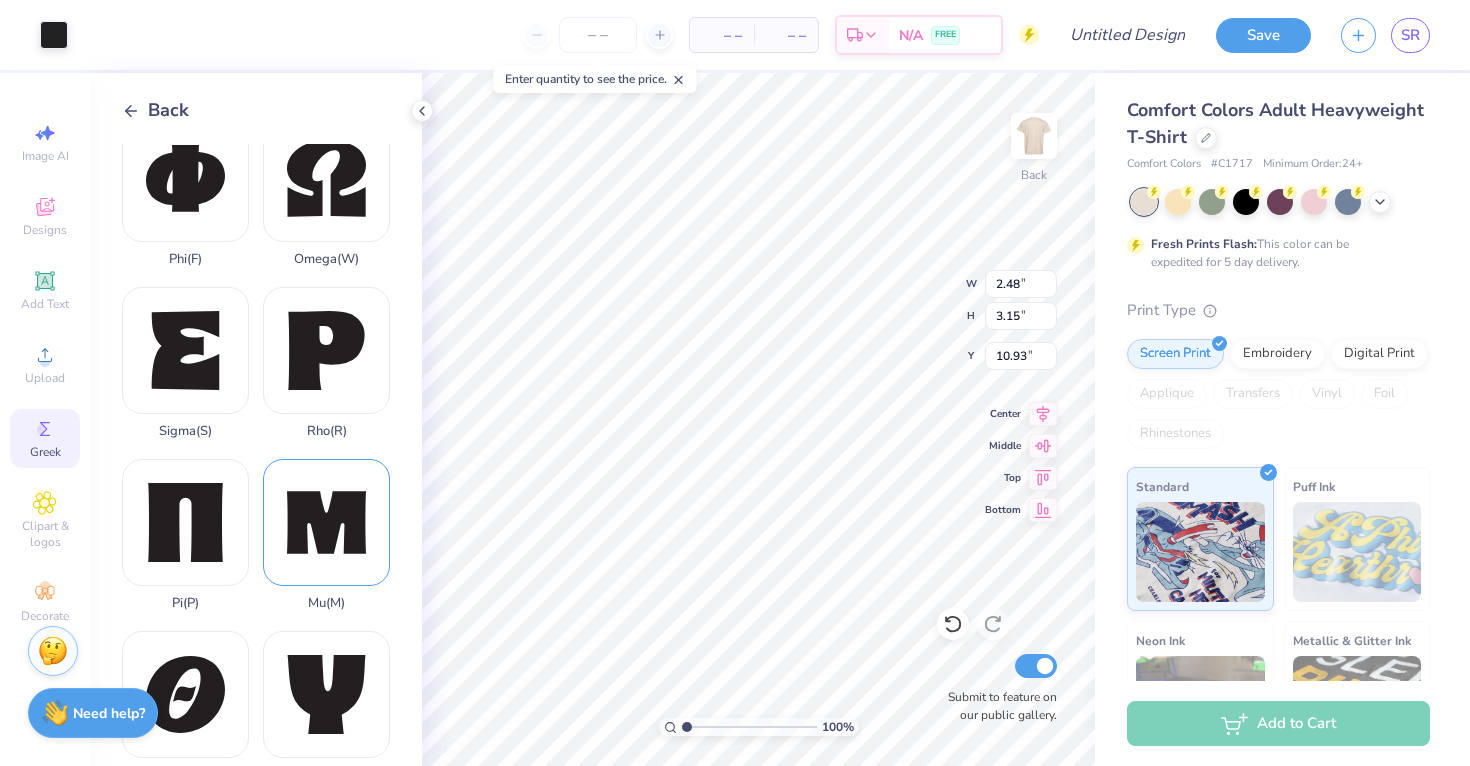 click on "Mu  ( M )" at bounding box center [326, 535] 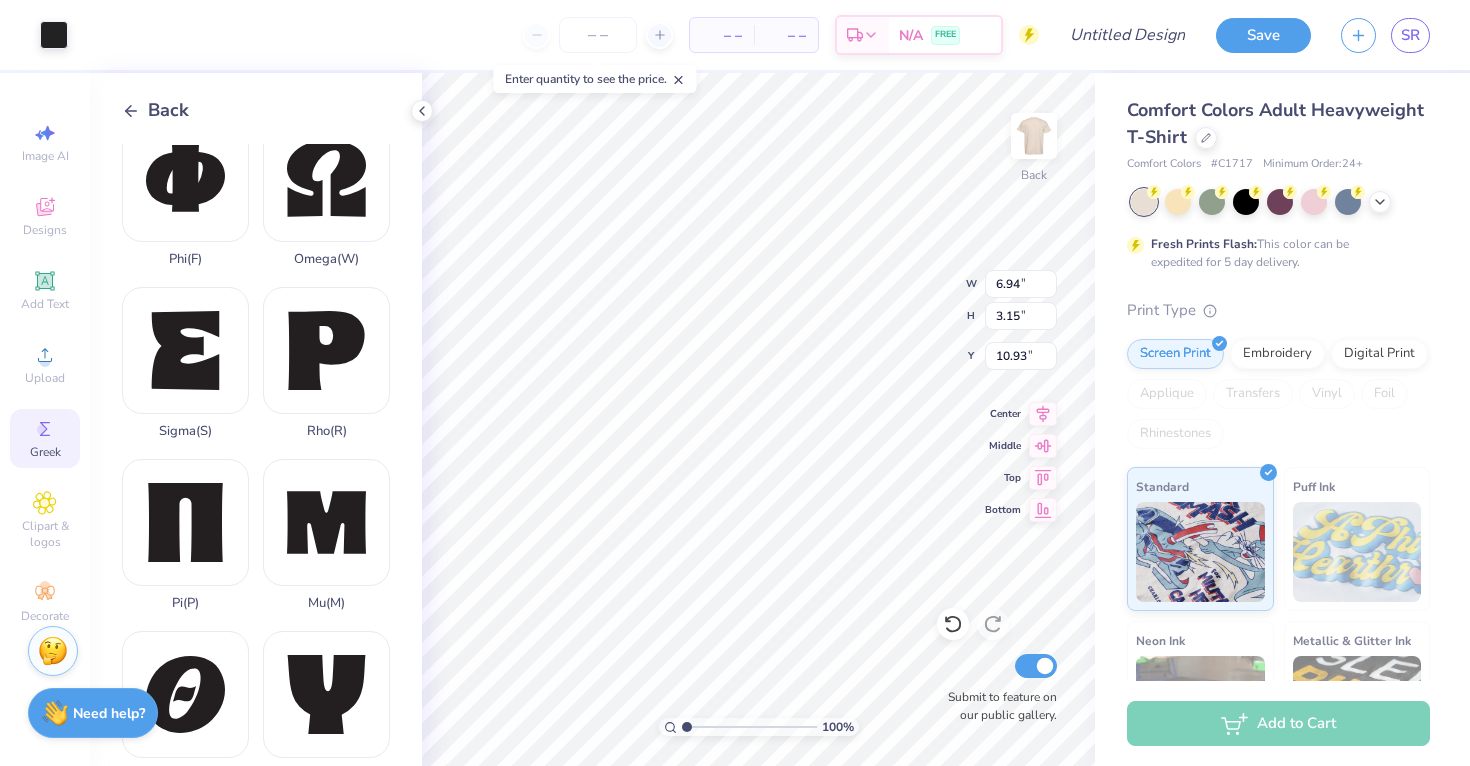 type on "4.28" 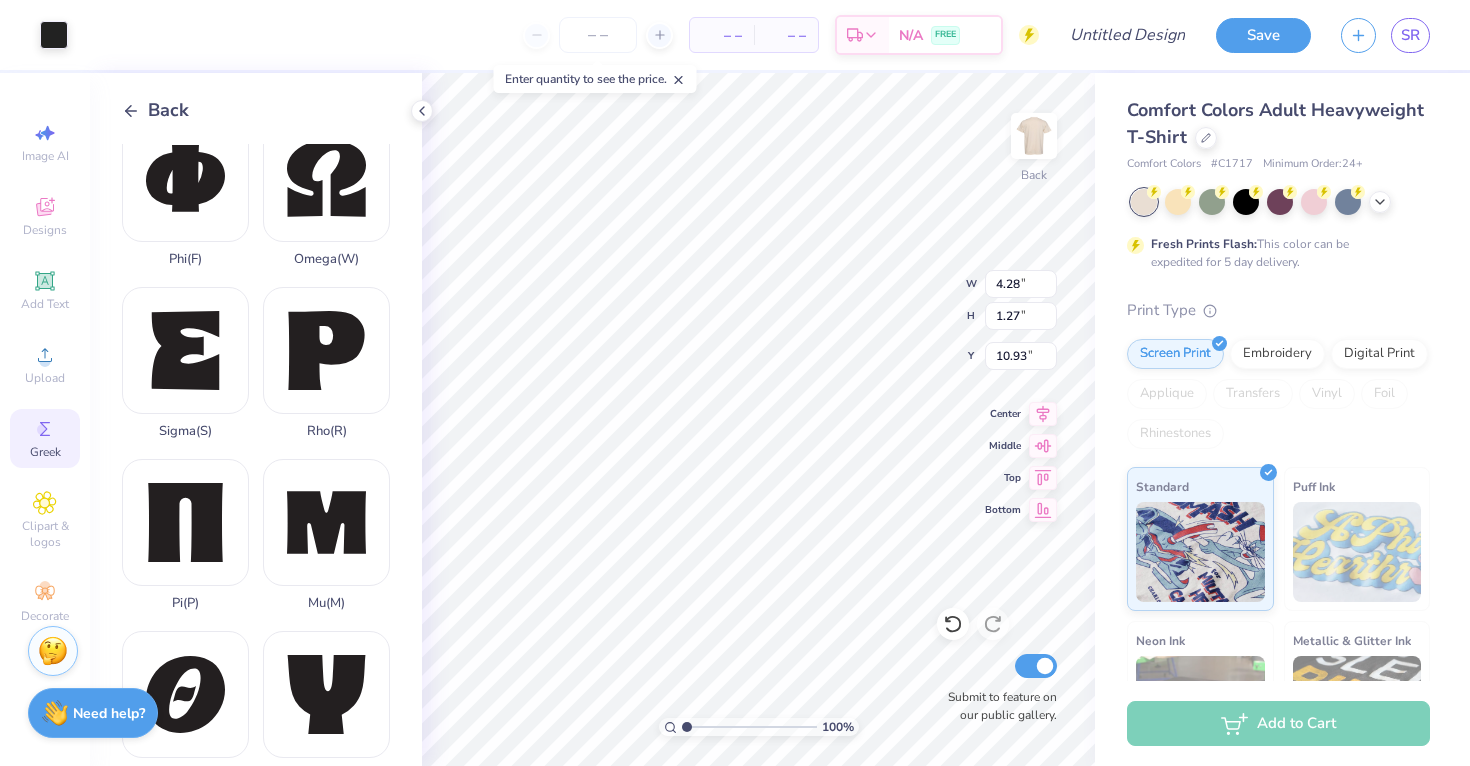 type on "3.73" 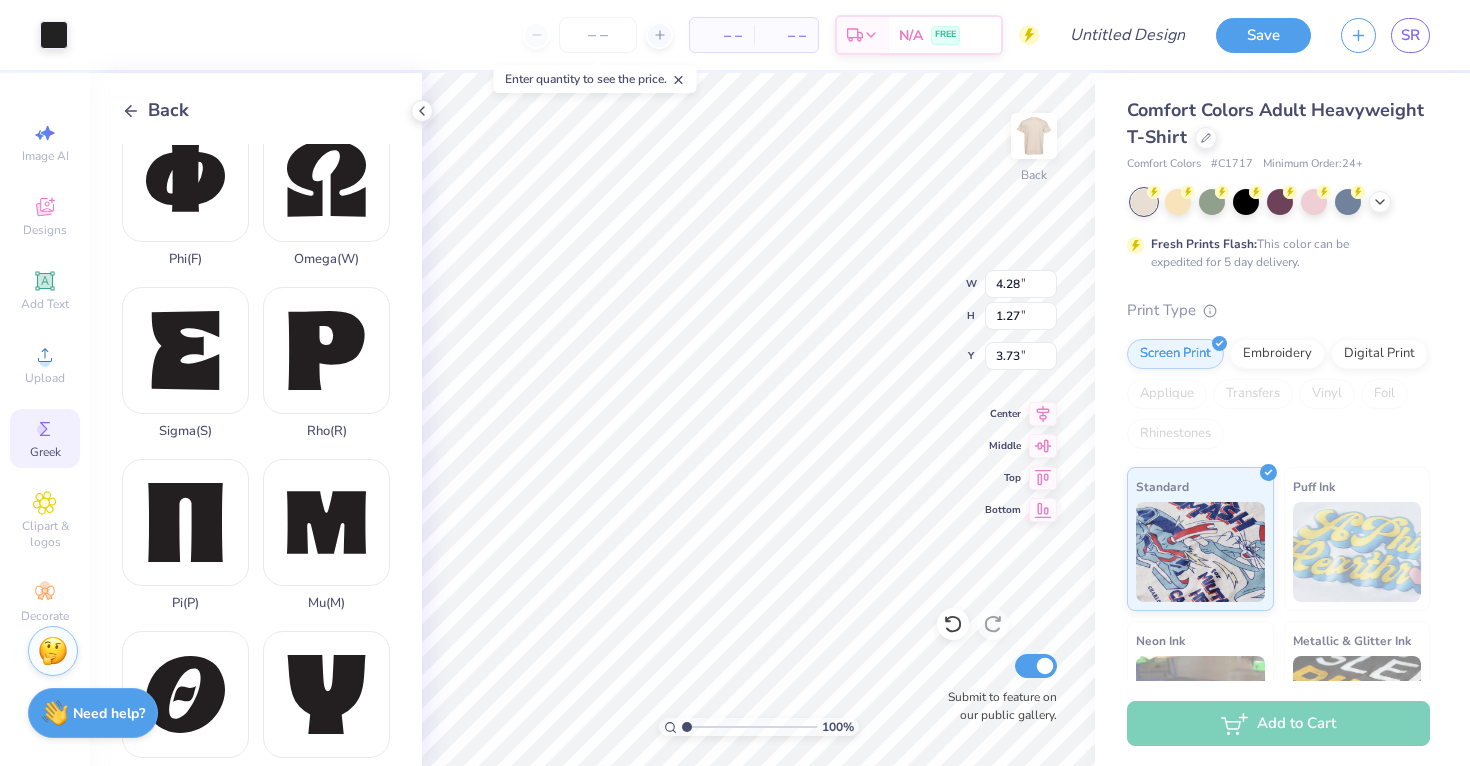 type on "5.86" 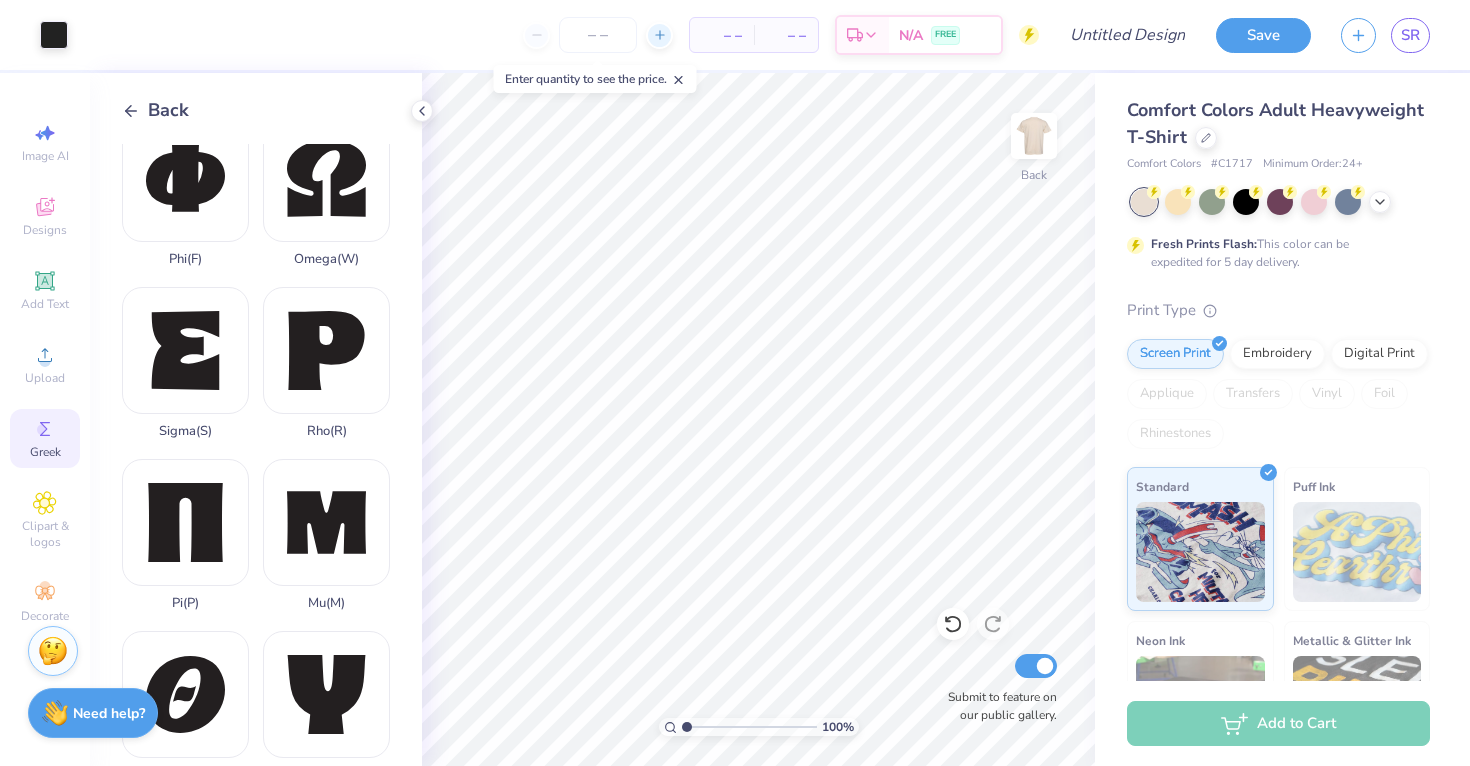 click 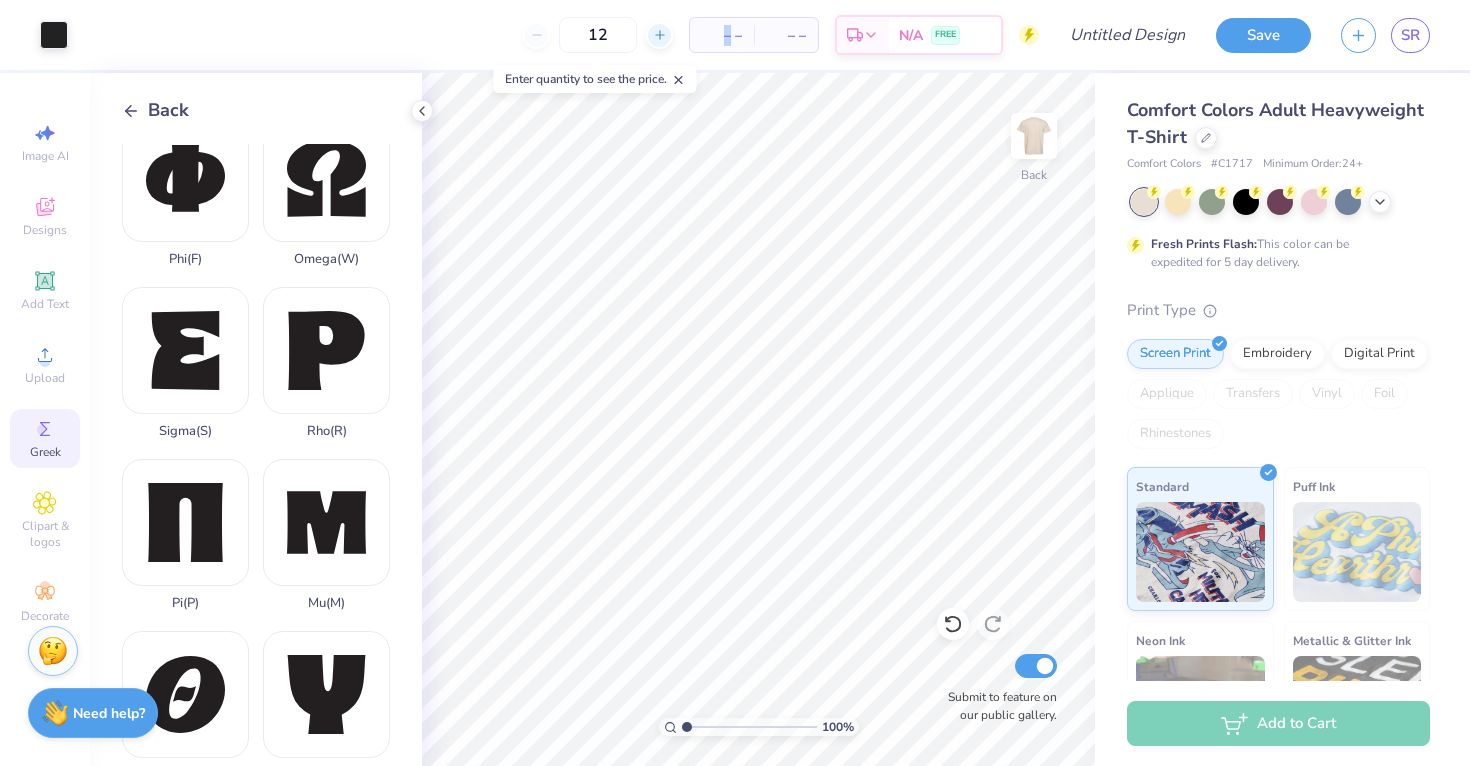 click 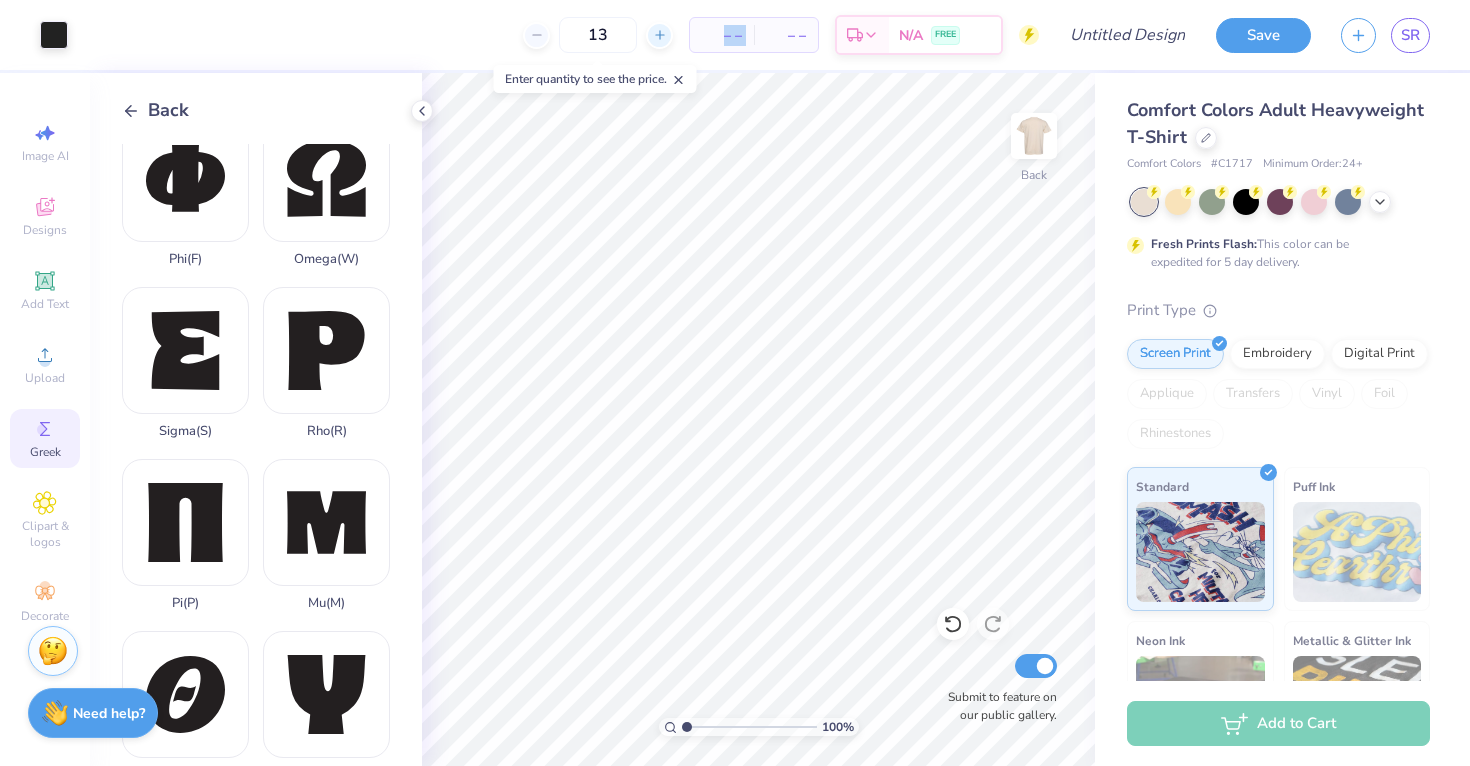 click 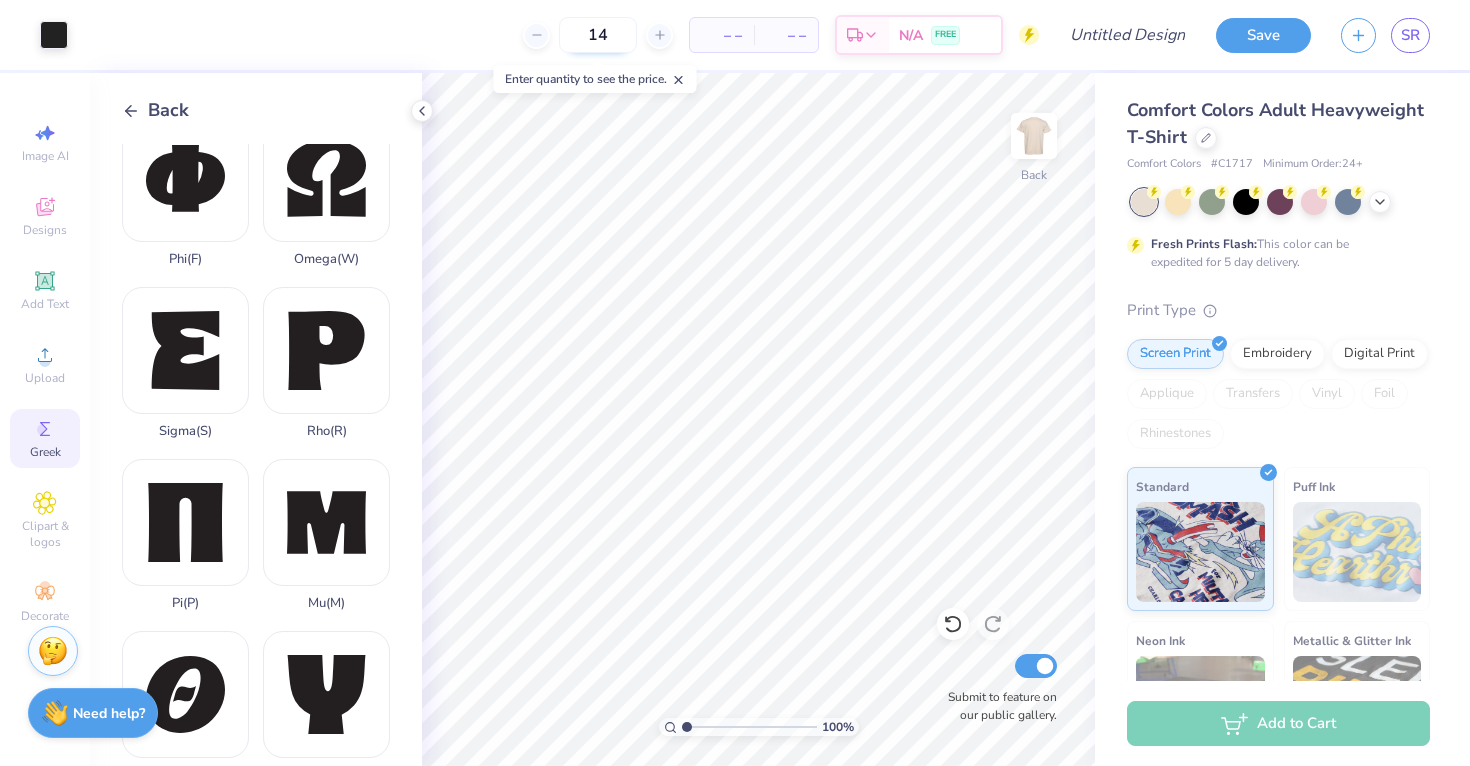 click on "14" at bounding box center (598, 35) 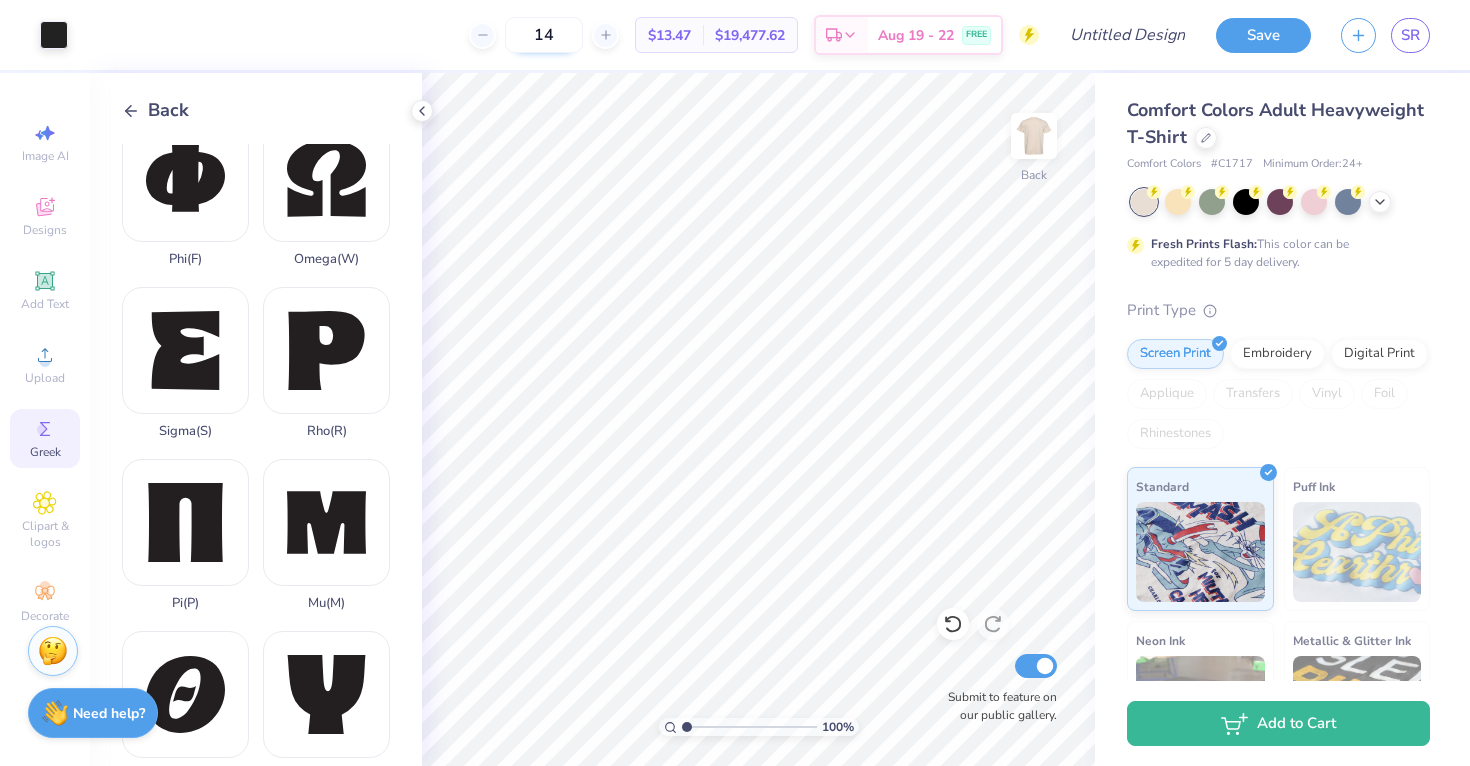 type on "1" 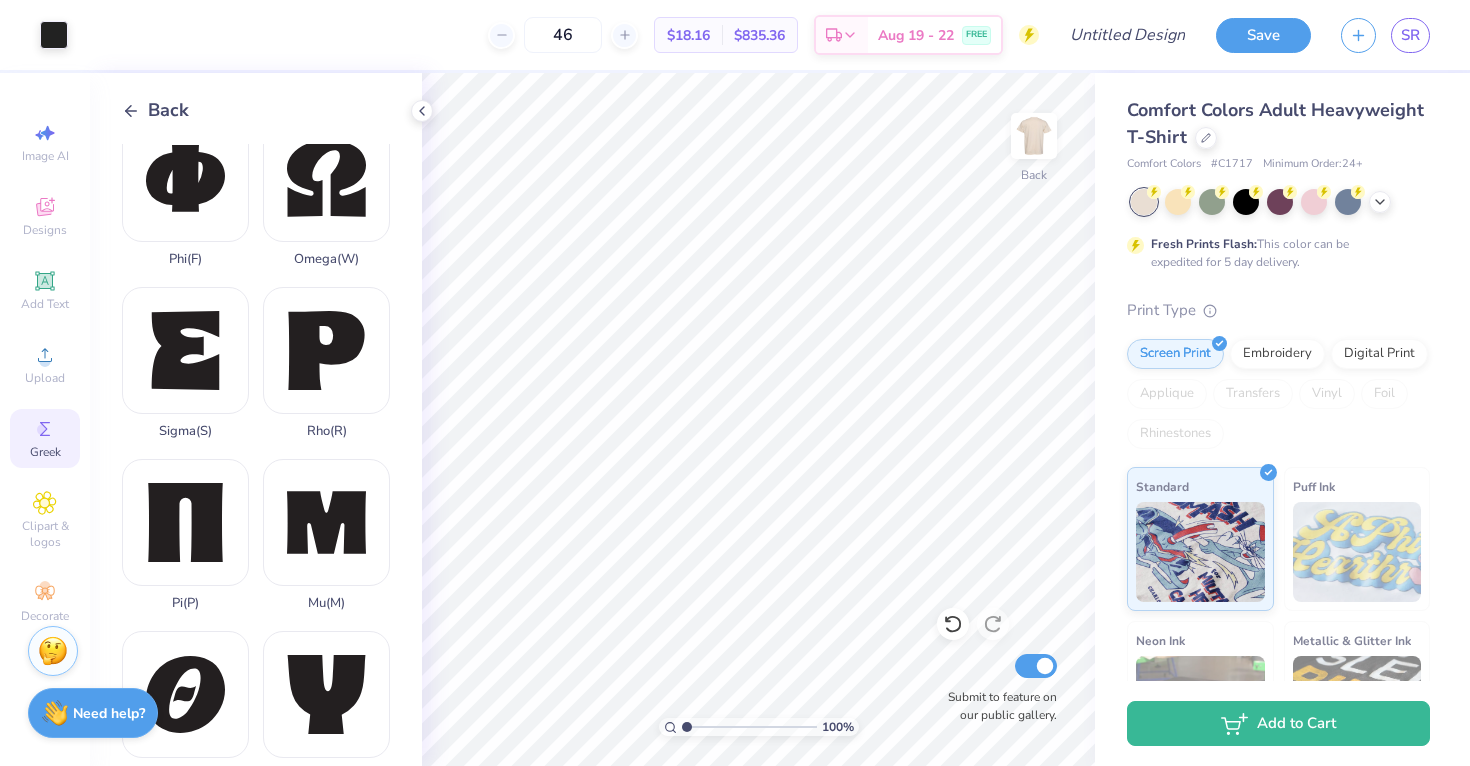 type on "46" 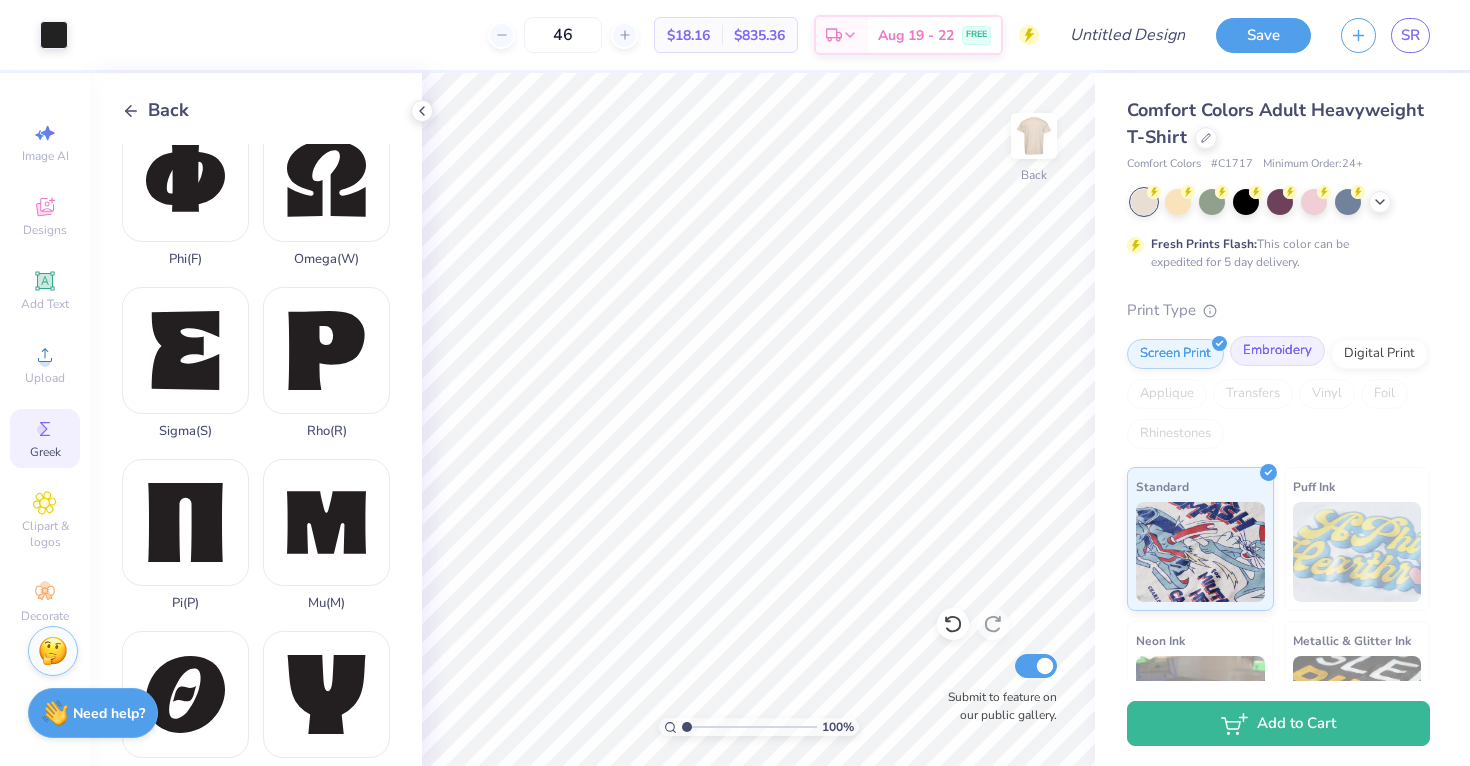 click on "Embroidery" at bounding box center [1277, 351] 